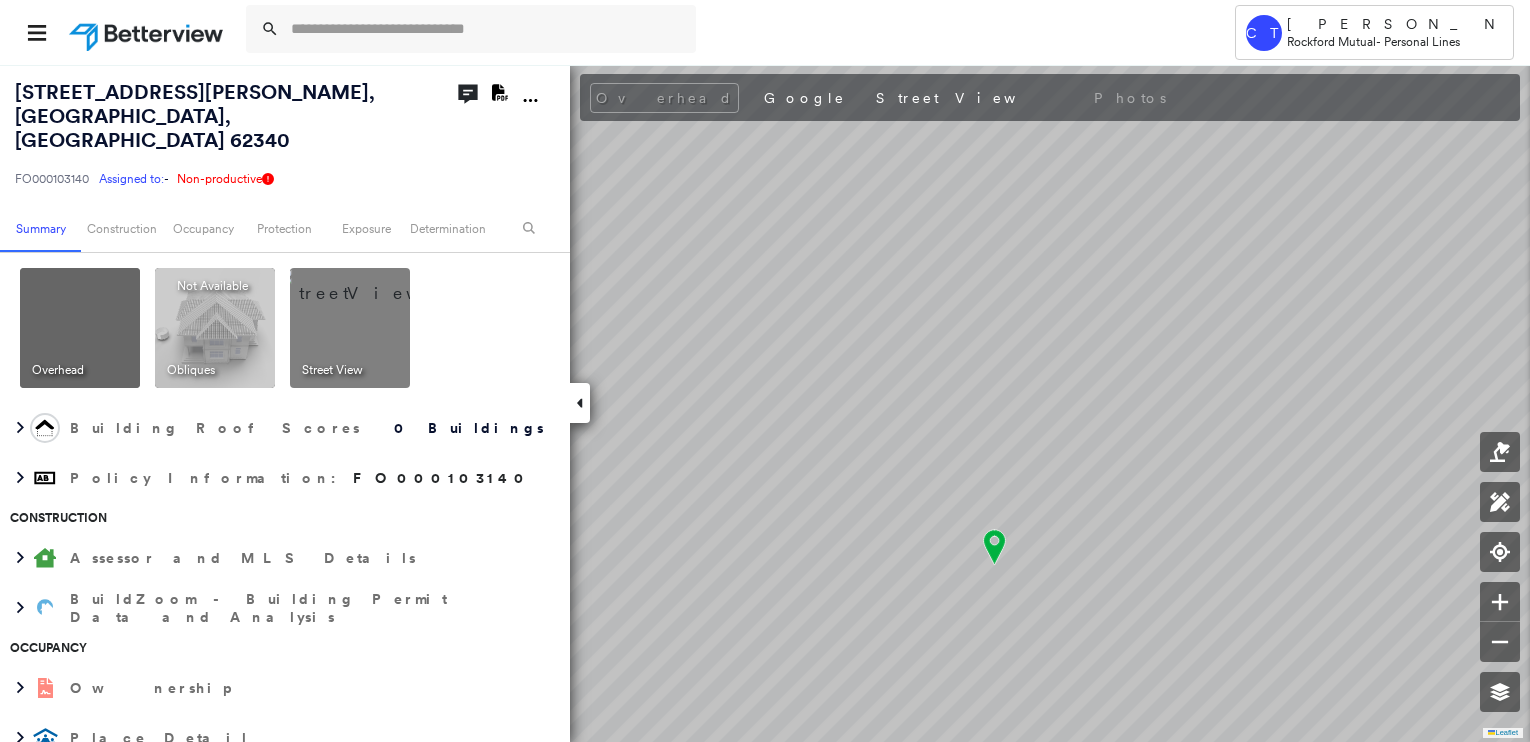 scroll, scrollTop: 0, scrollLeft: 0, axis: both 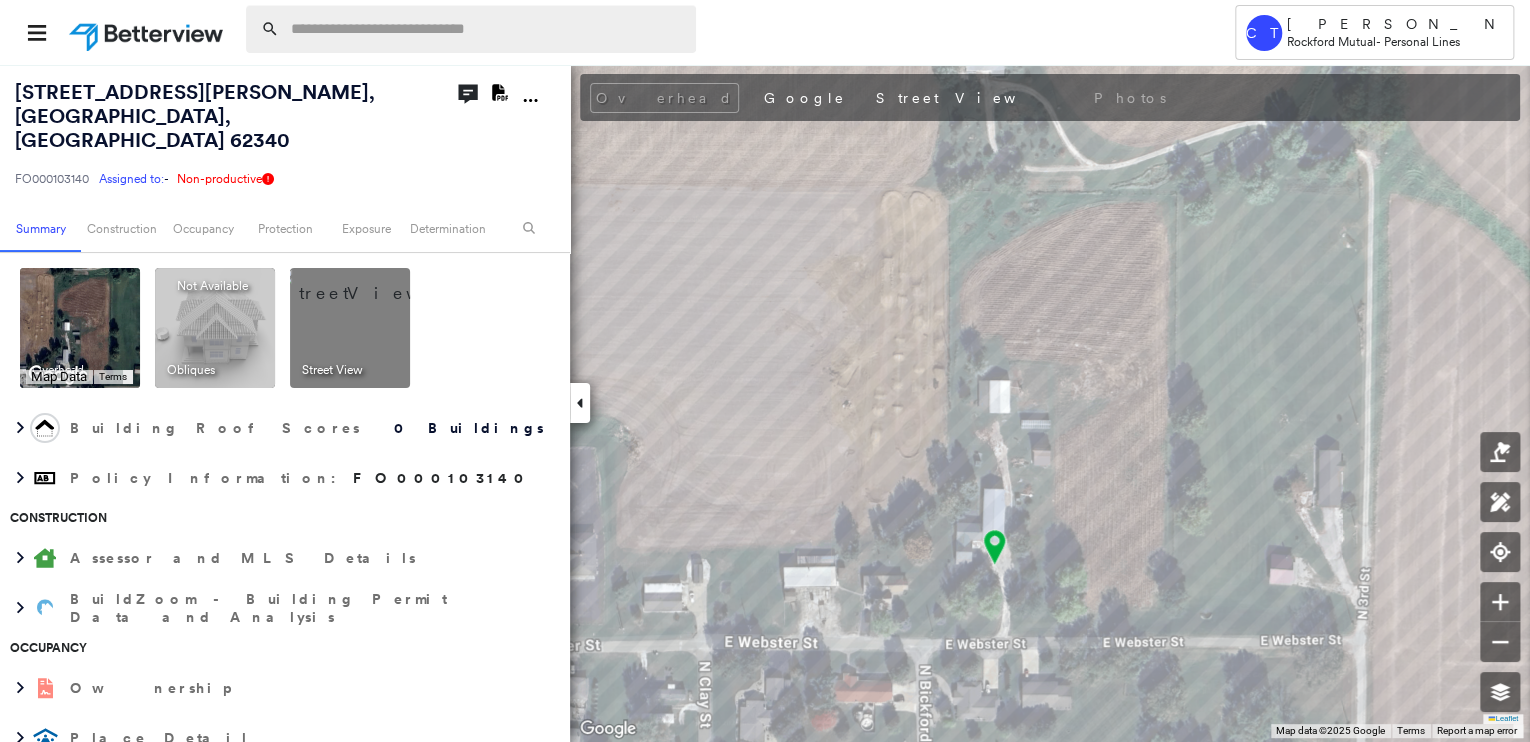 click at bounding box center [487, 29] 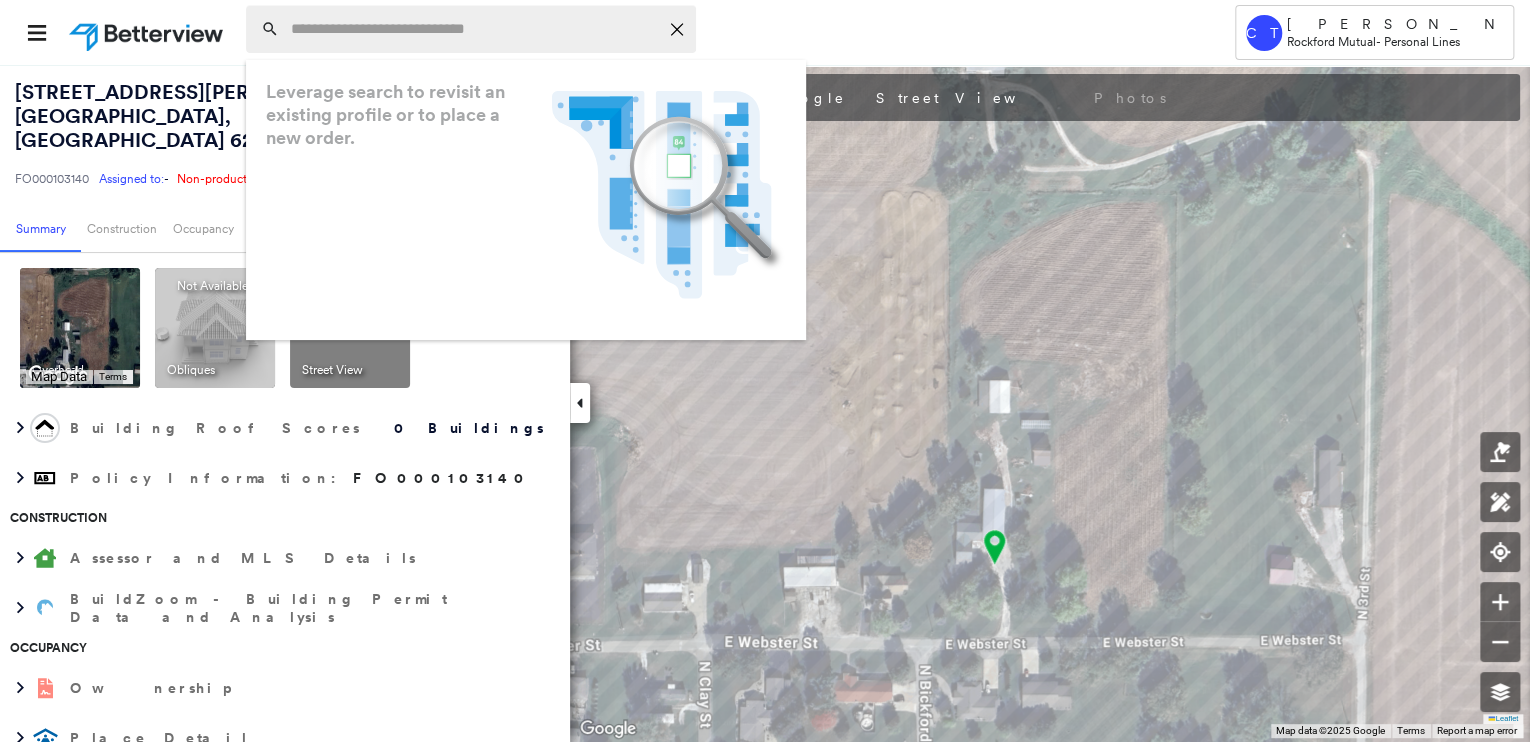 paste on "**********" 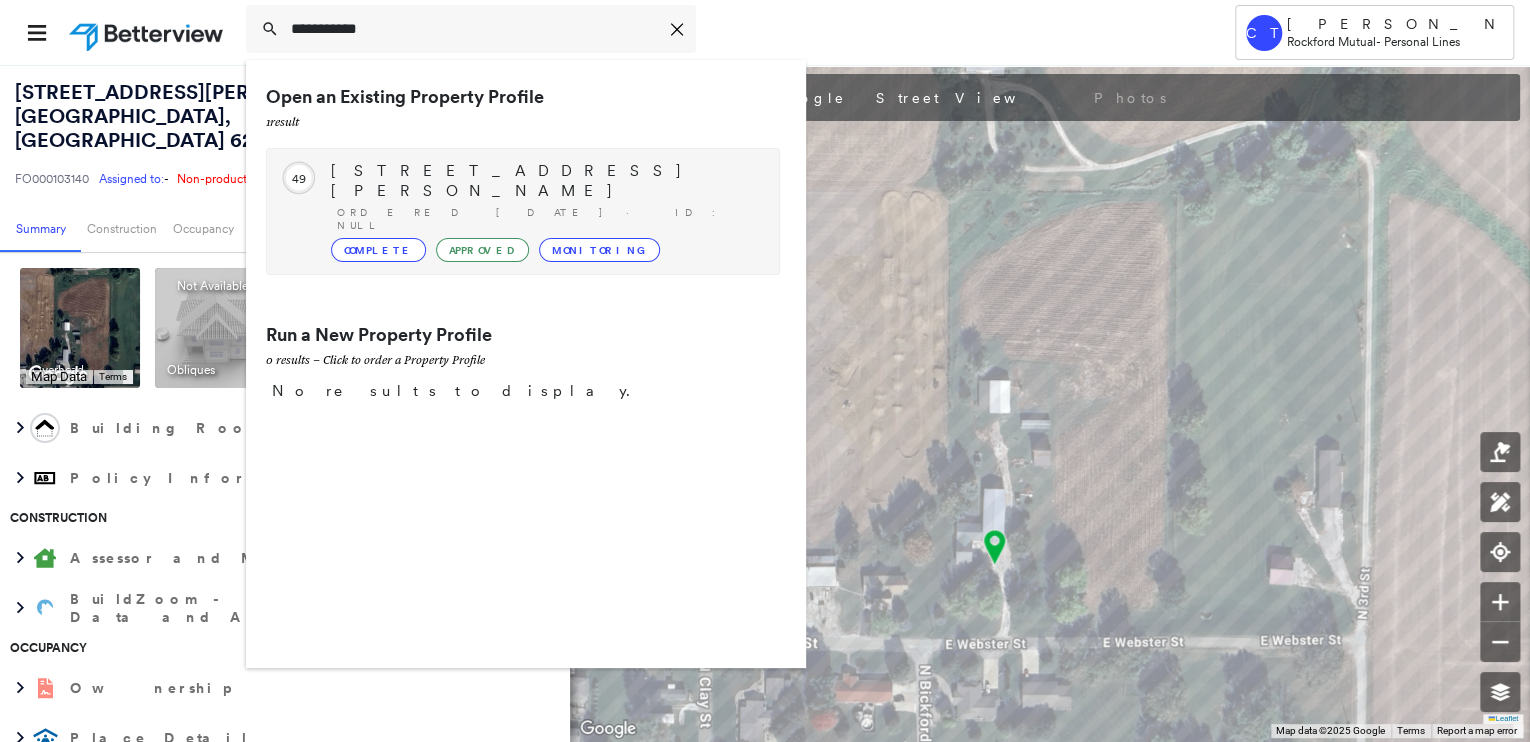 type on "**********" 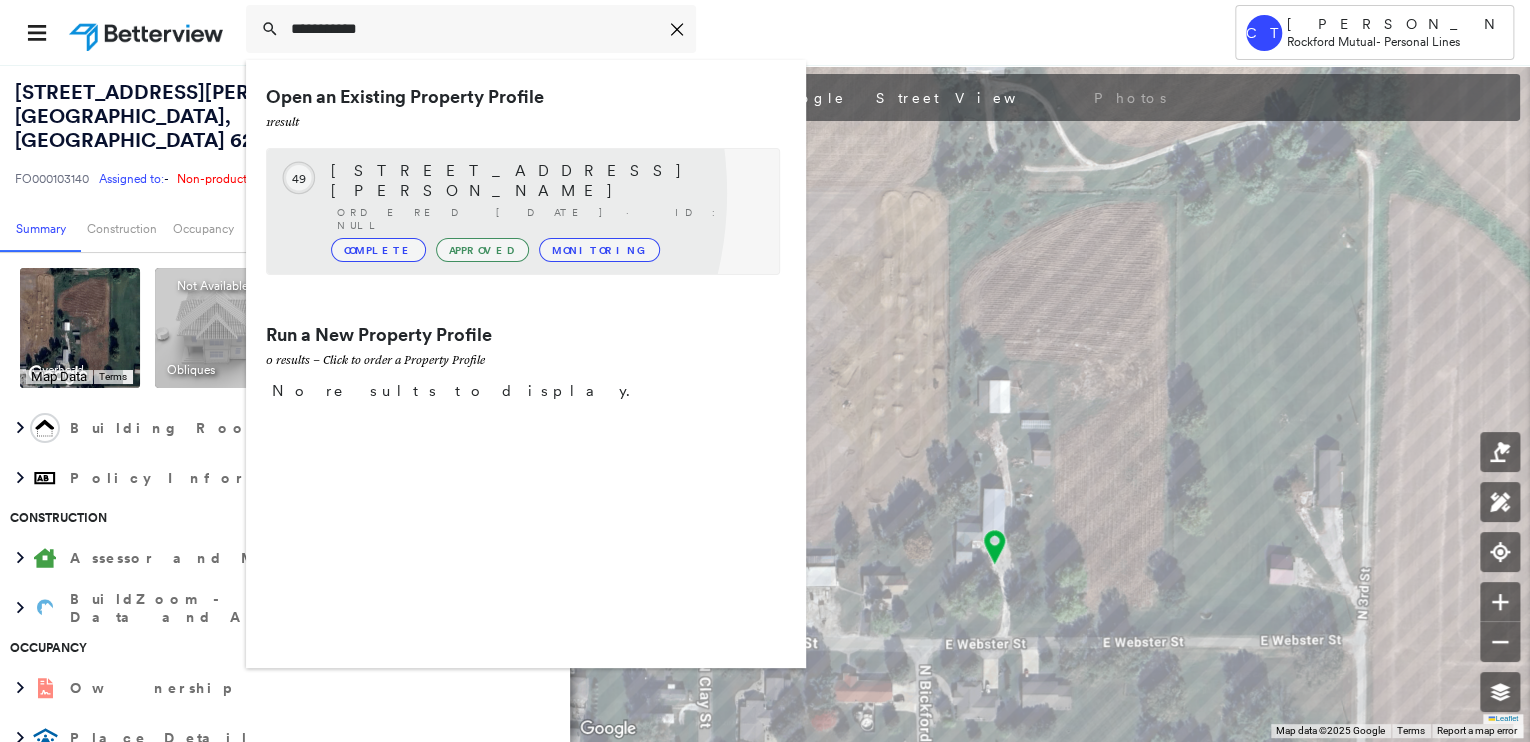 click on "Ordered [DATE] · ID: null" at bounding box center (548, 219) 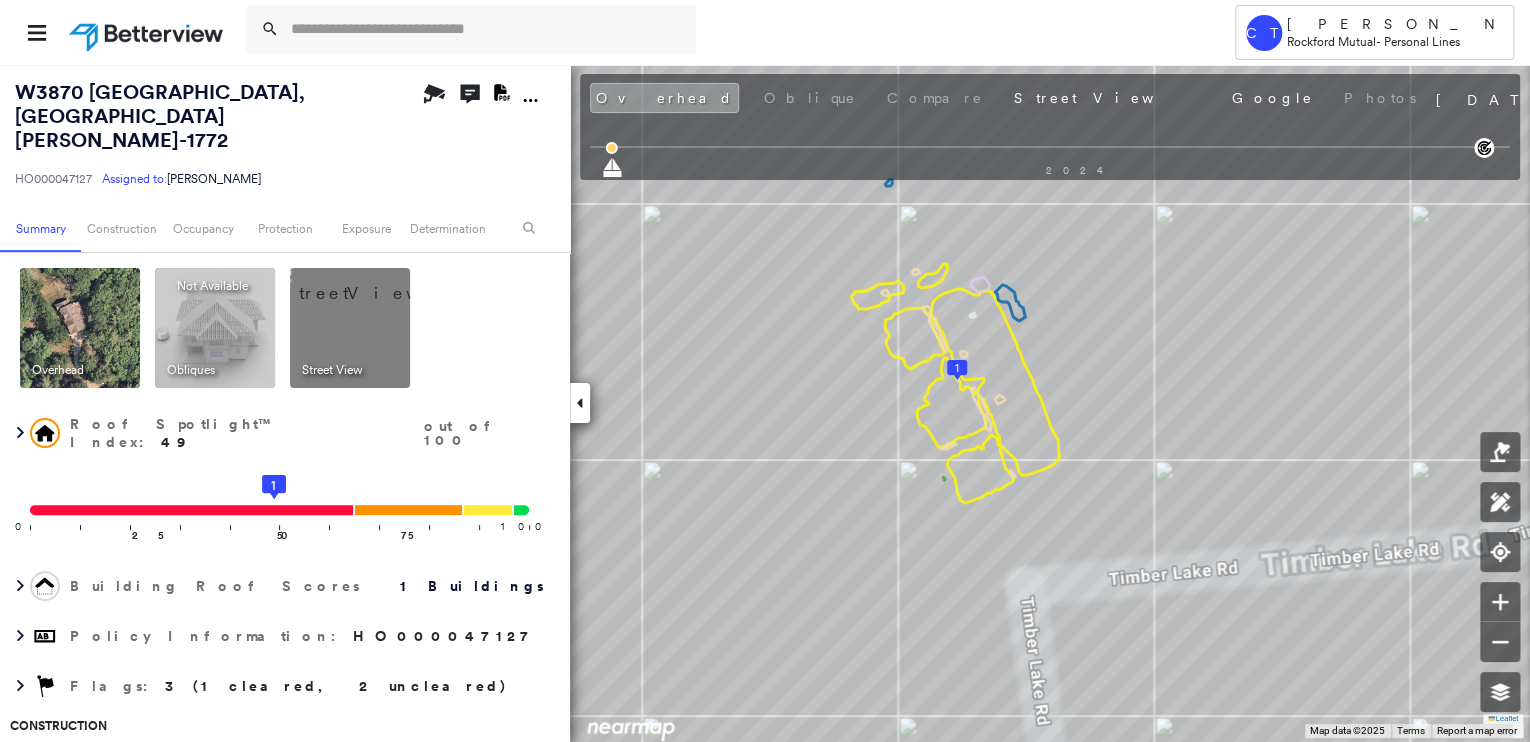 click at bounding box center [374, 283] 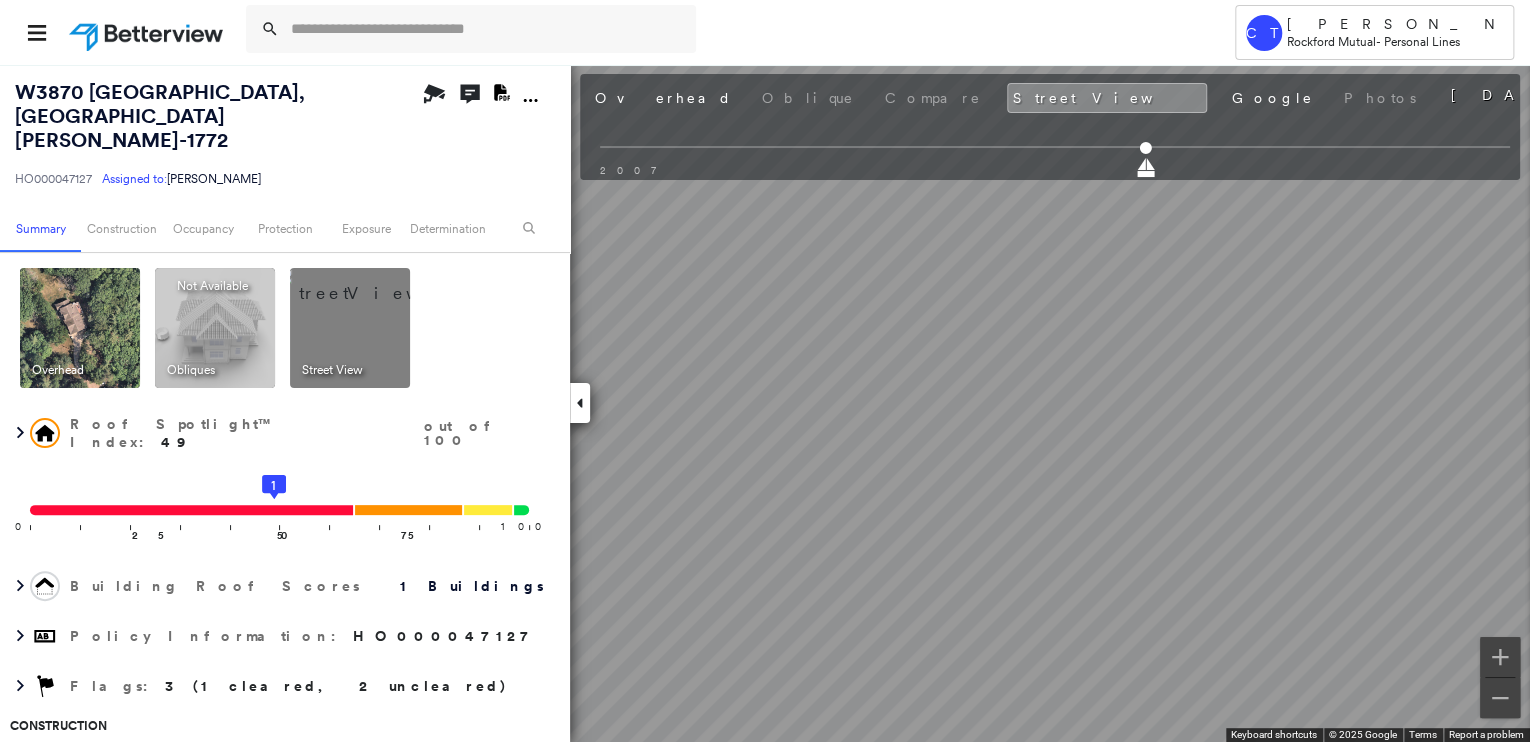 click at bounding box center [80, 328] 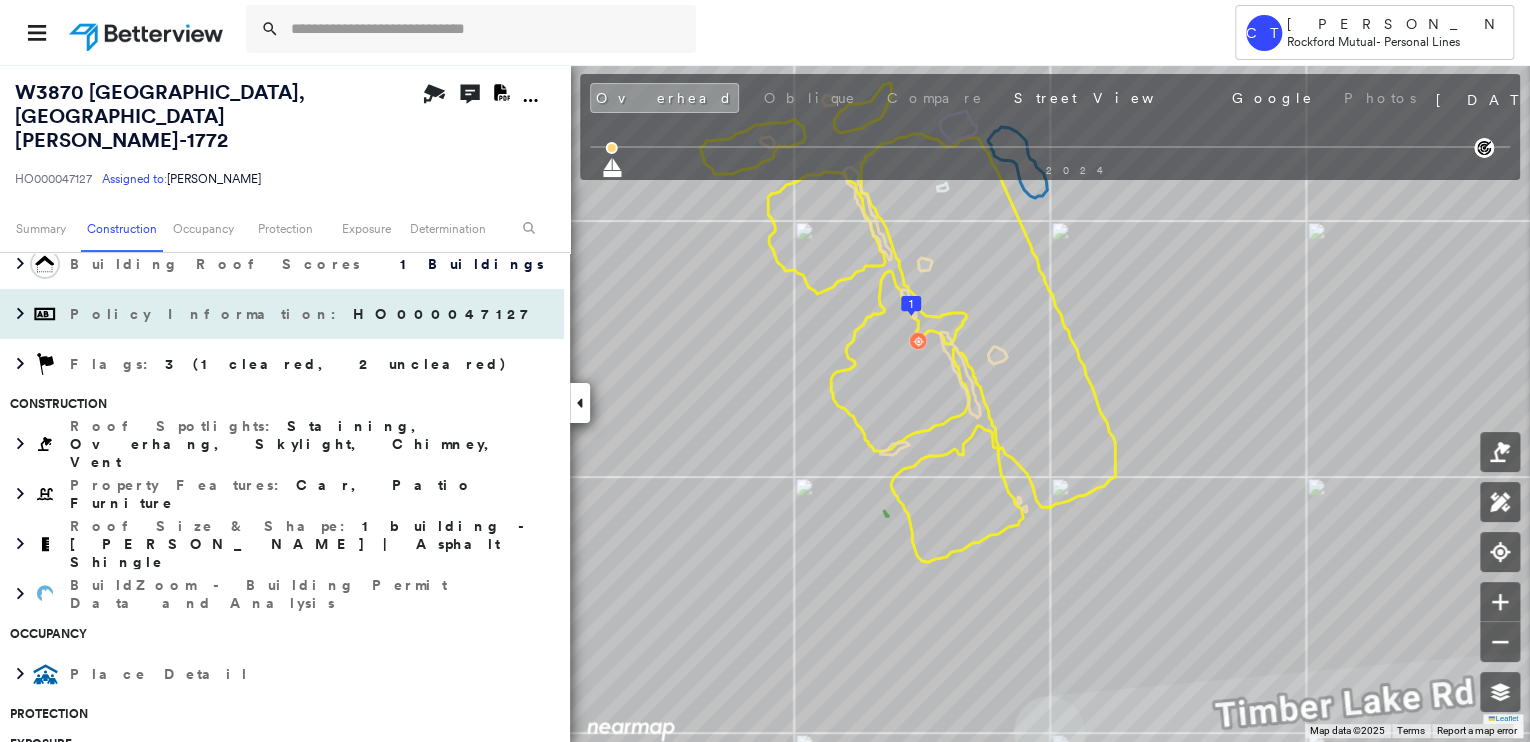 scroll, scrollTop: 320, scrollLeft: 0, axis: vertical 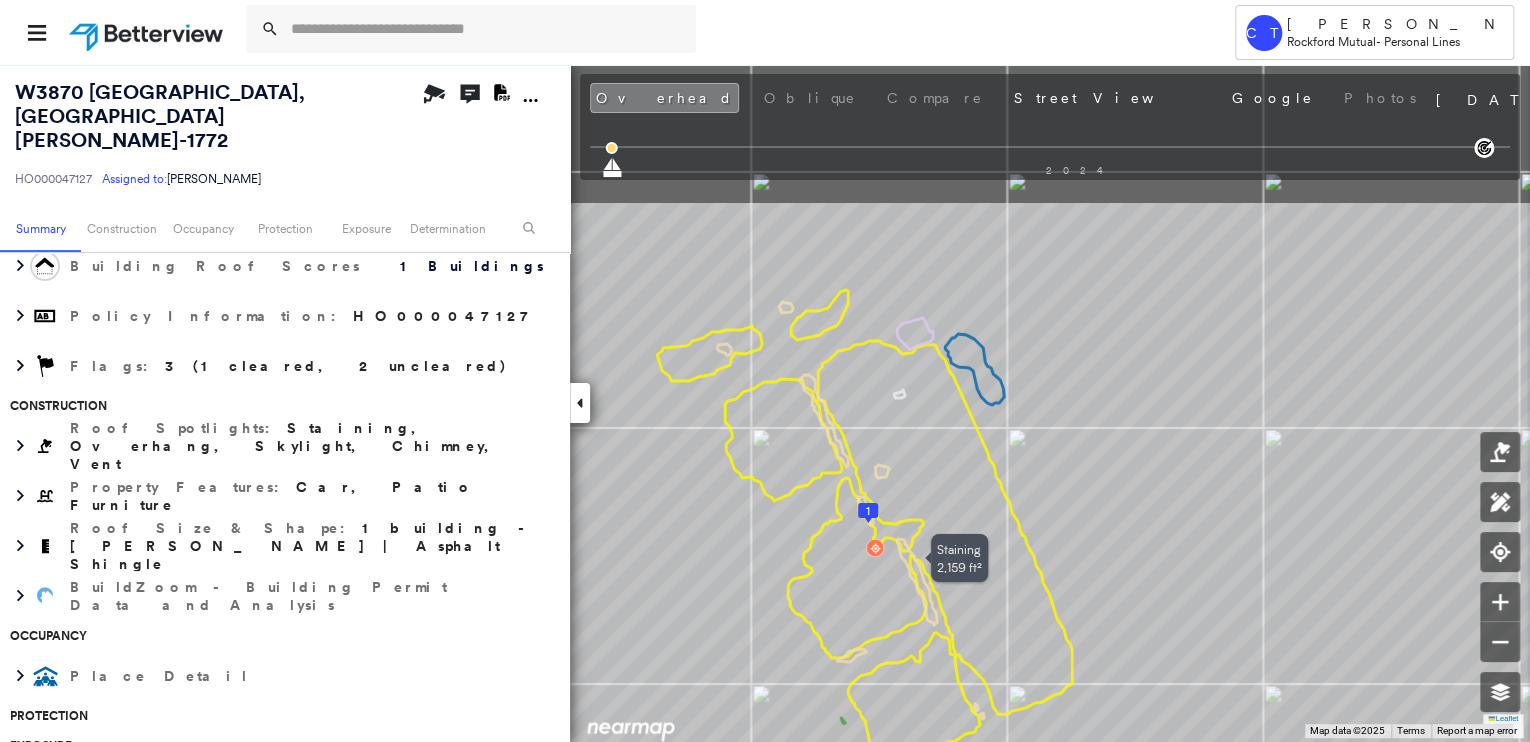 drag, startPoint x: 959, startPoint y: 245, endPoint x: 916, endPoint y: 452, distance: 211.41902 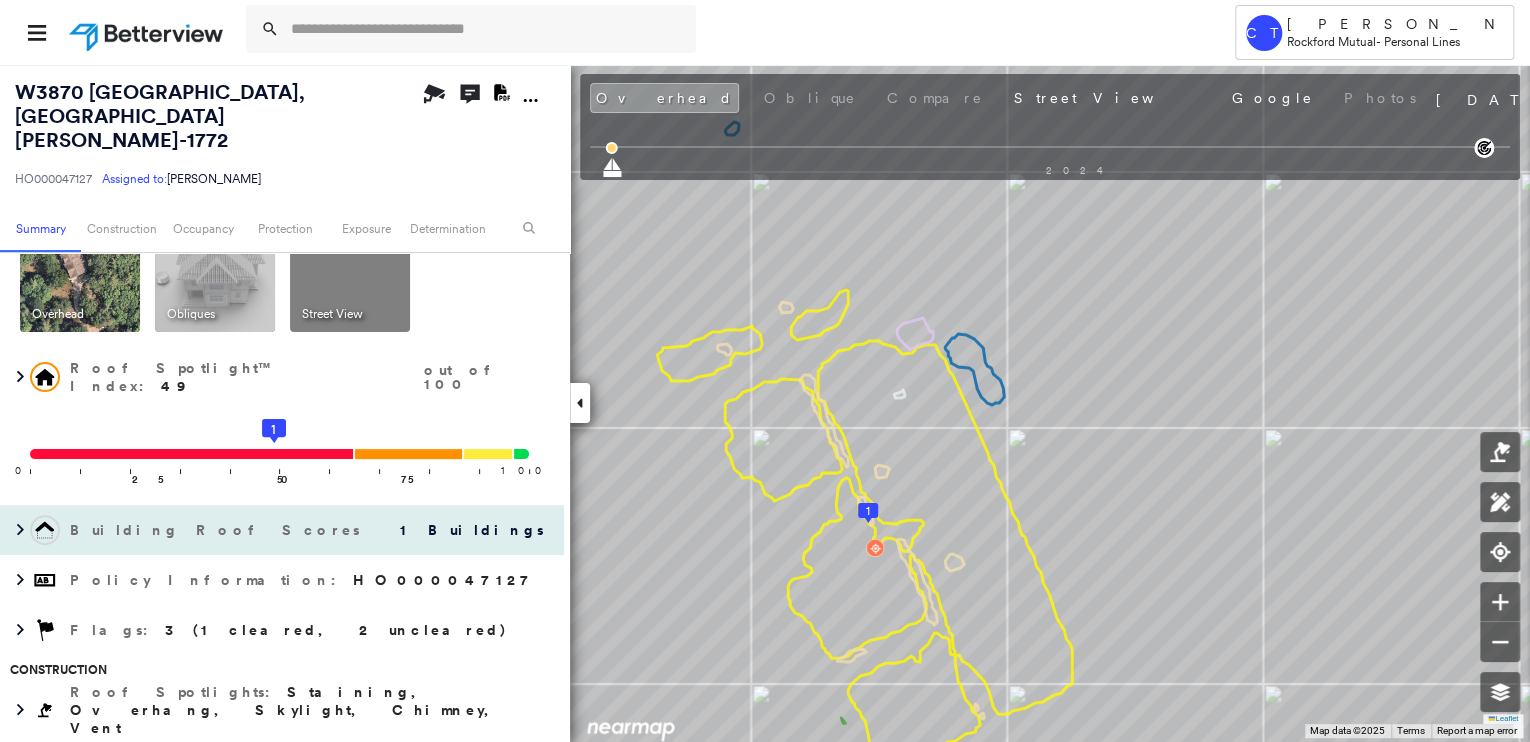 scroll, scrollTop: 0, scrollLeft: 0, axis: both 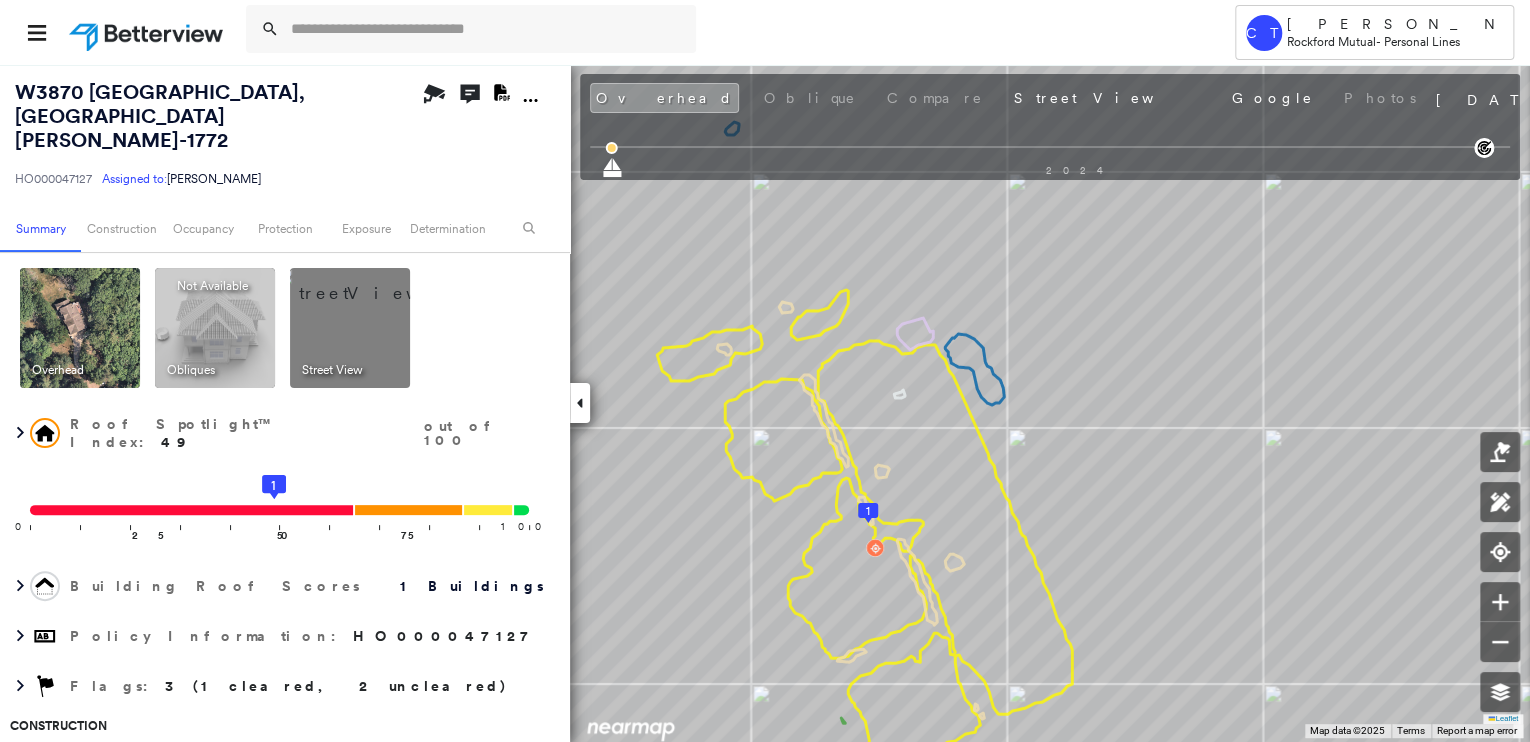 click at bounding box center [80, 328] 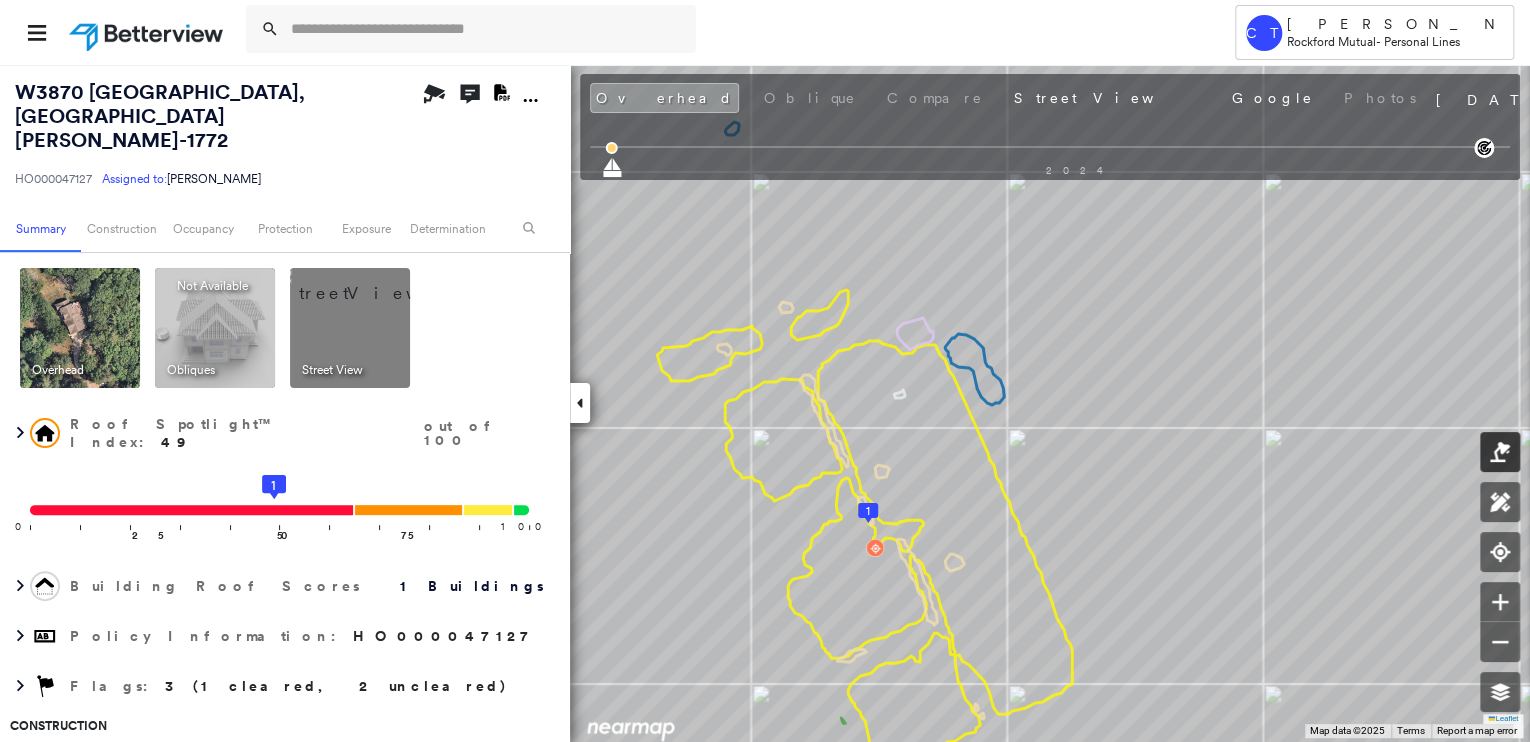click 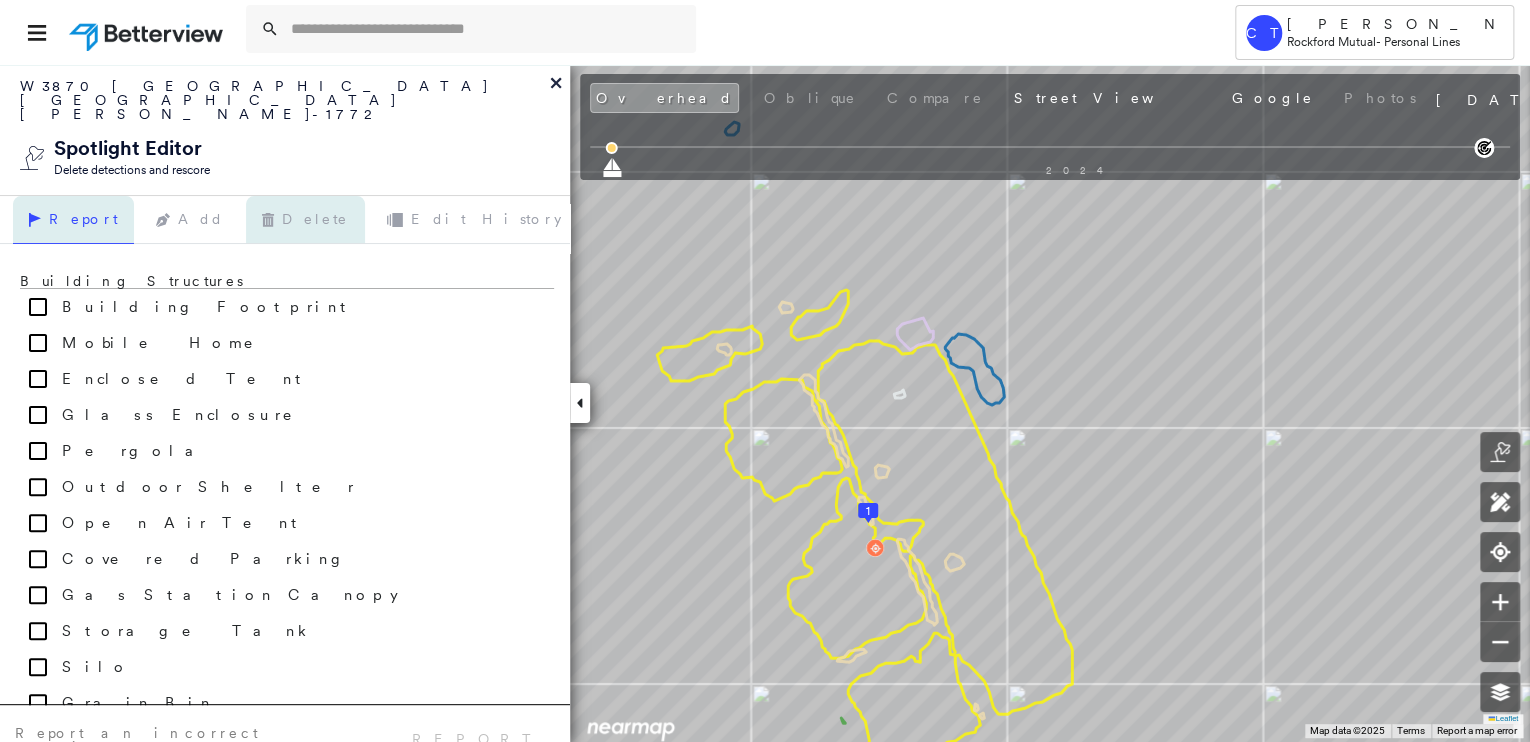 click on "Delete" at bounding box center [305, 220] 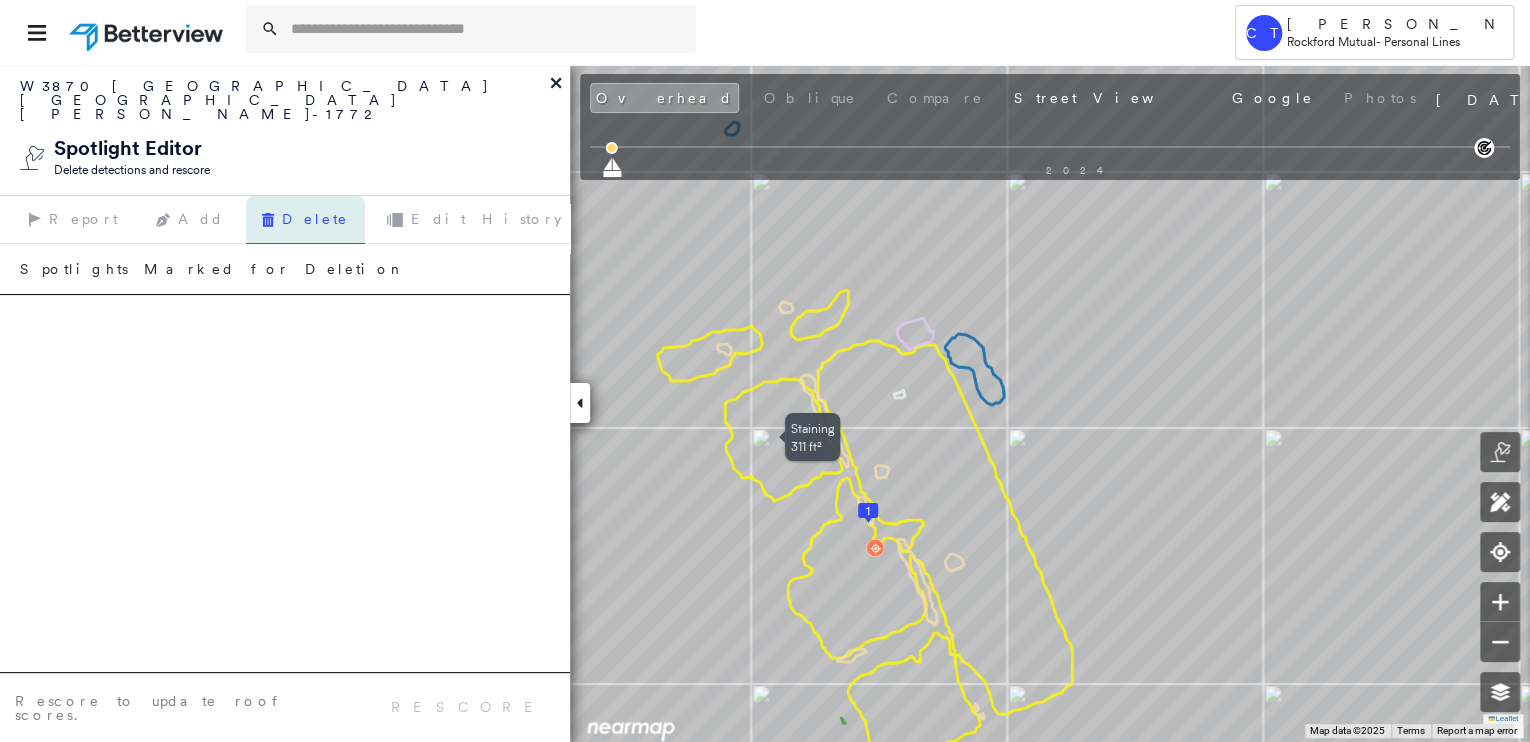 click 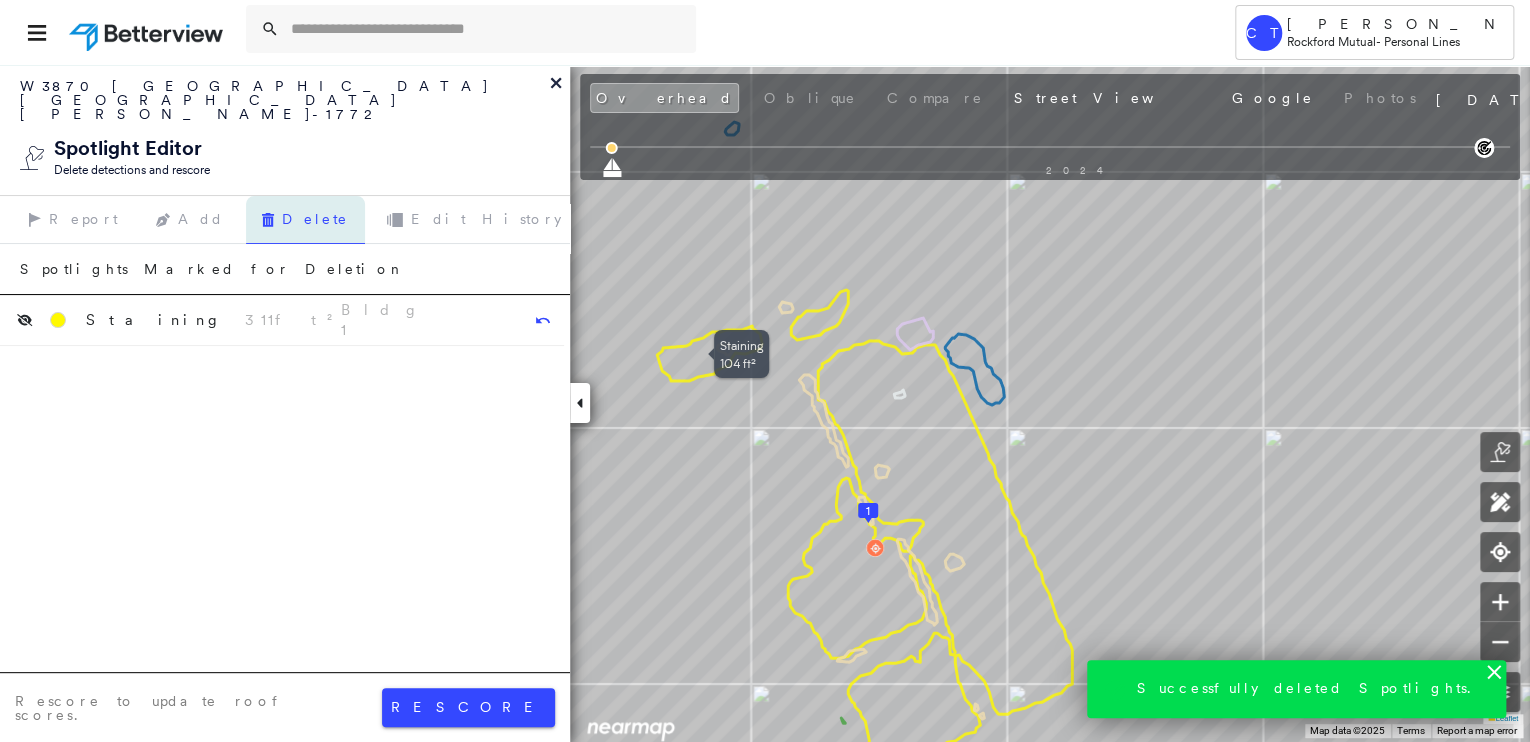 click 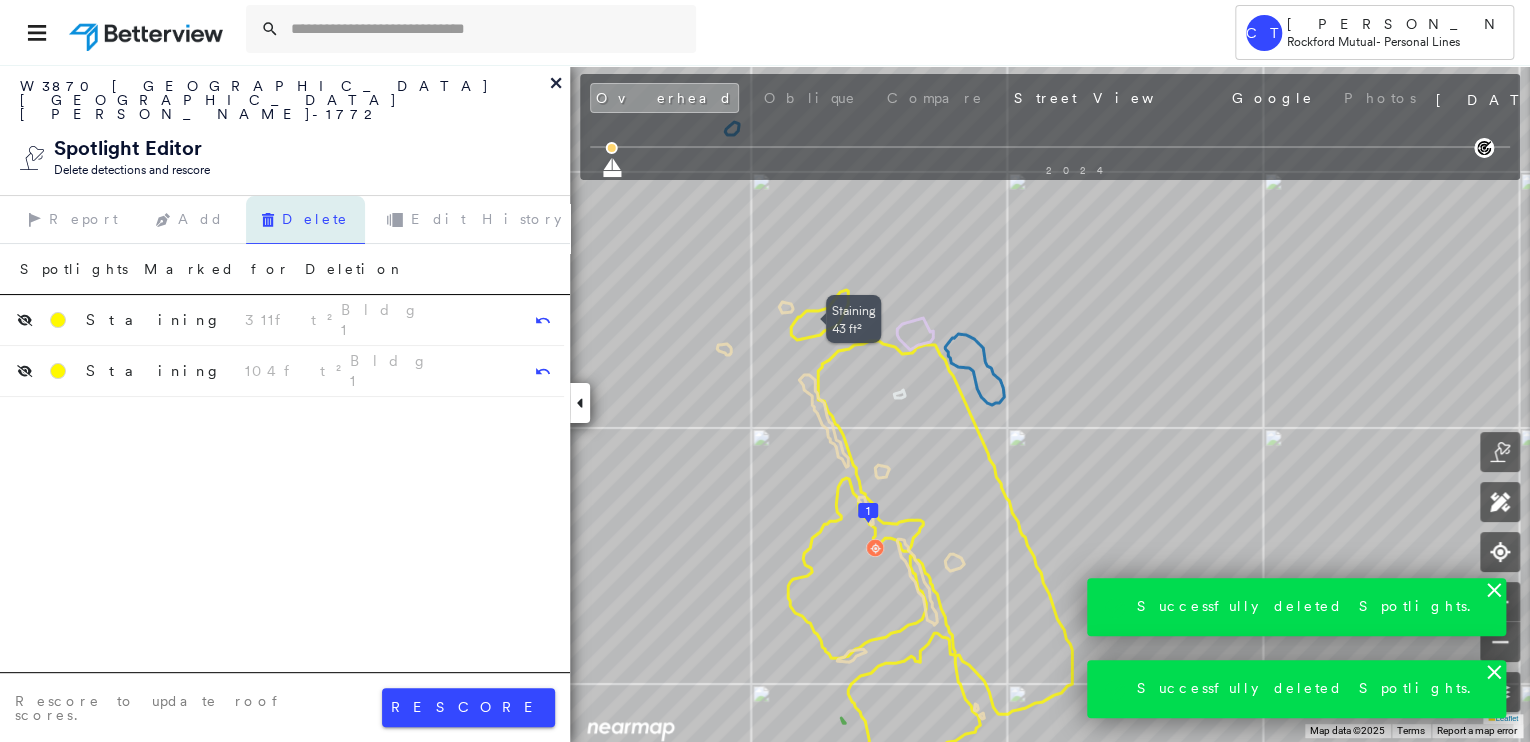 click 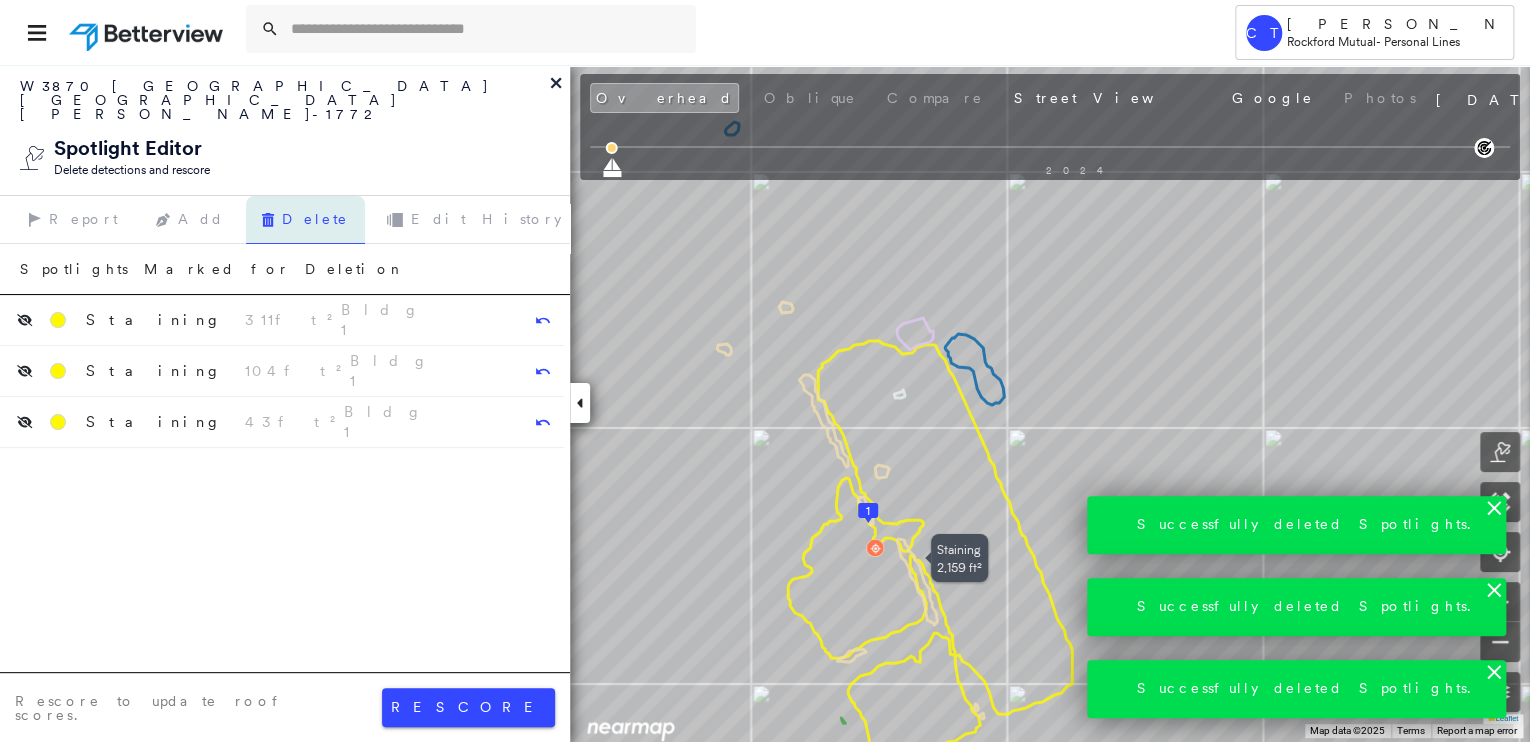 click 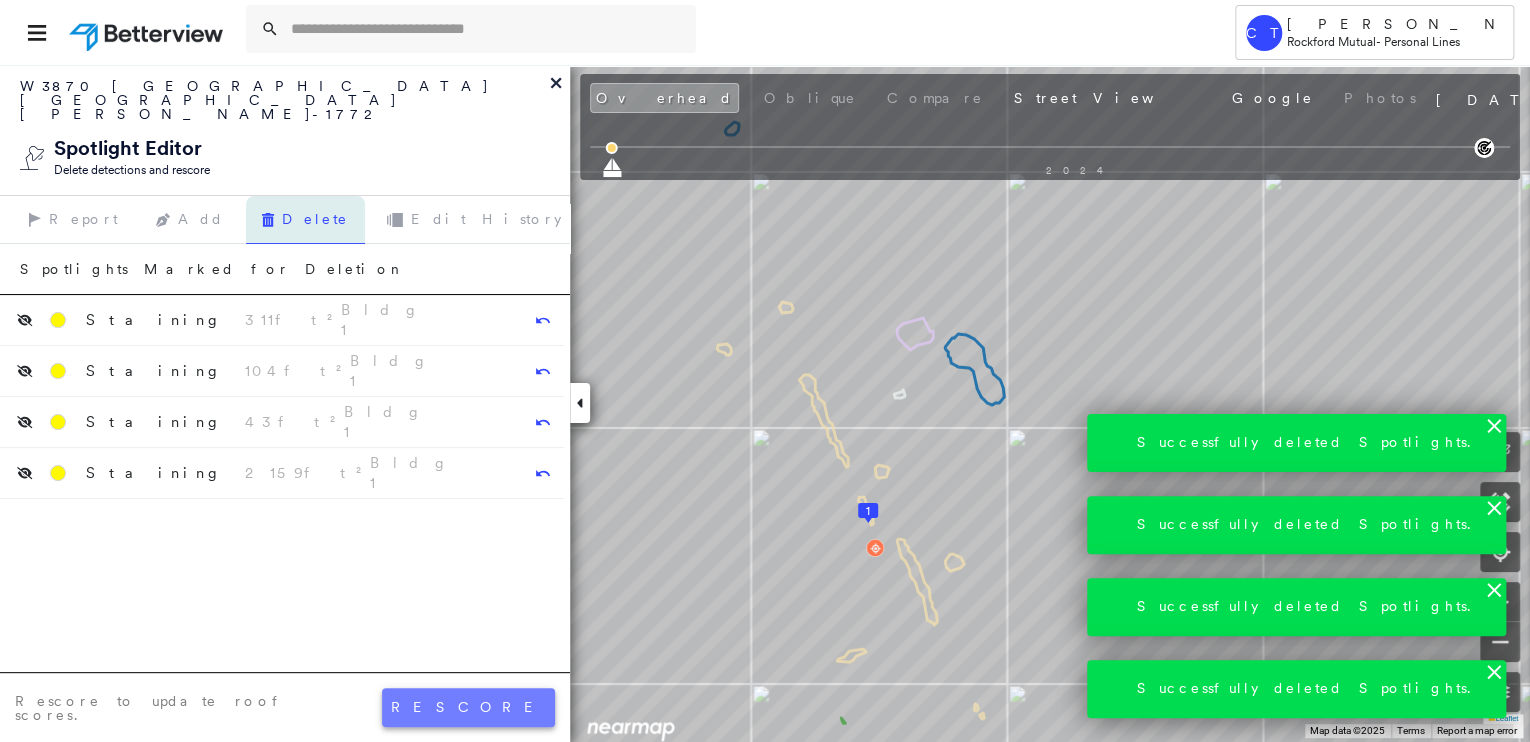 click on "rescore" at bounding box center [468, 707] 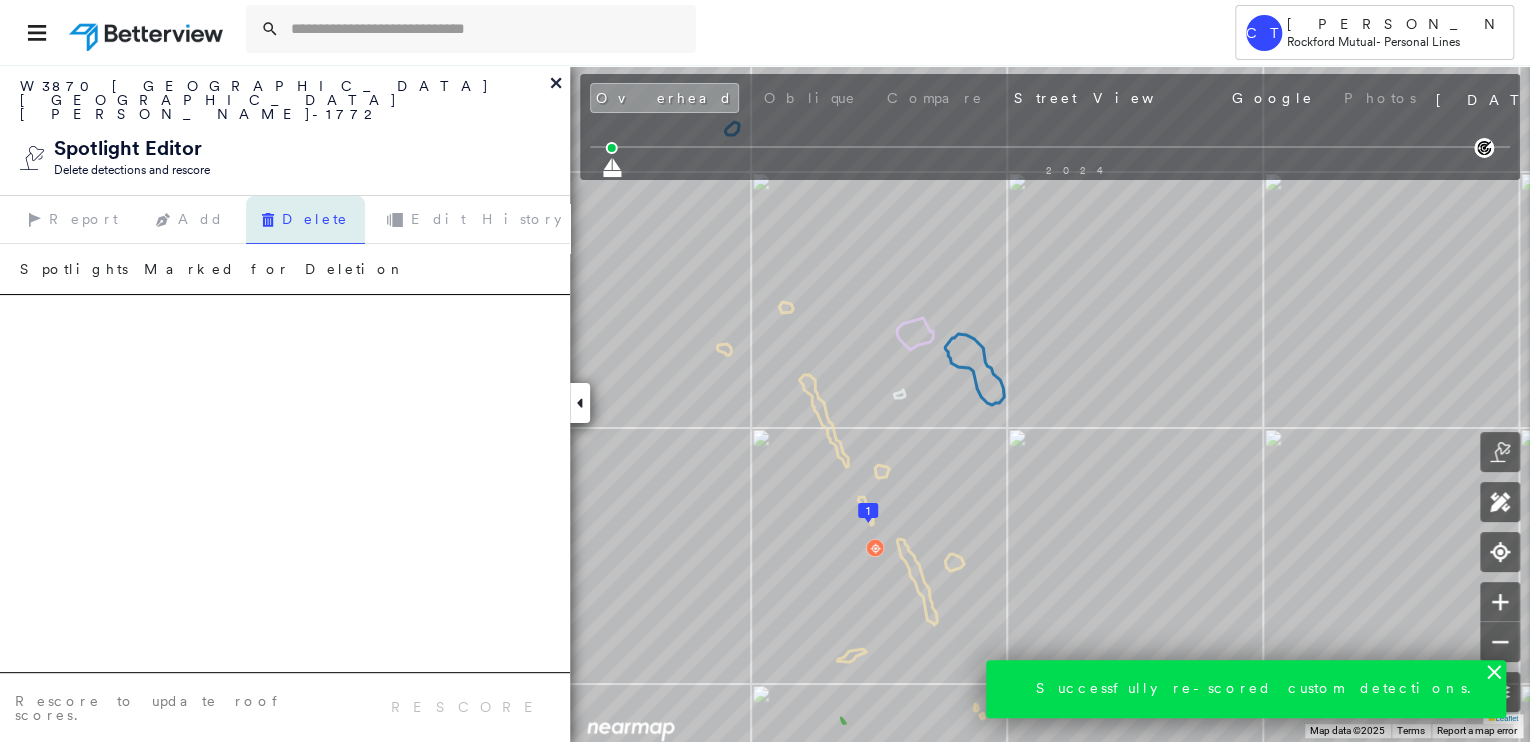 click 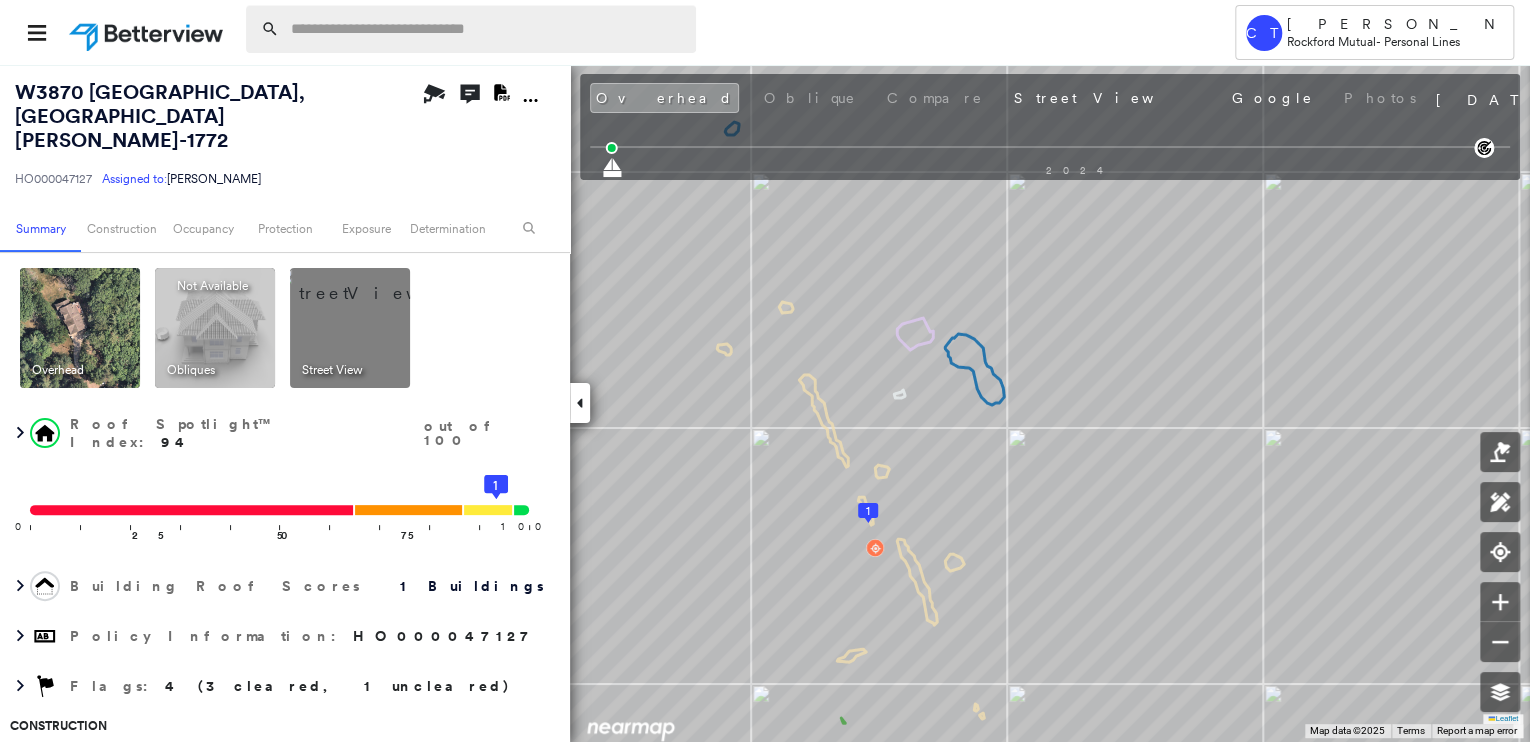 click at bounding box center (487, 29) 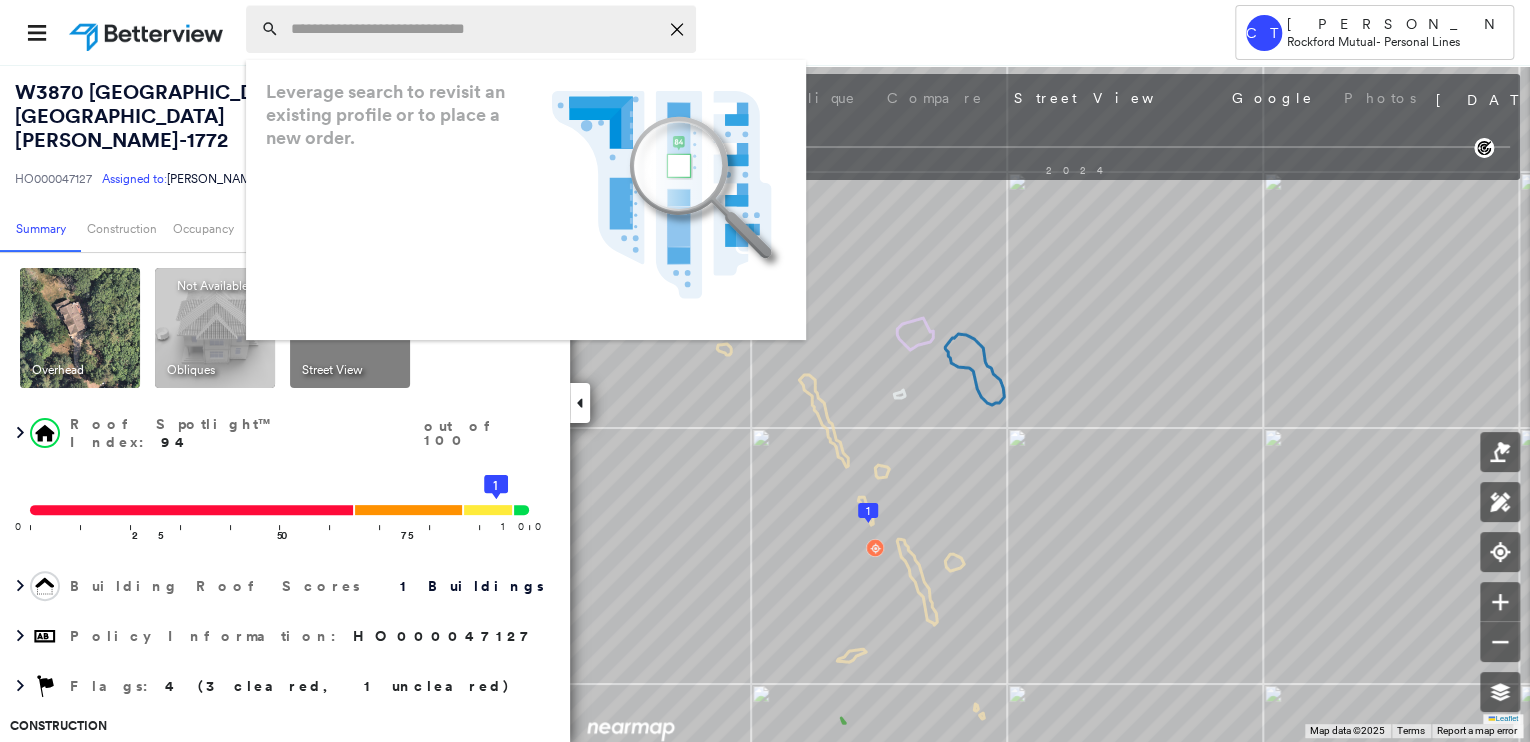 paste on "**********" 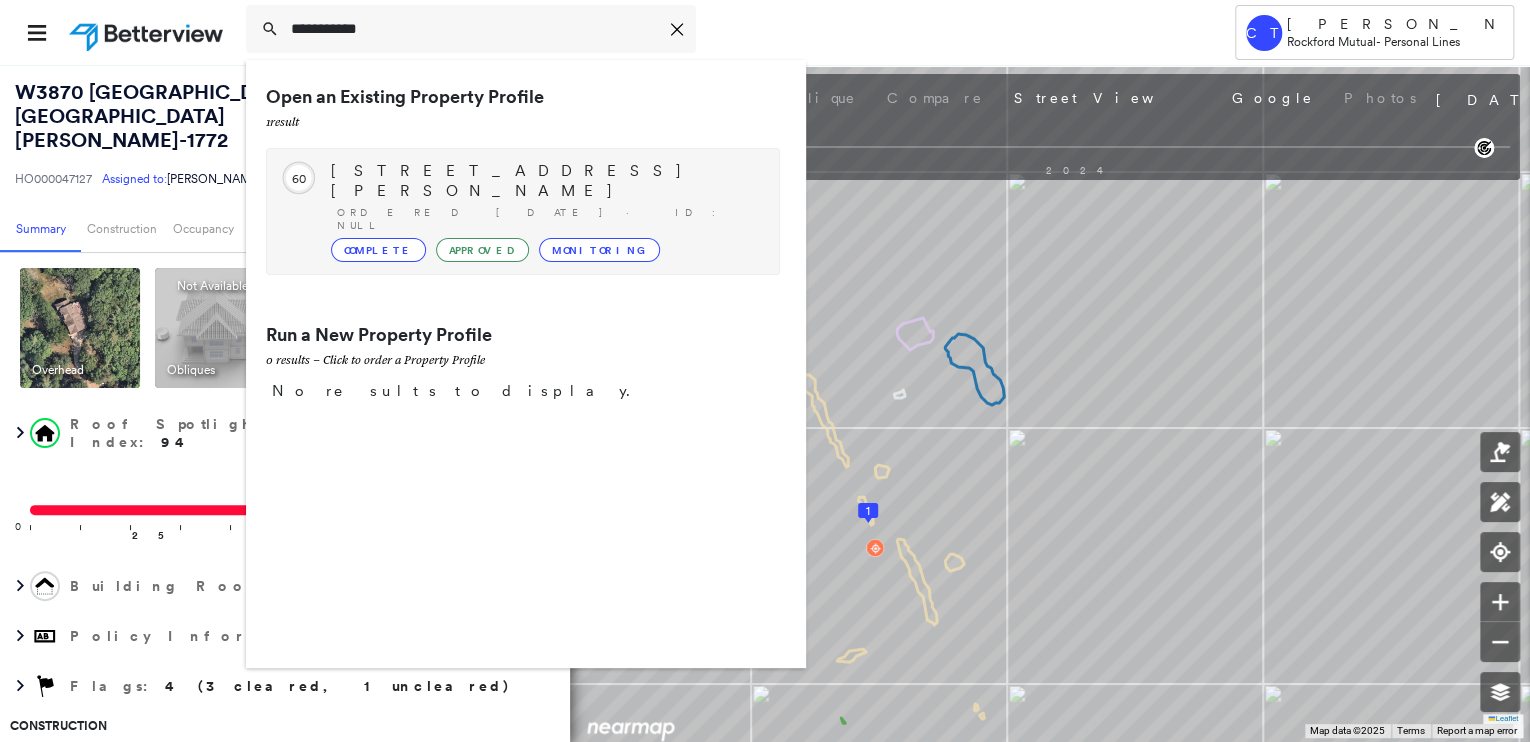 type on "**********" 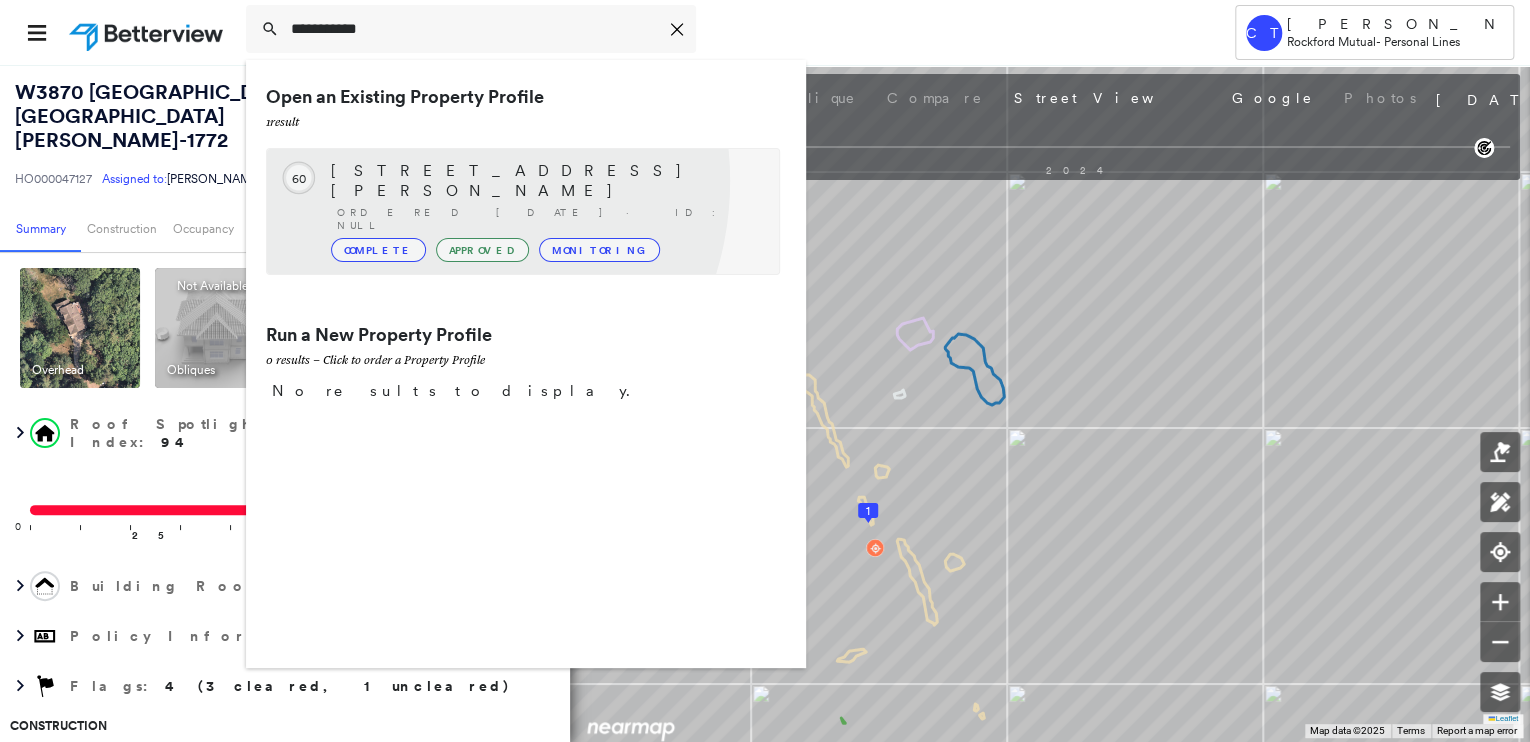 click on "11198 [PERSON_NAME], Fishers, IN 46038-5485 Ordered [DATE] · ID: null Complete Approved Monitoring" at bounding box center (545, 211) 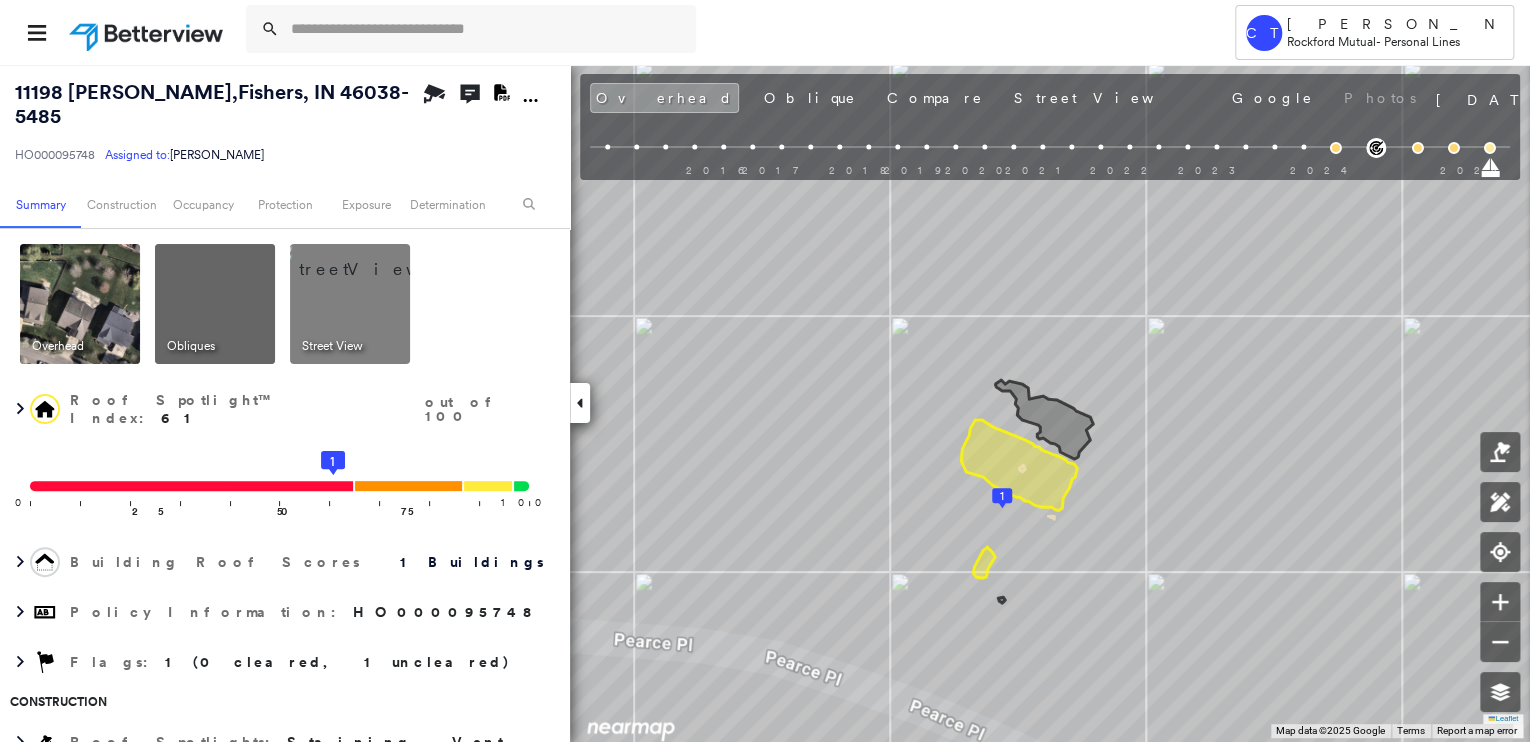 click at bounding box center [374, 259] 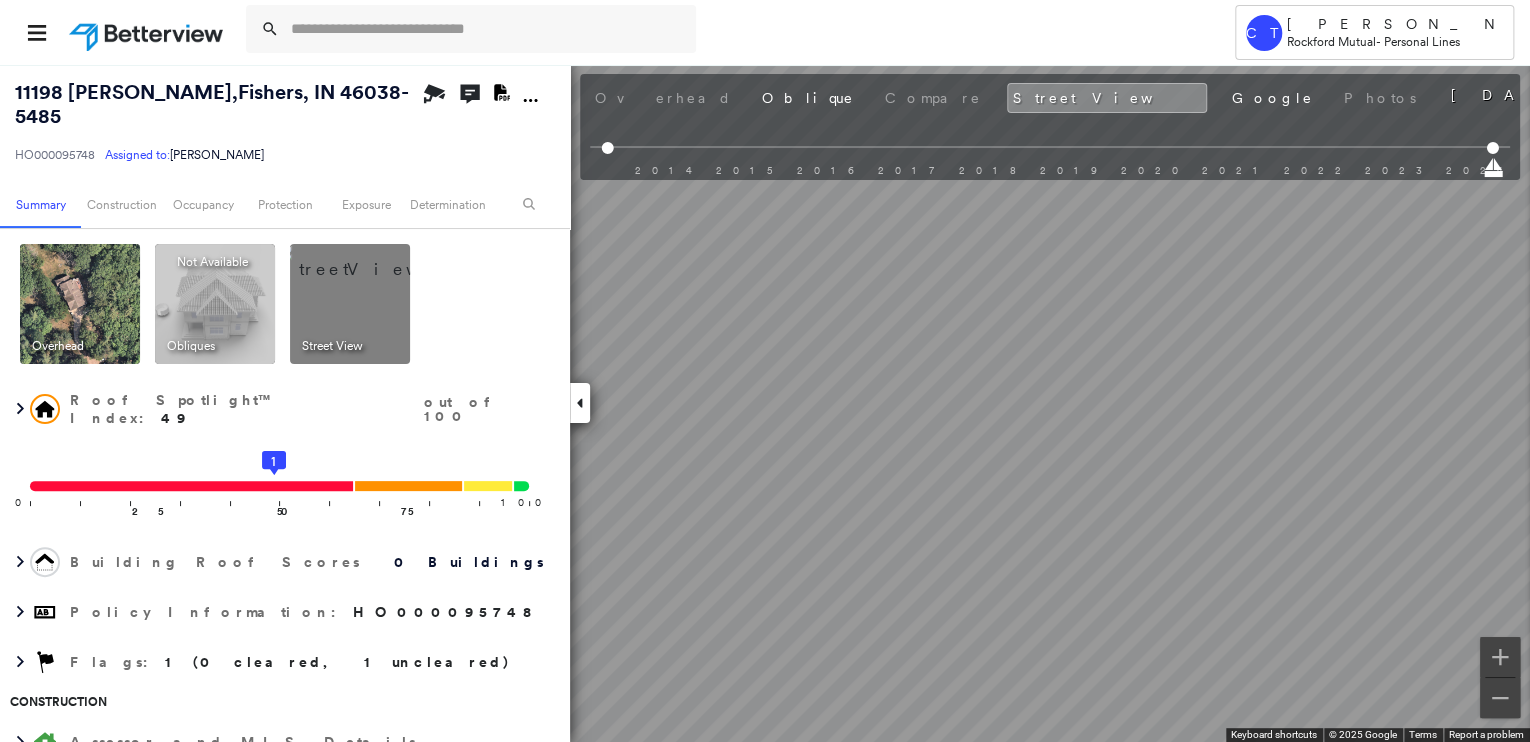 click at bounding box center [80, 304] 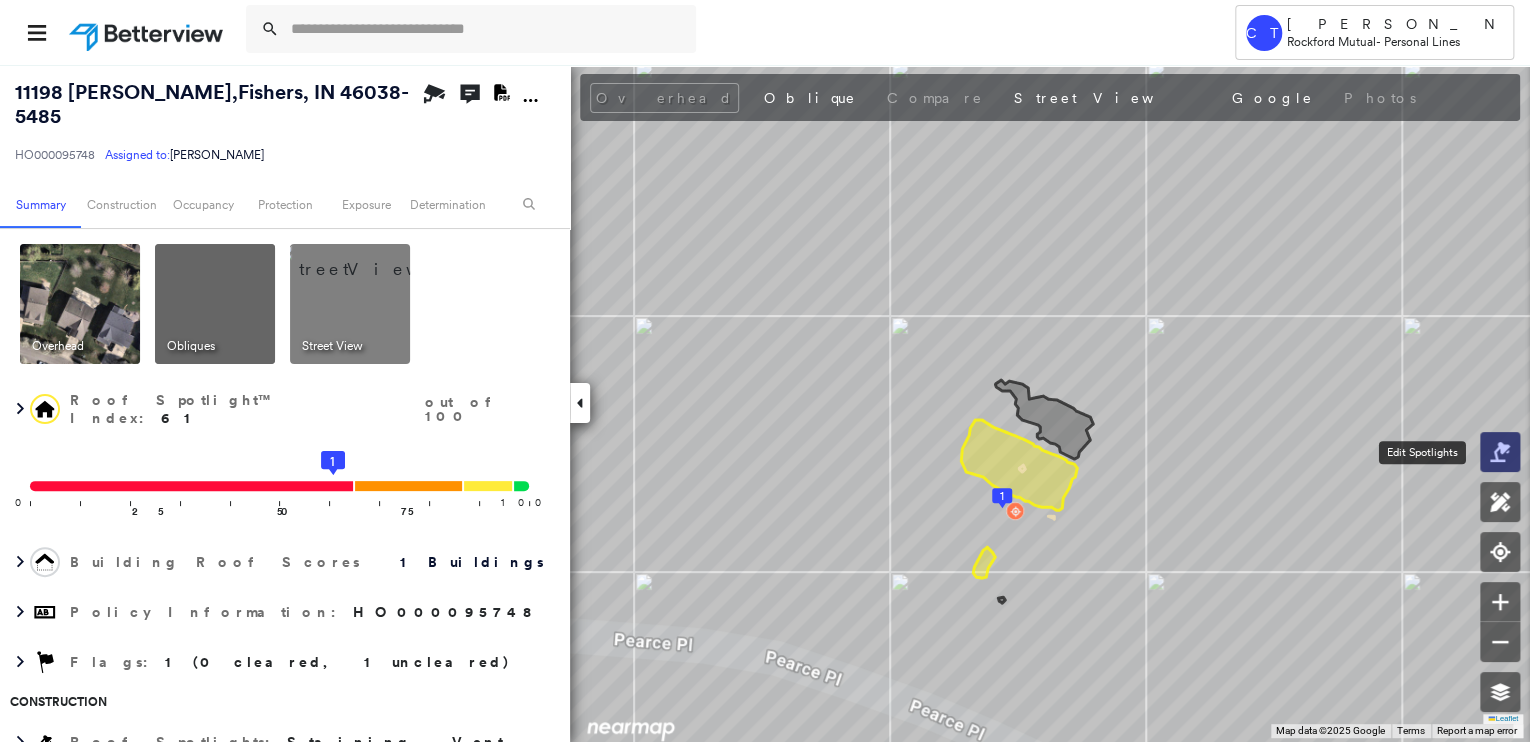 click 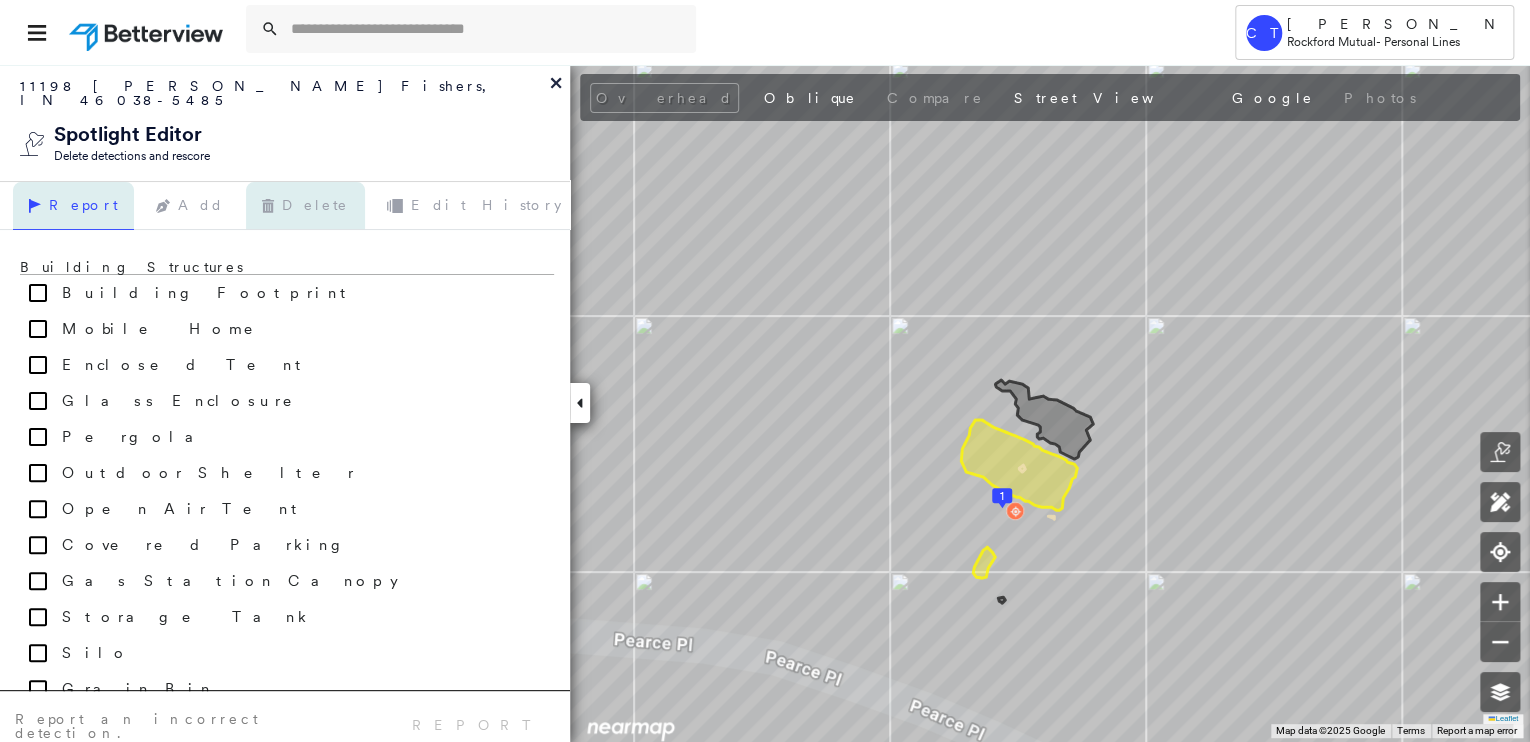 click on "Delete" at bounding box center (305, 206) 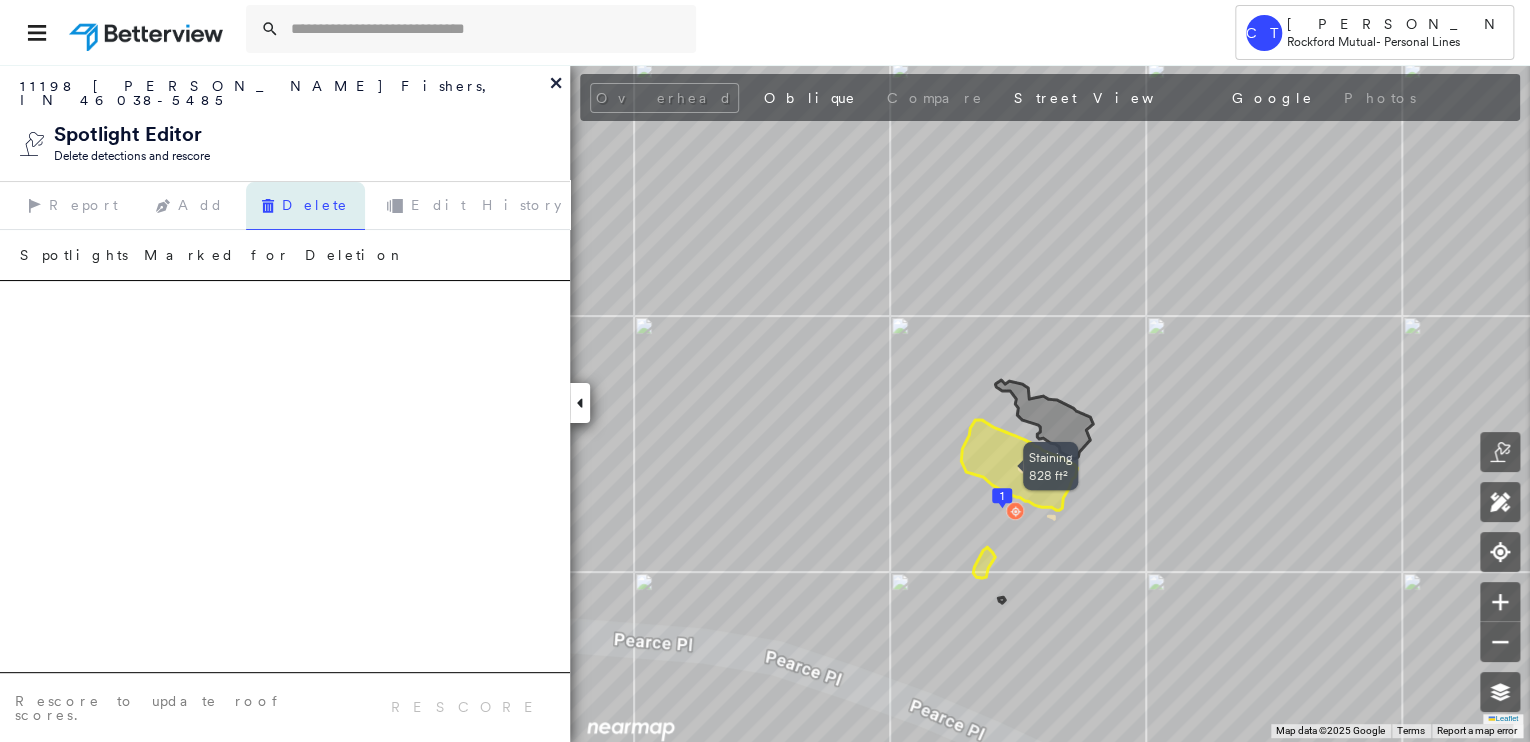 click 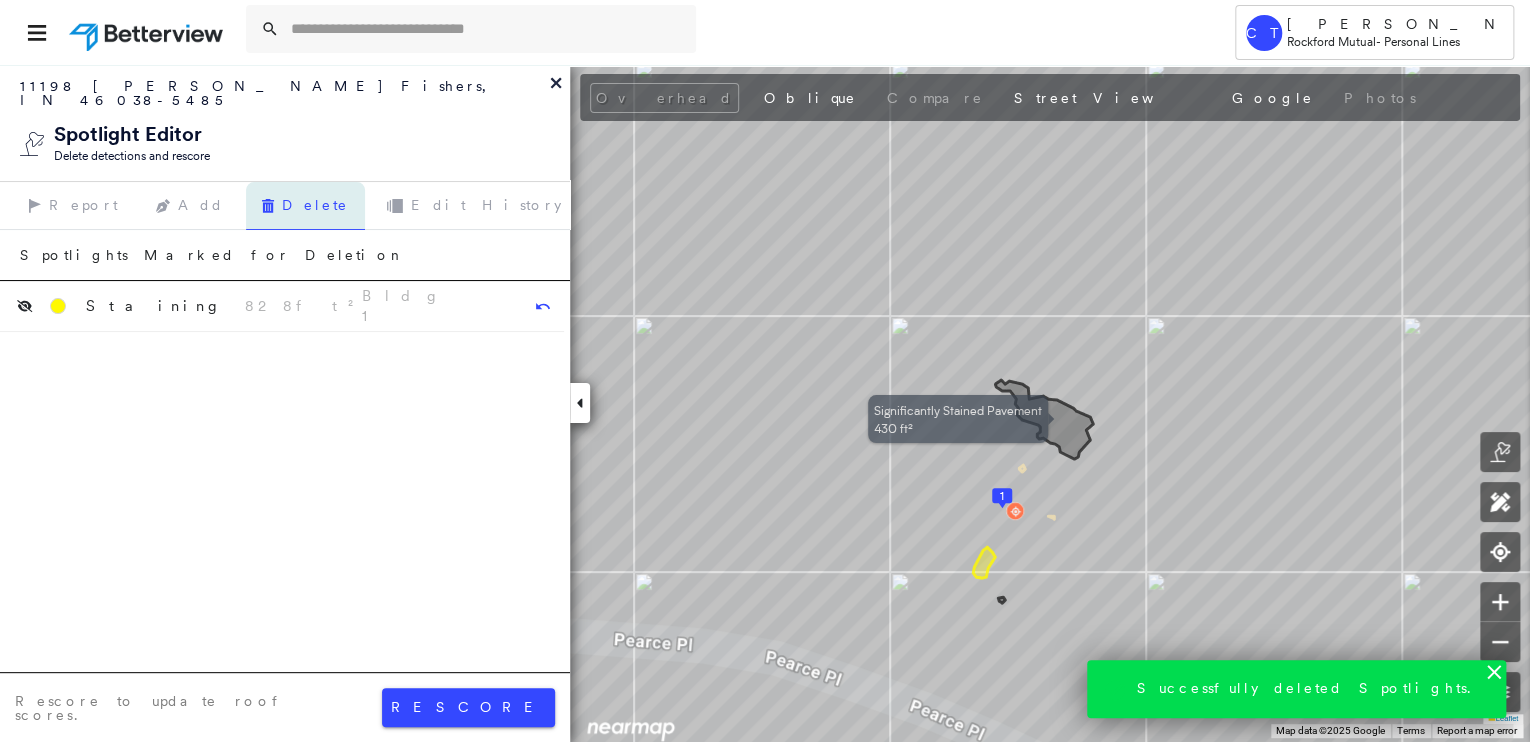 click 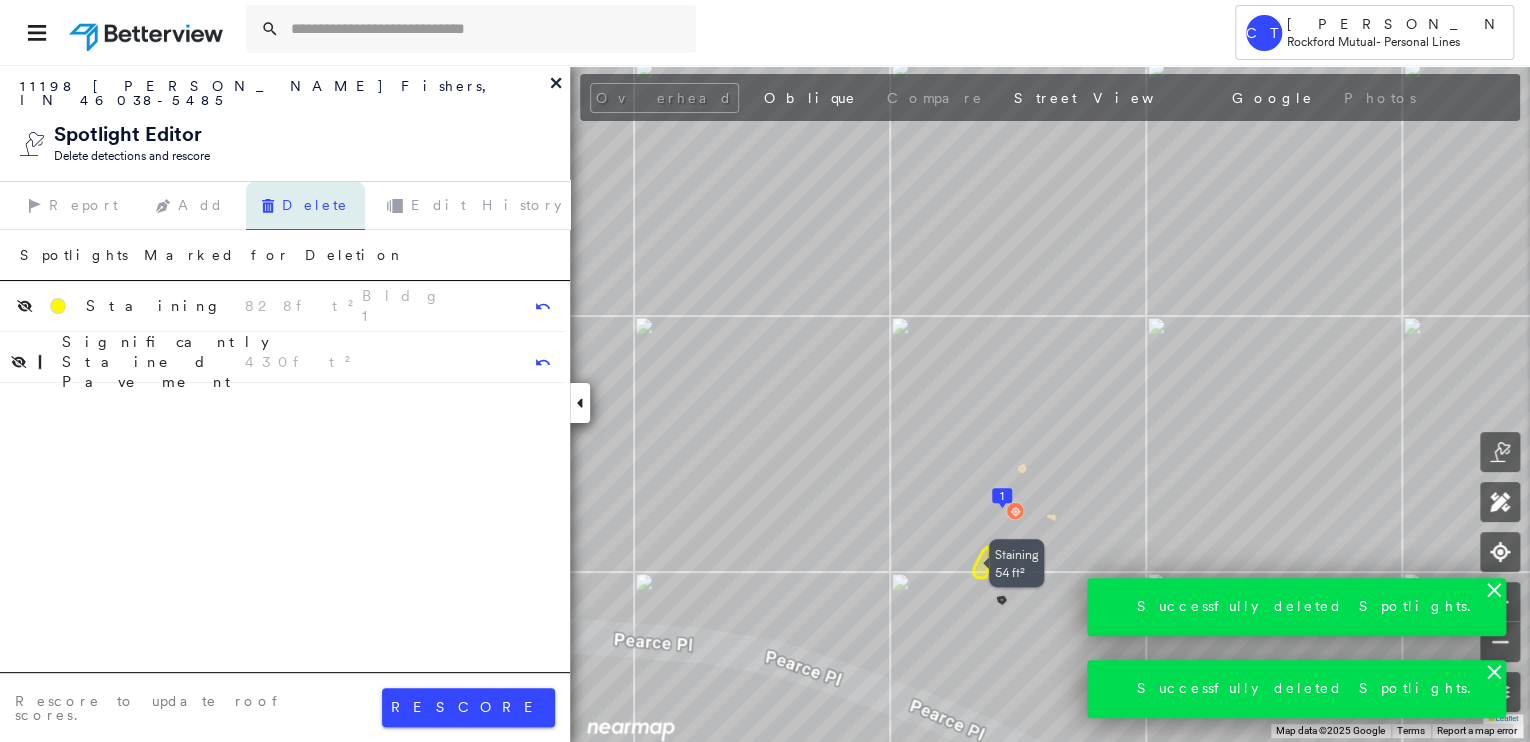 click 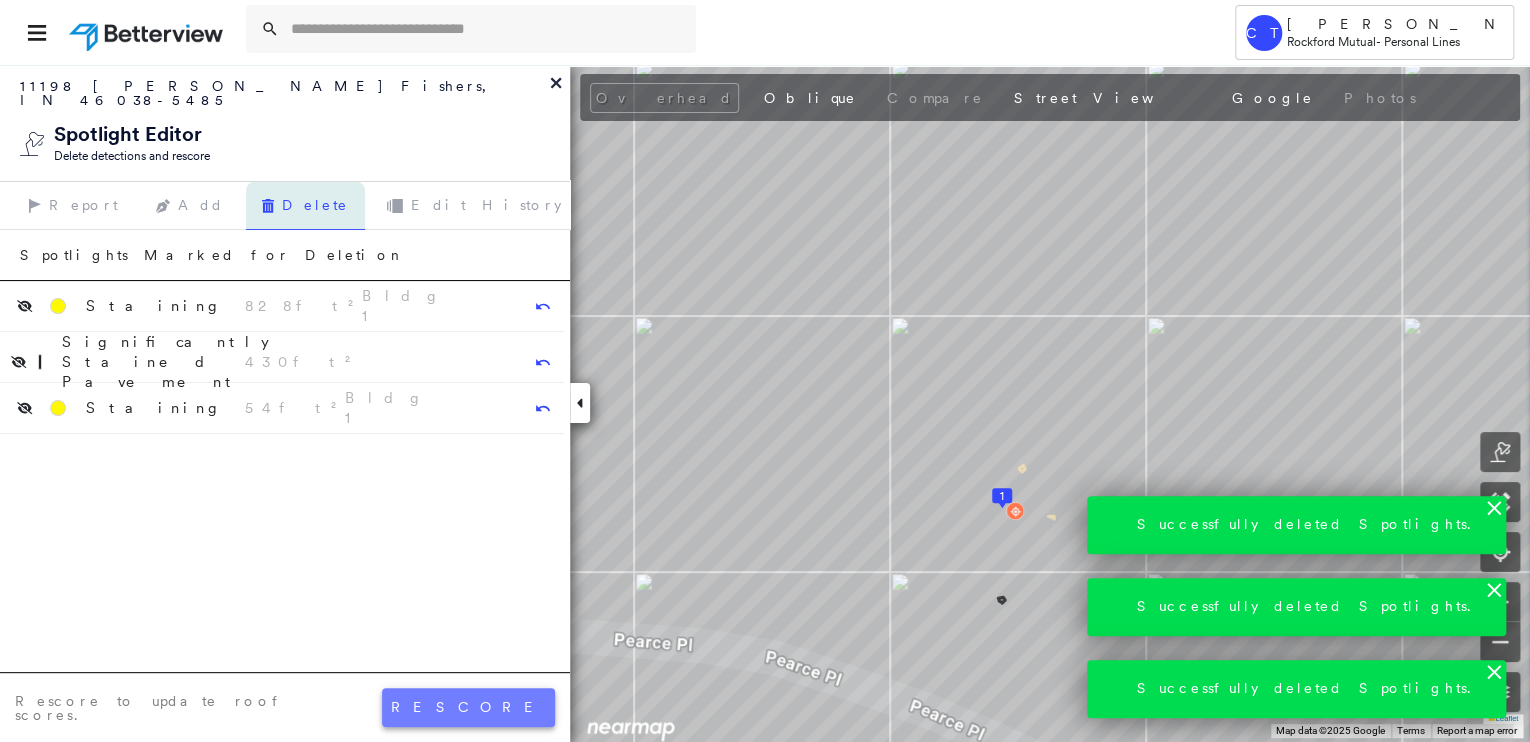 click on "rescore" at bounding box center [468, 707] 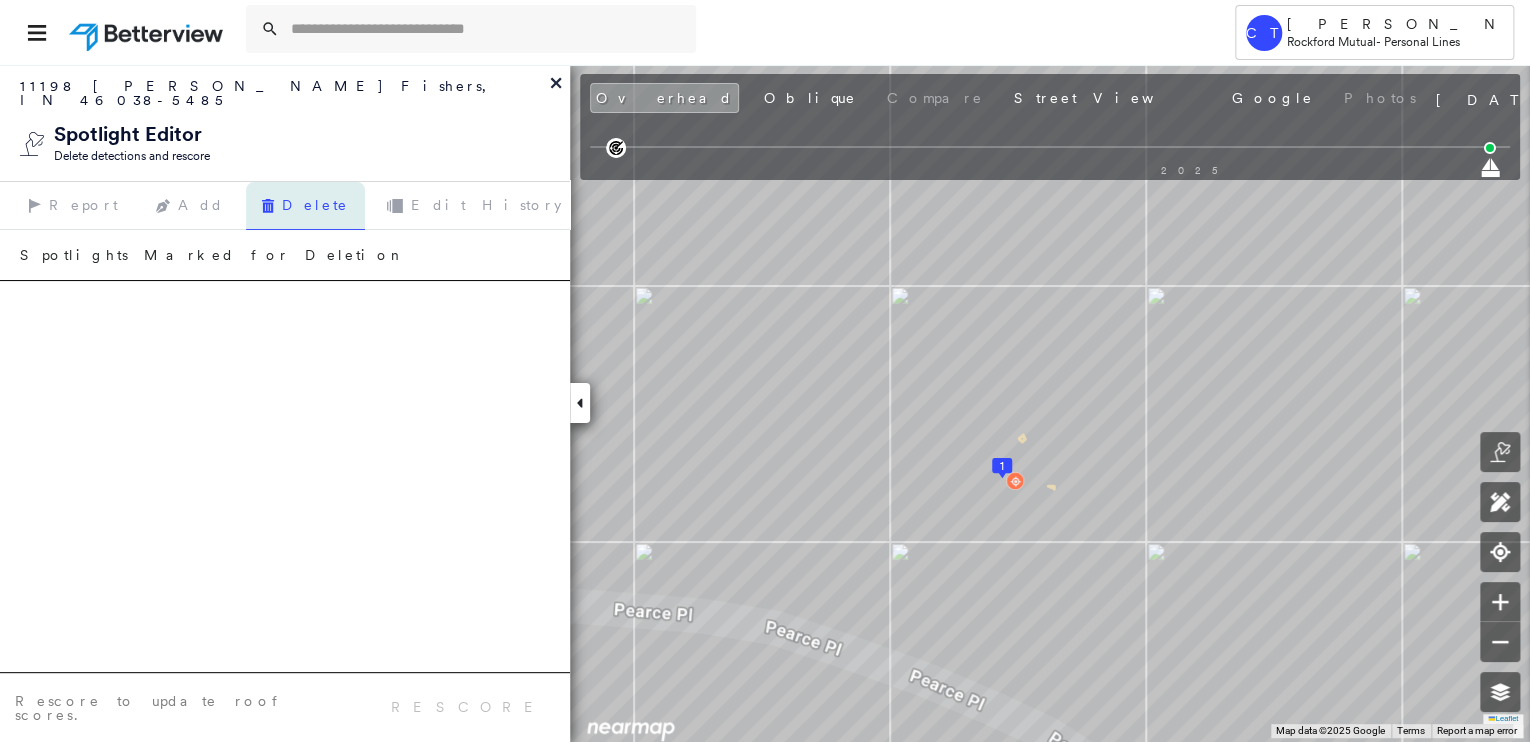 click 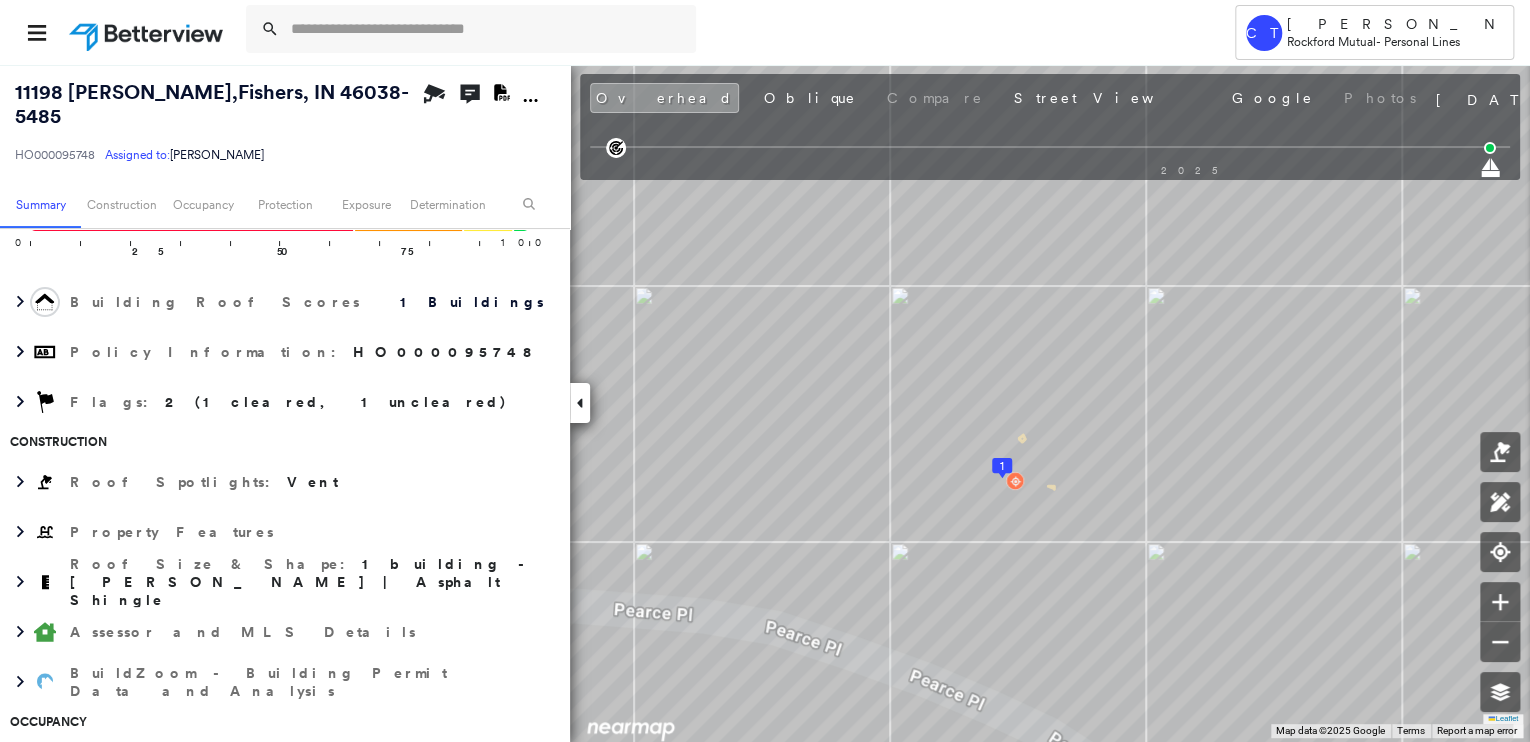 scroll, scrollTop: 480, scrollLeft: 0, axis: vertical 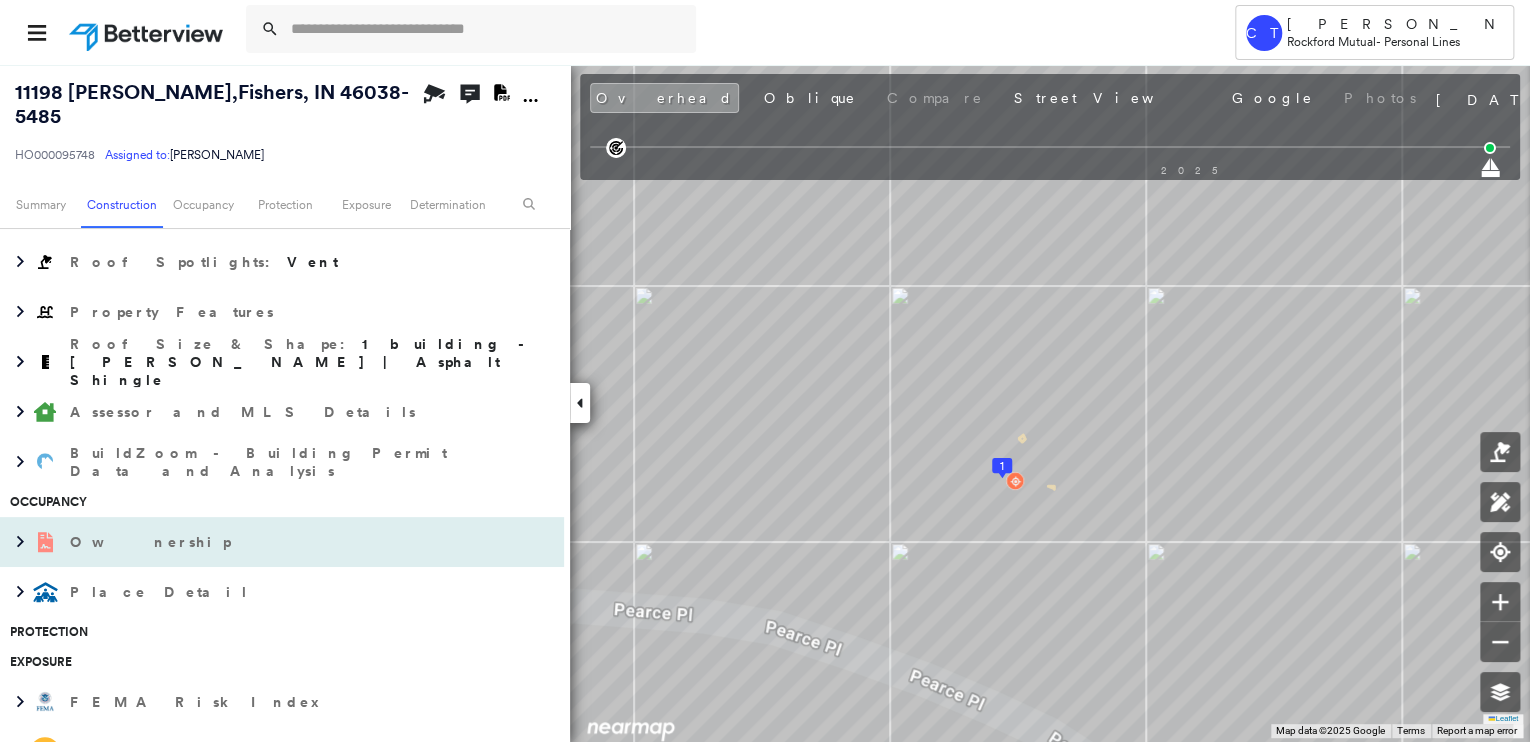 click on "Ownership" at bounding box center (152, 542) 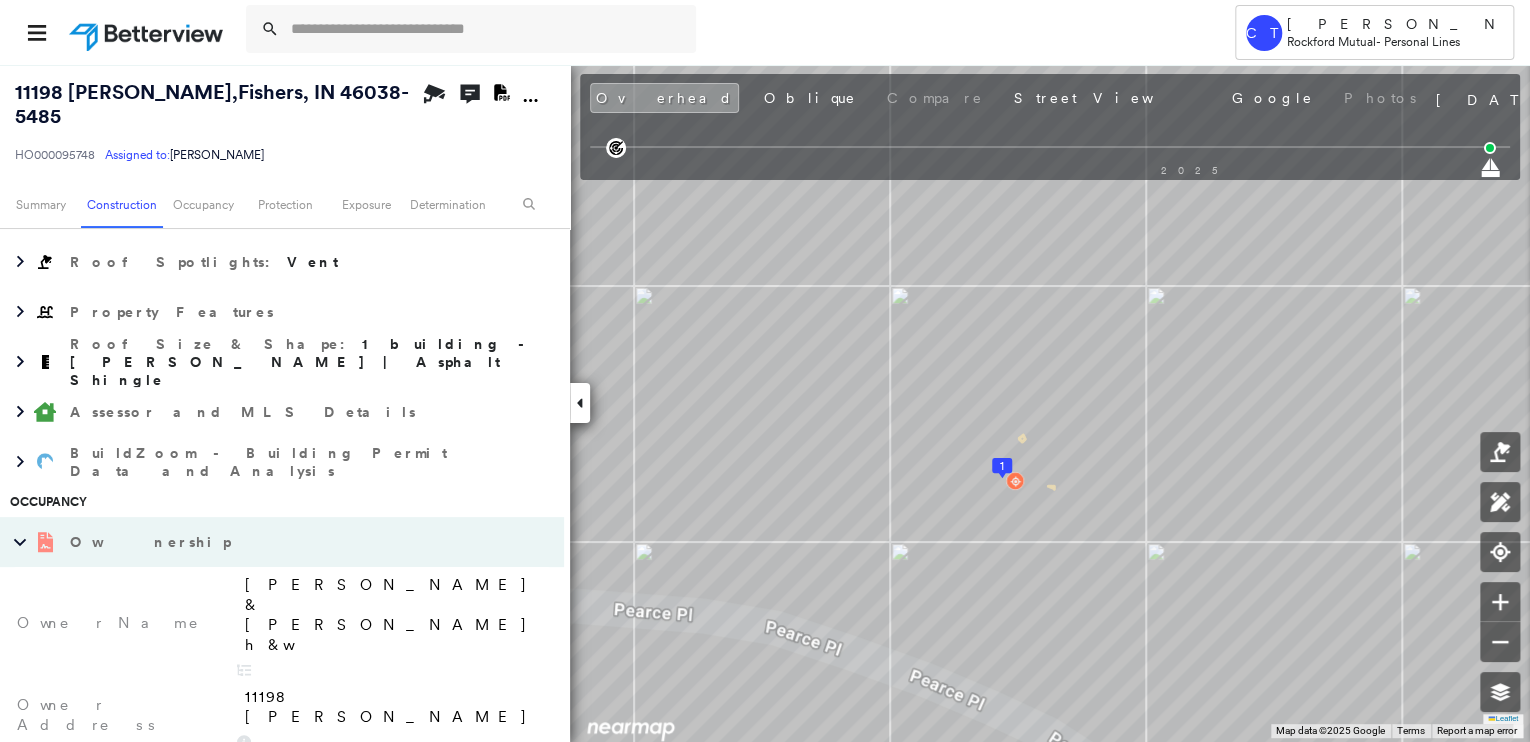 click on "Ownership" at bounding box center (152, 542) 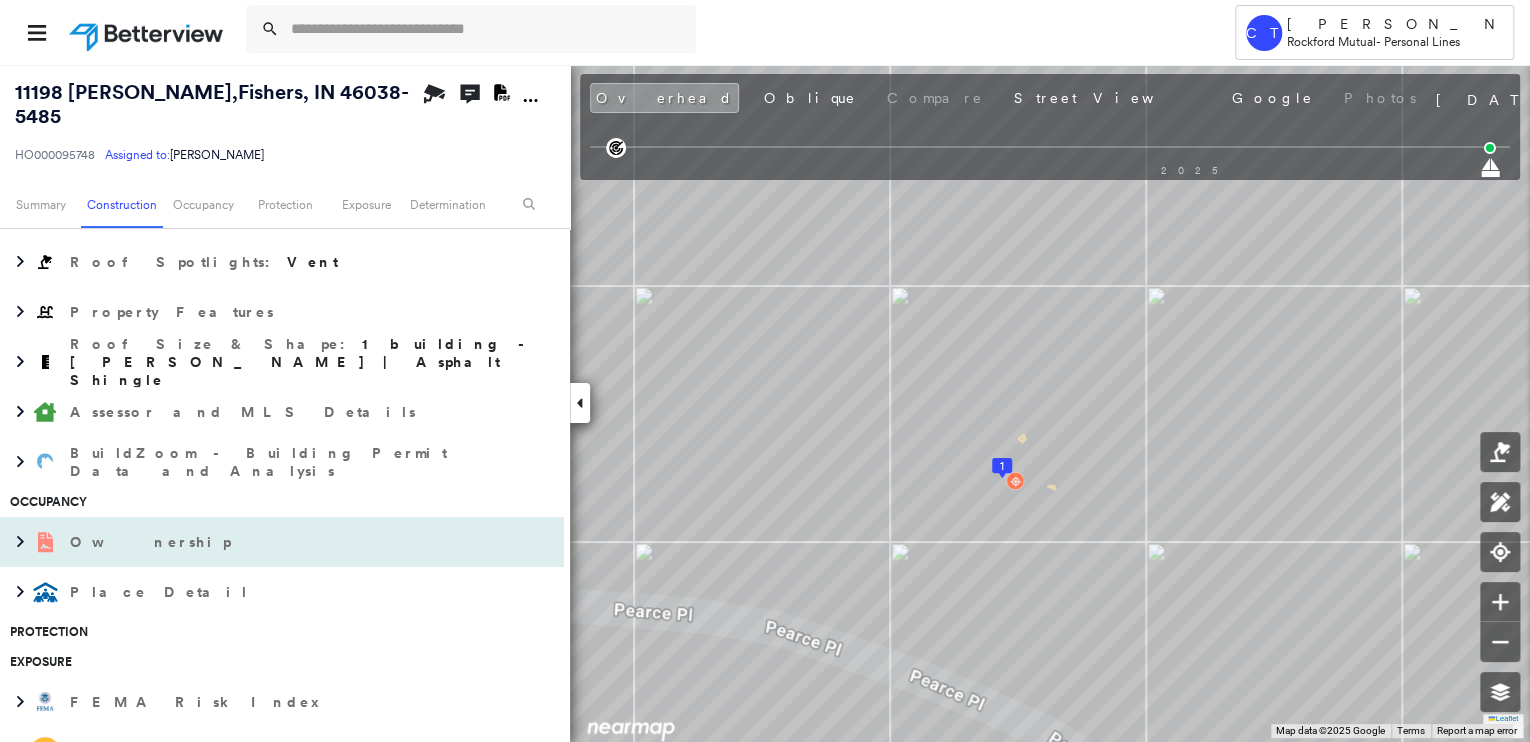 click on "Ownership" at bounding box center (152, 542) 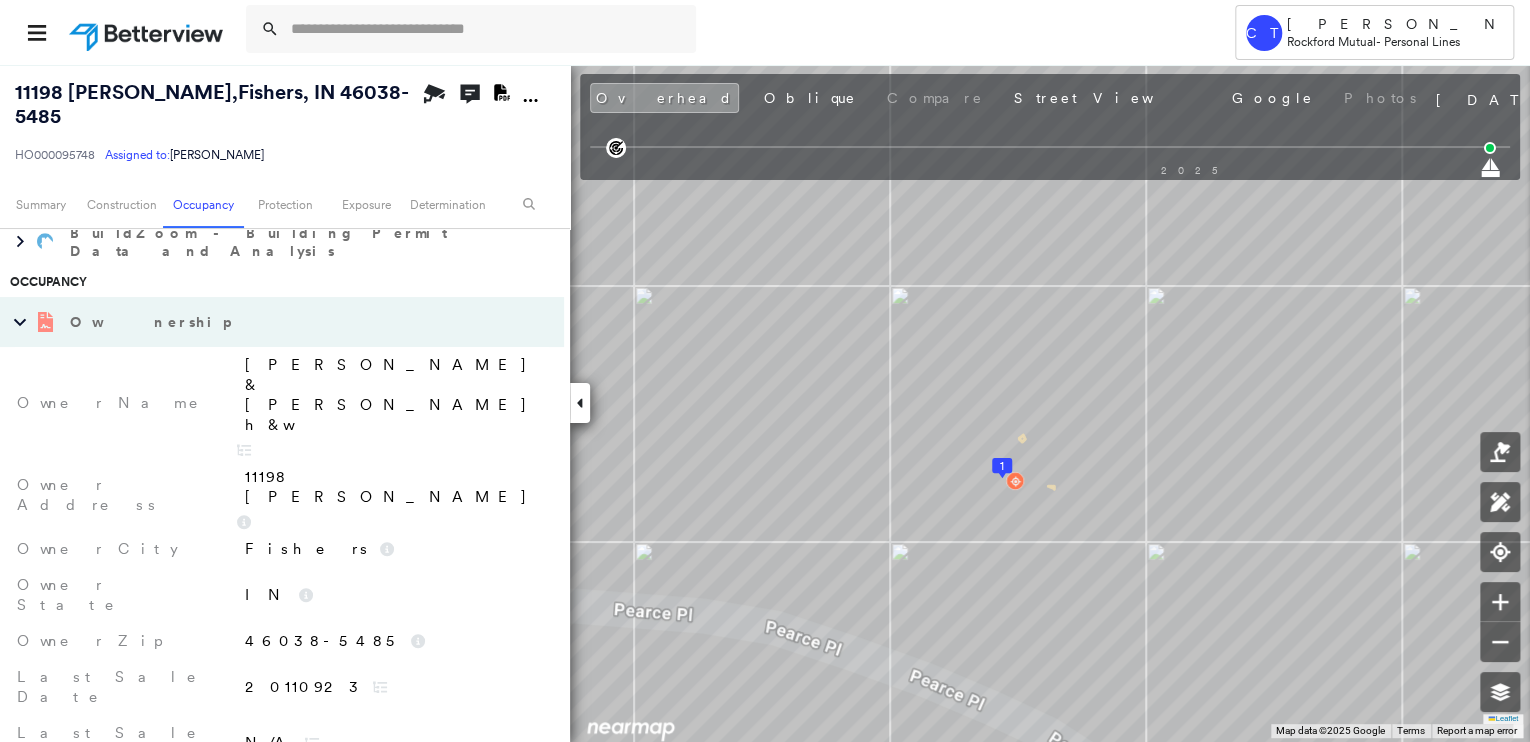 scroll, scrollTop: 640, scrollLeft: 0, axis: vertical 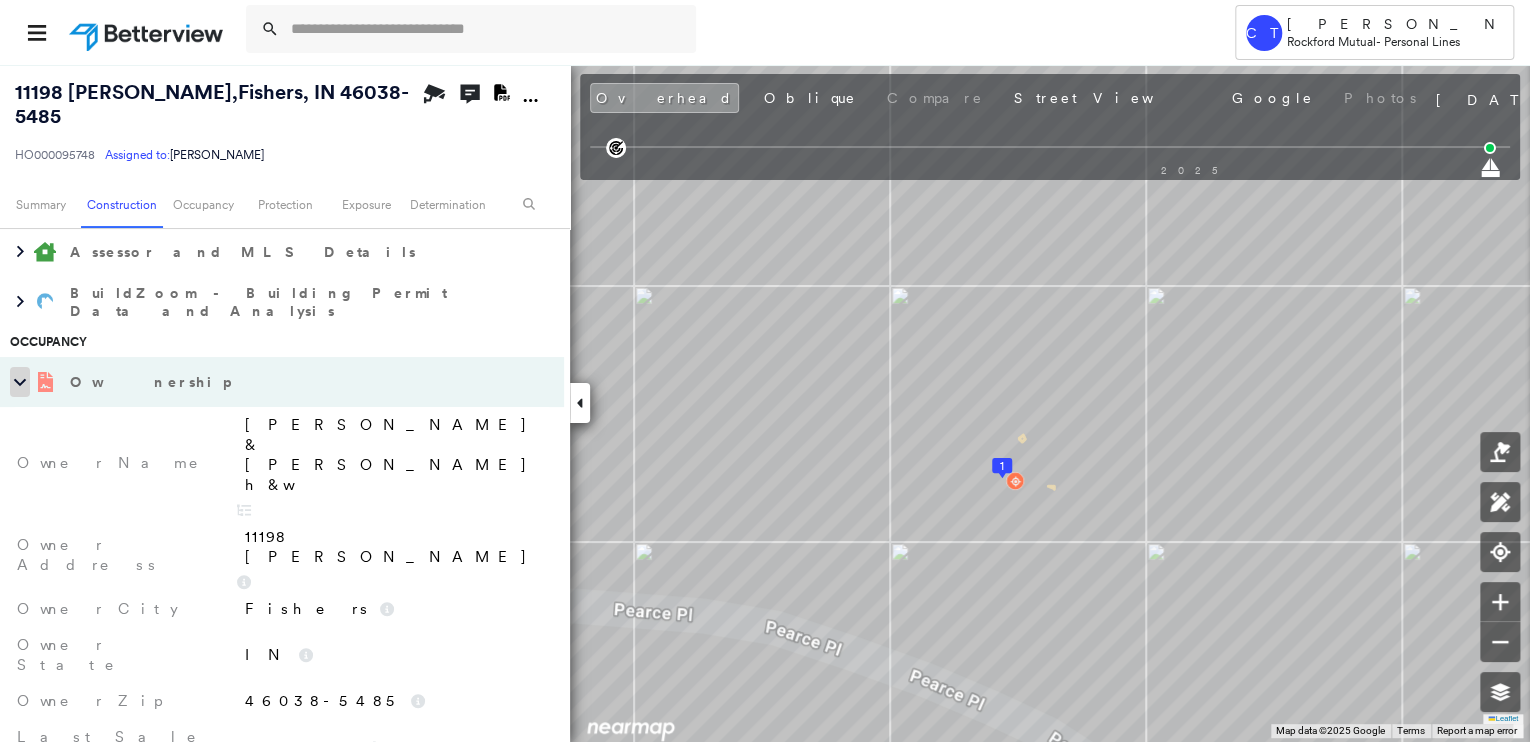 click 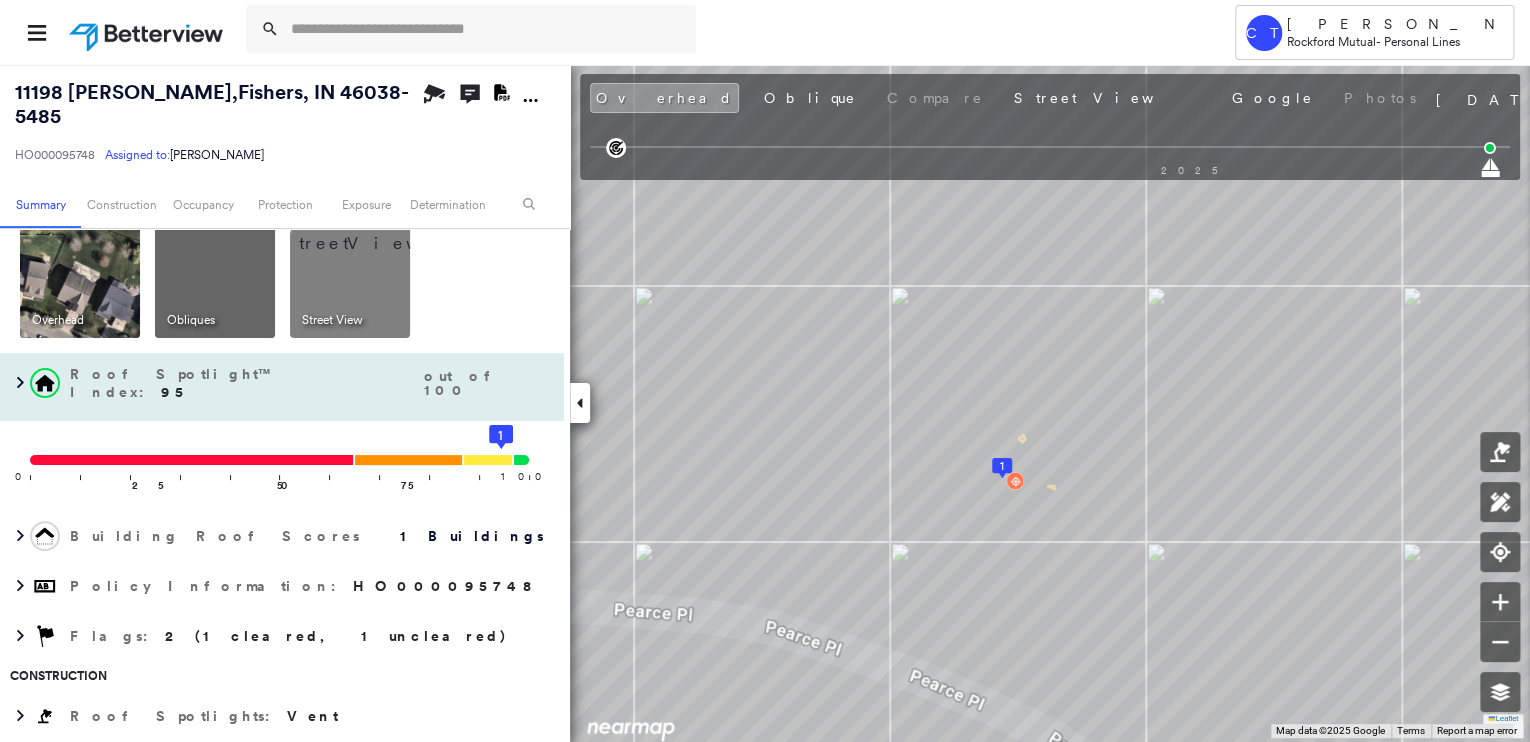 scroll, scrollTop: 0, scrollLeft: 0, axis: both 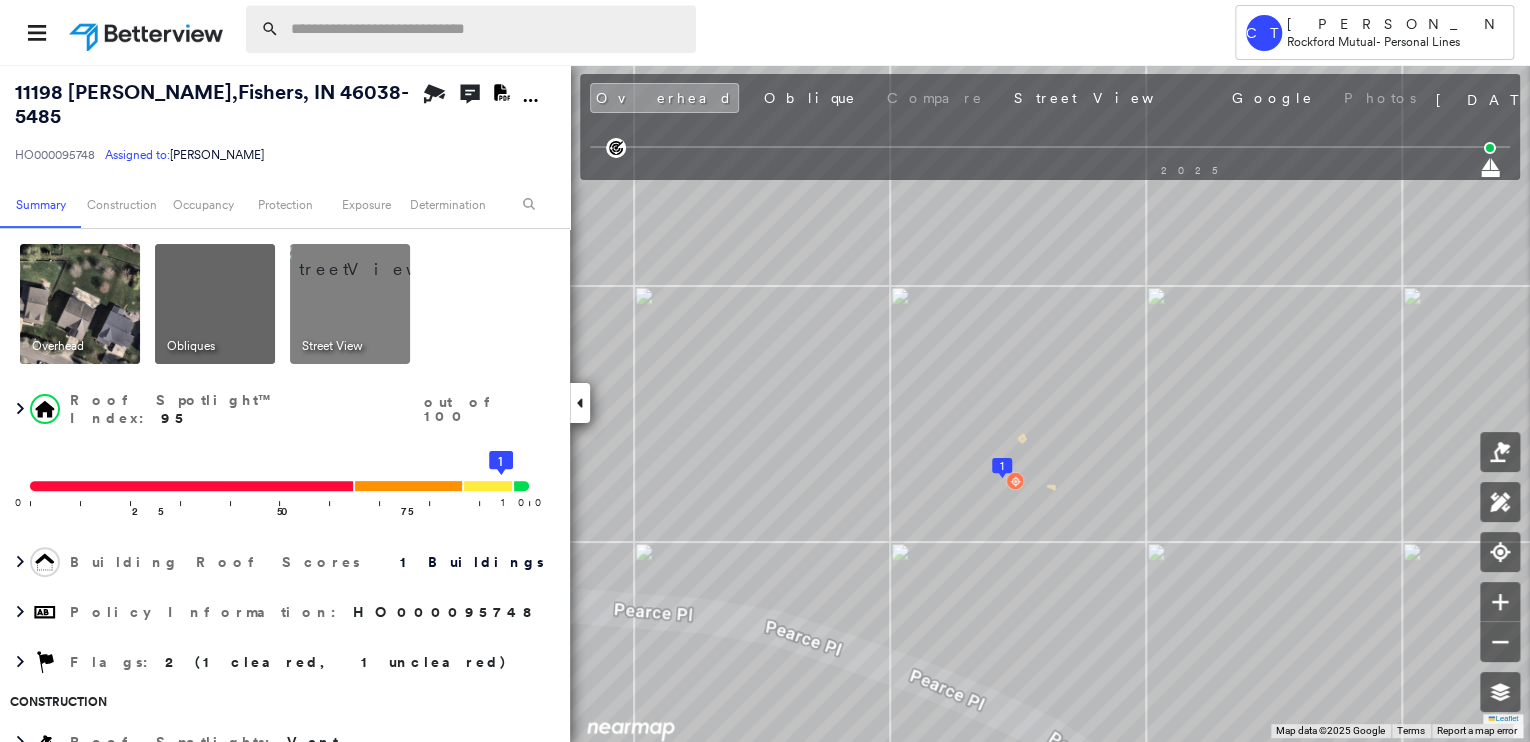 click at bounding box center [487, 29] 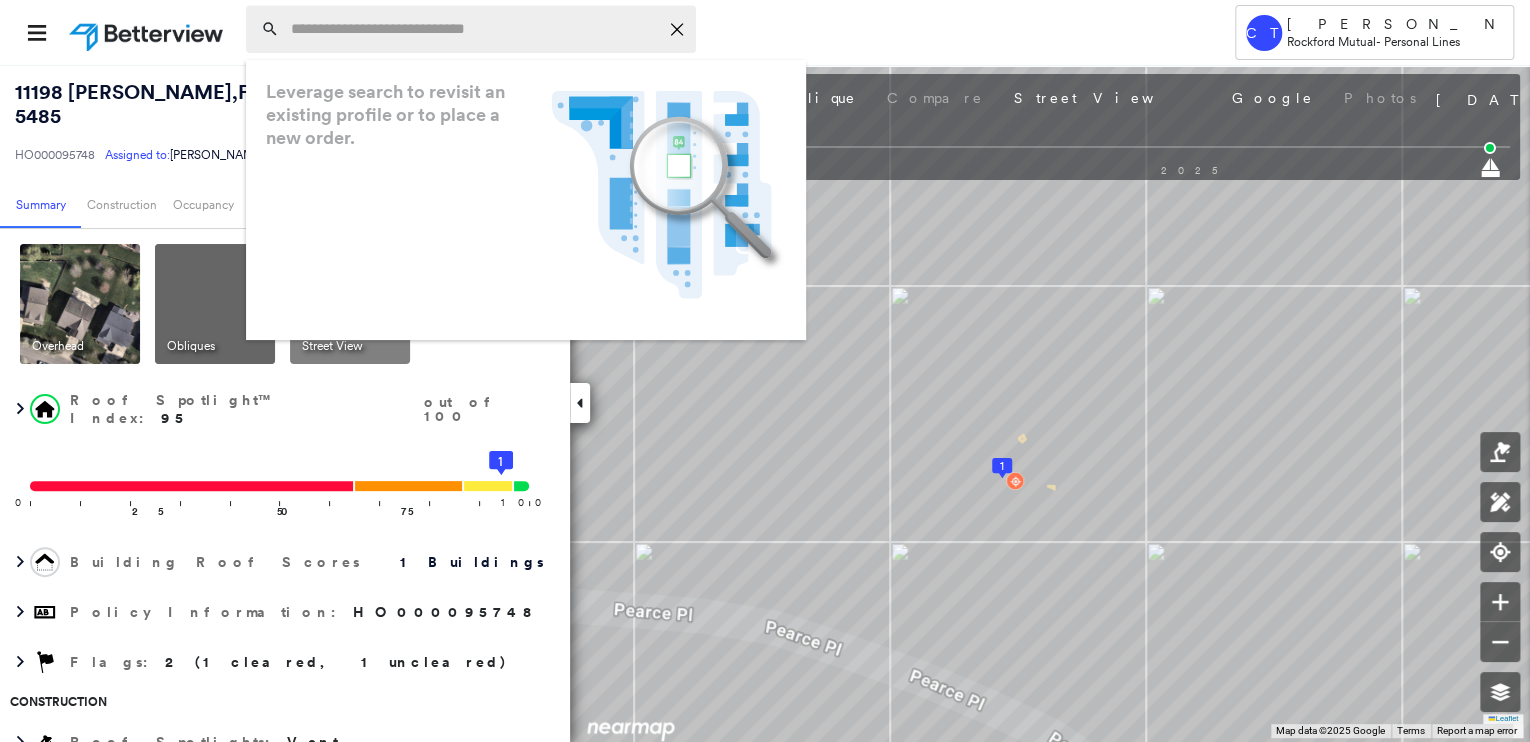 paste on "**********" 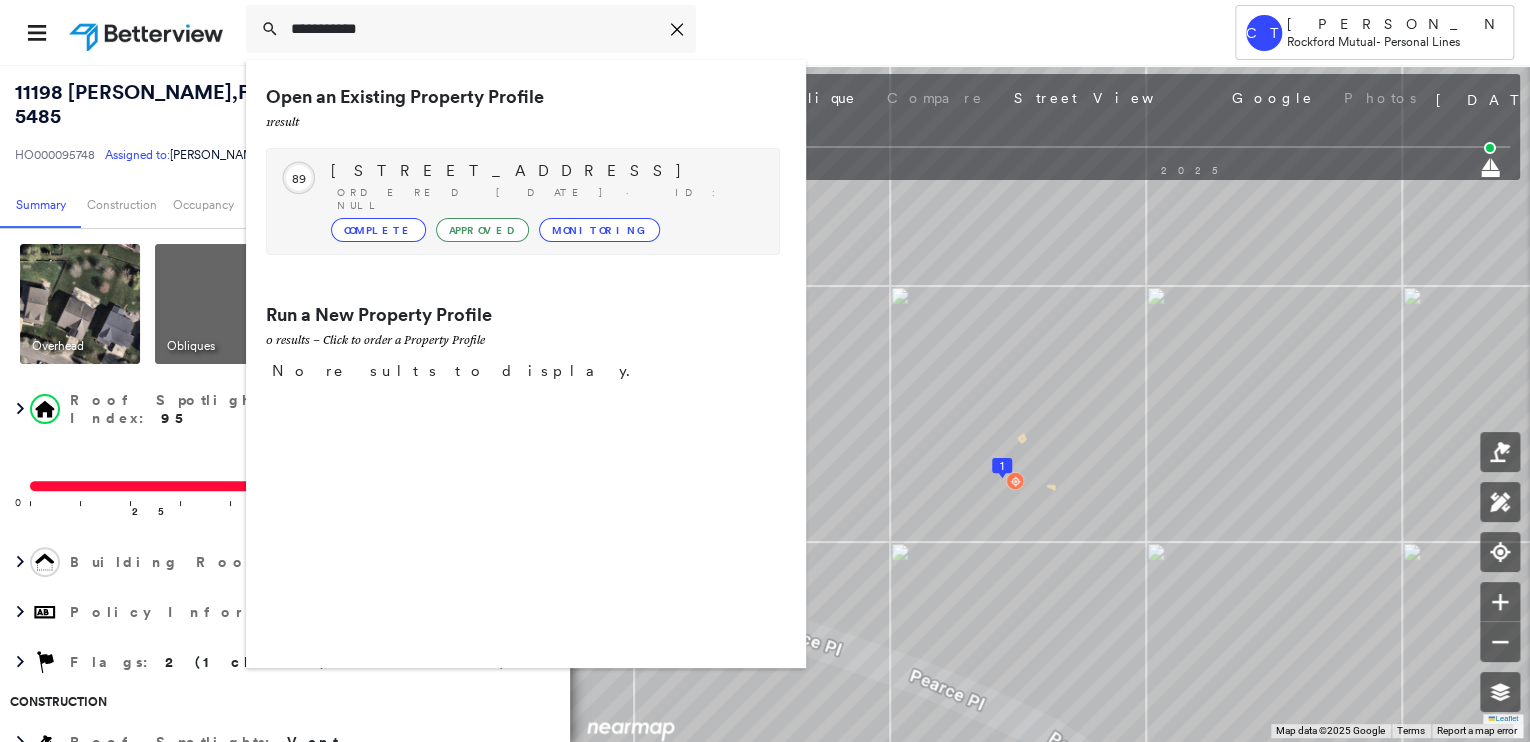 type on "**********" 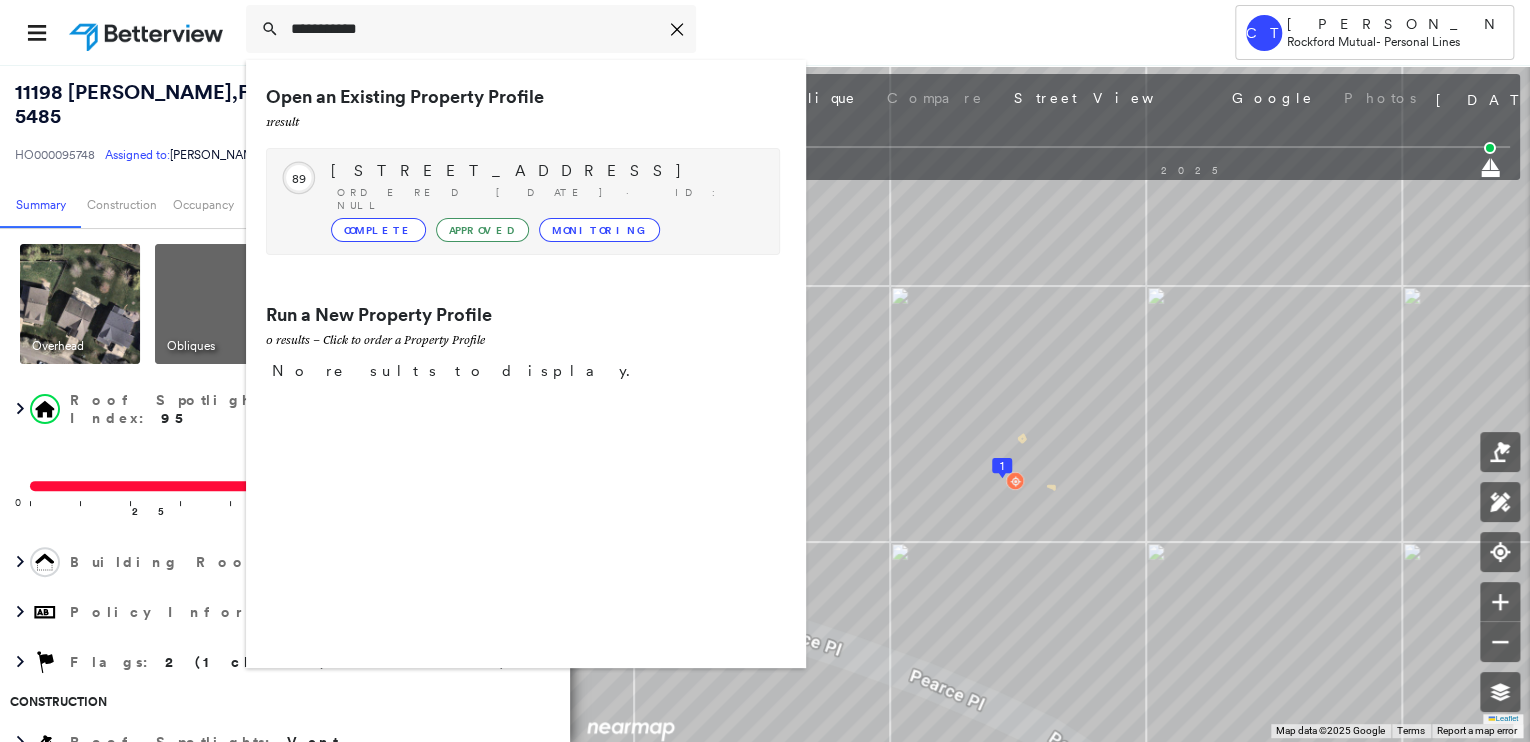click on "[STREET_ADDRESS]" at bounding box center [545, 171] 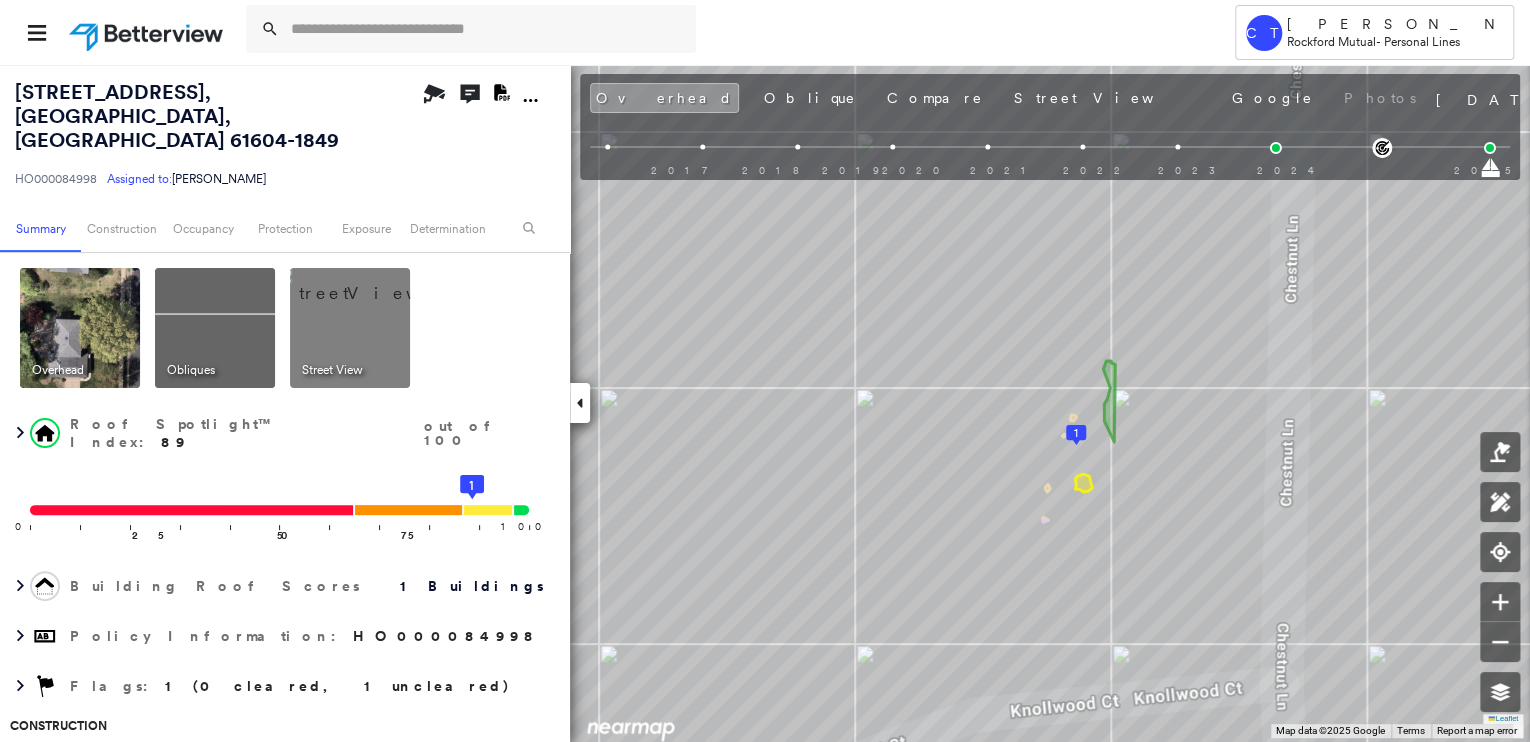 click at bounding box center (374, 283) 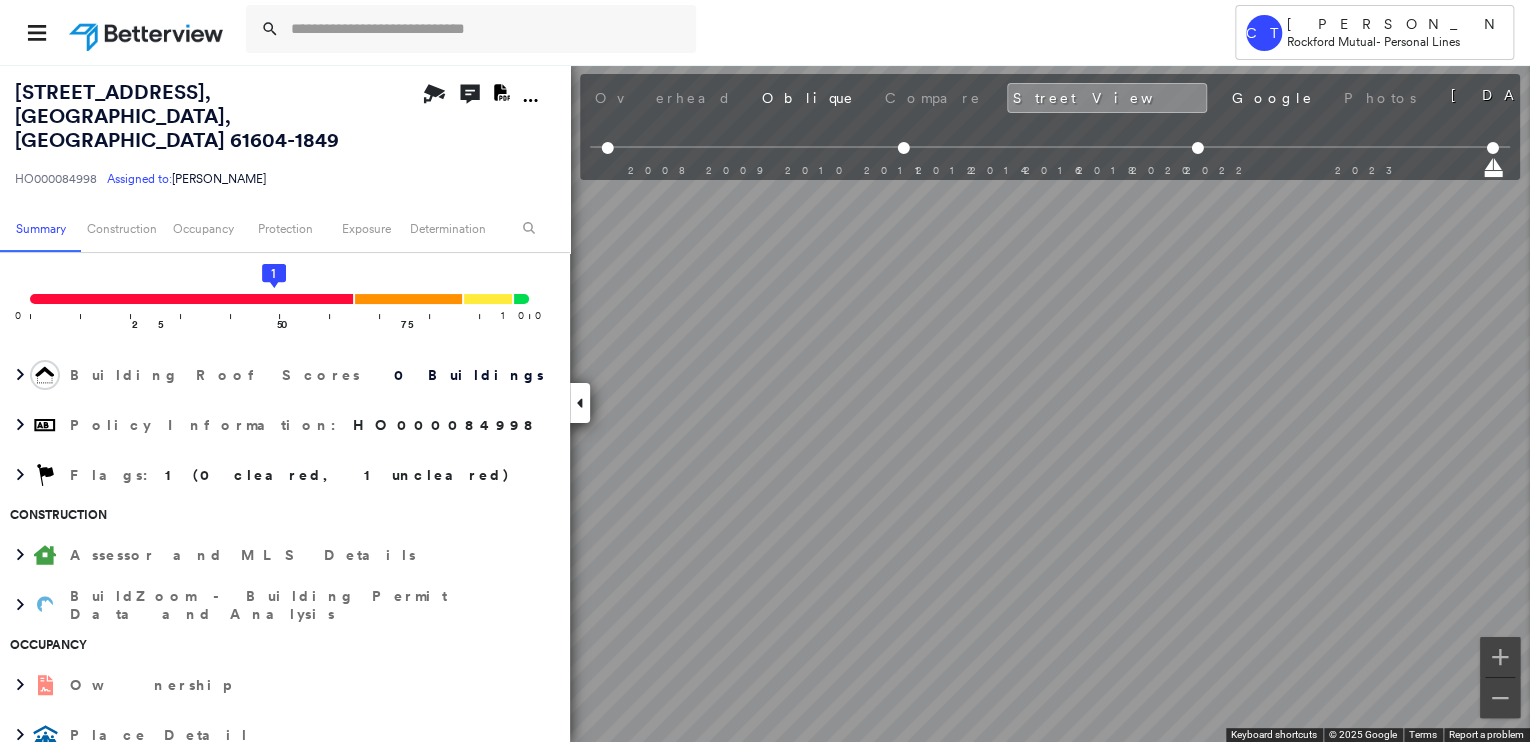 scroll, scrollTop: 240, scrollLeft: 0, axis: vertical 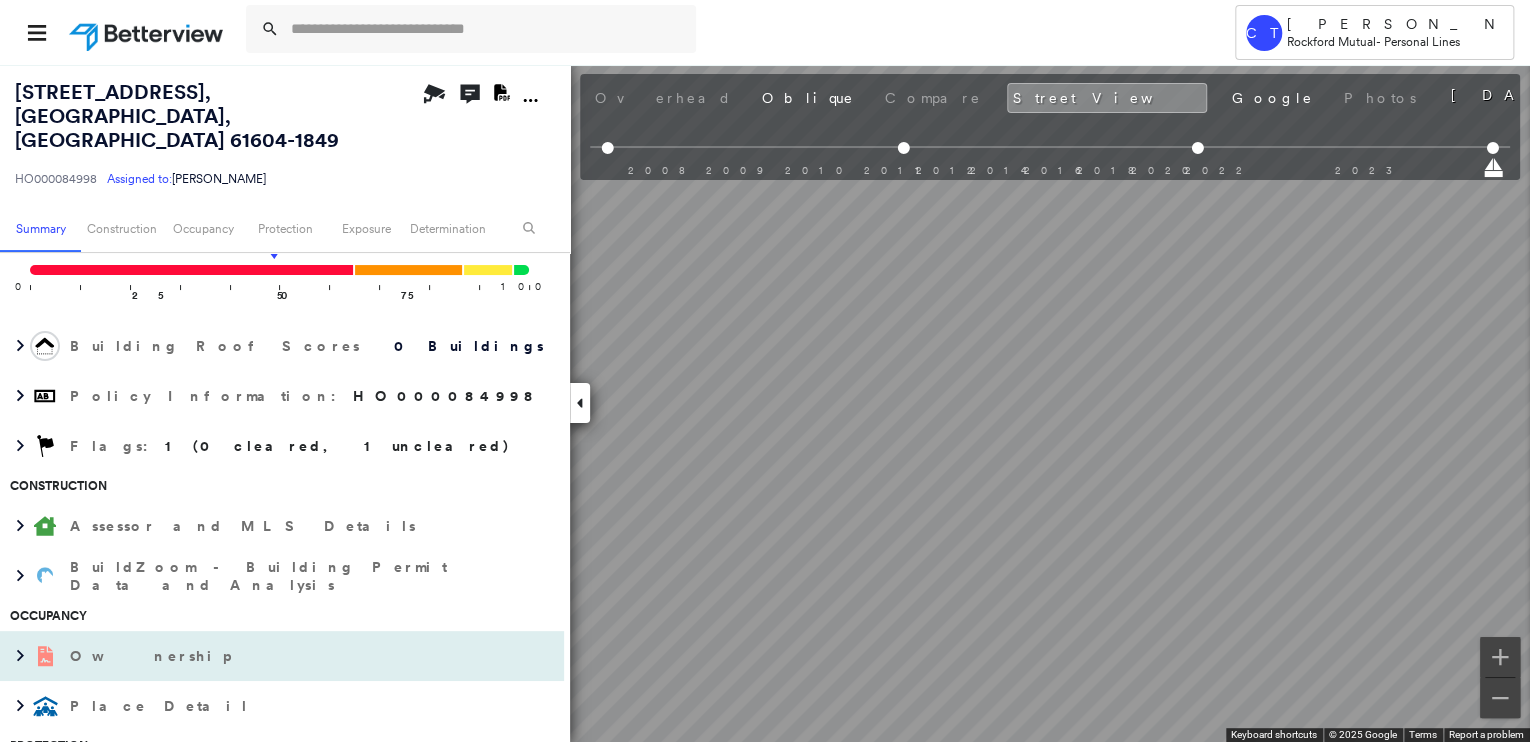 click on "Ownership" at bounding box center [262, 656] 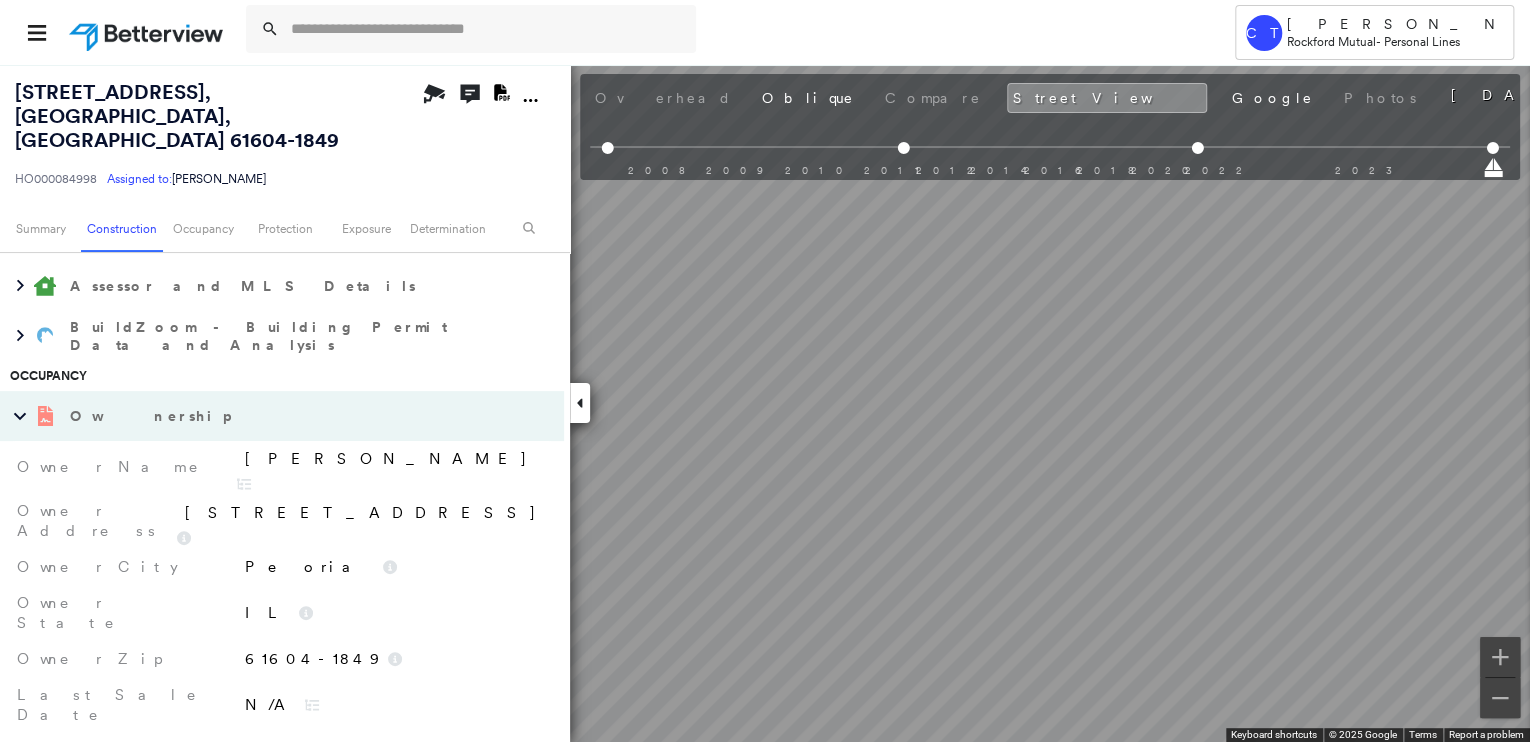 scroll, scrollTop: 400, scrollLeft: 0, axis: vertical 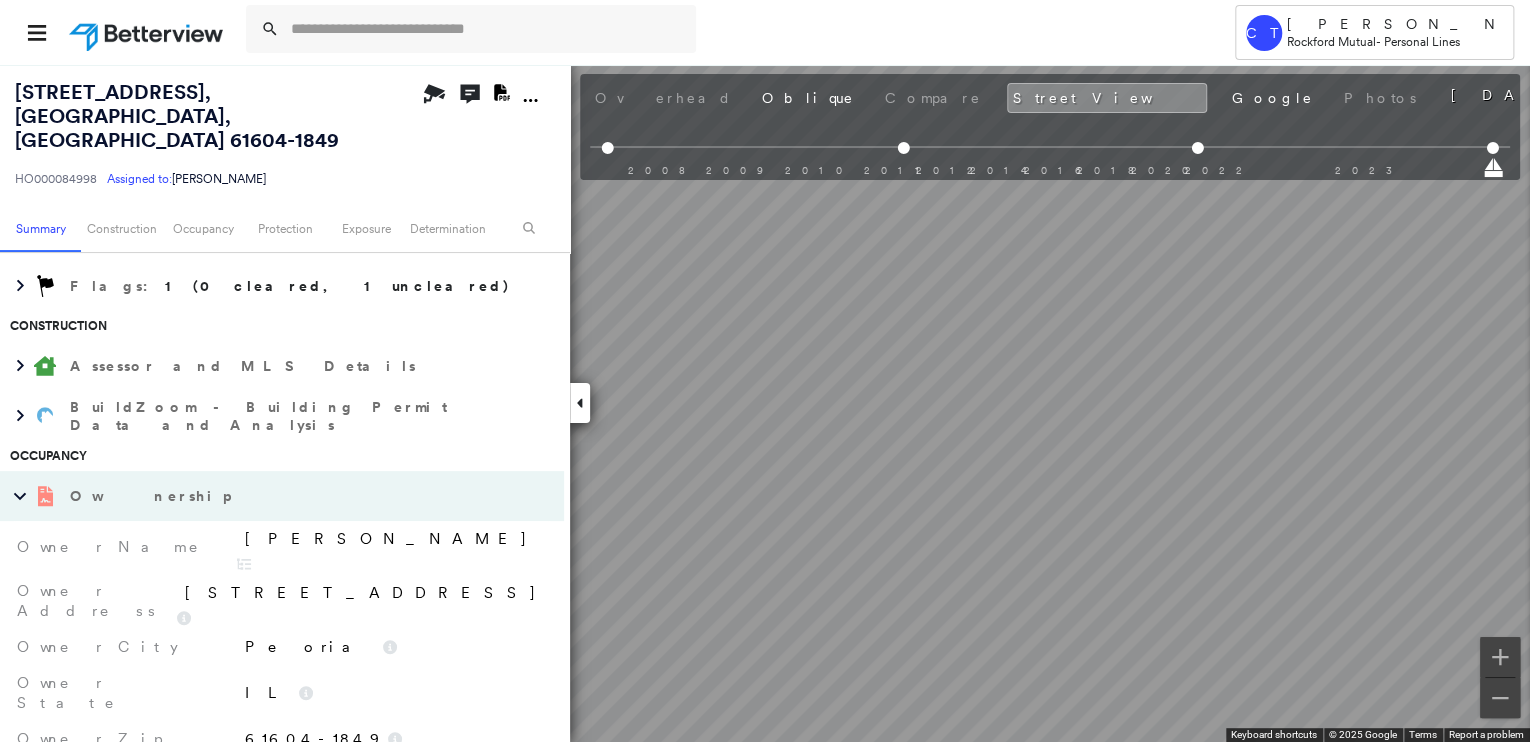 click on "Ownership" at bounding box center [242, 496] 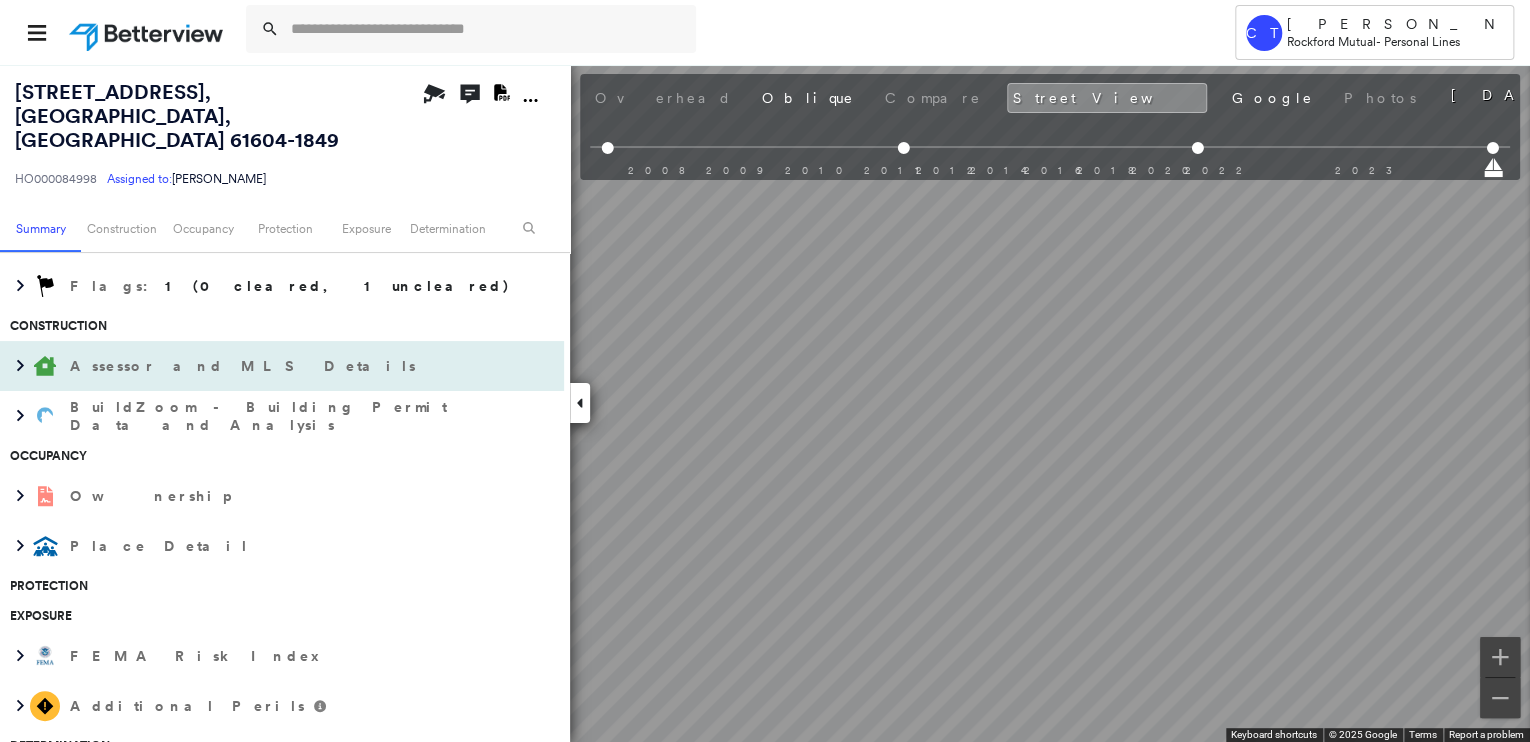 click at bounding box center (45, 366) 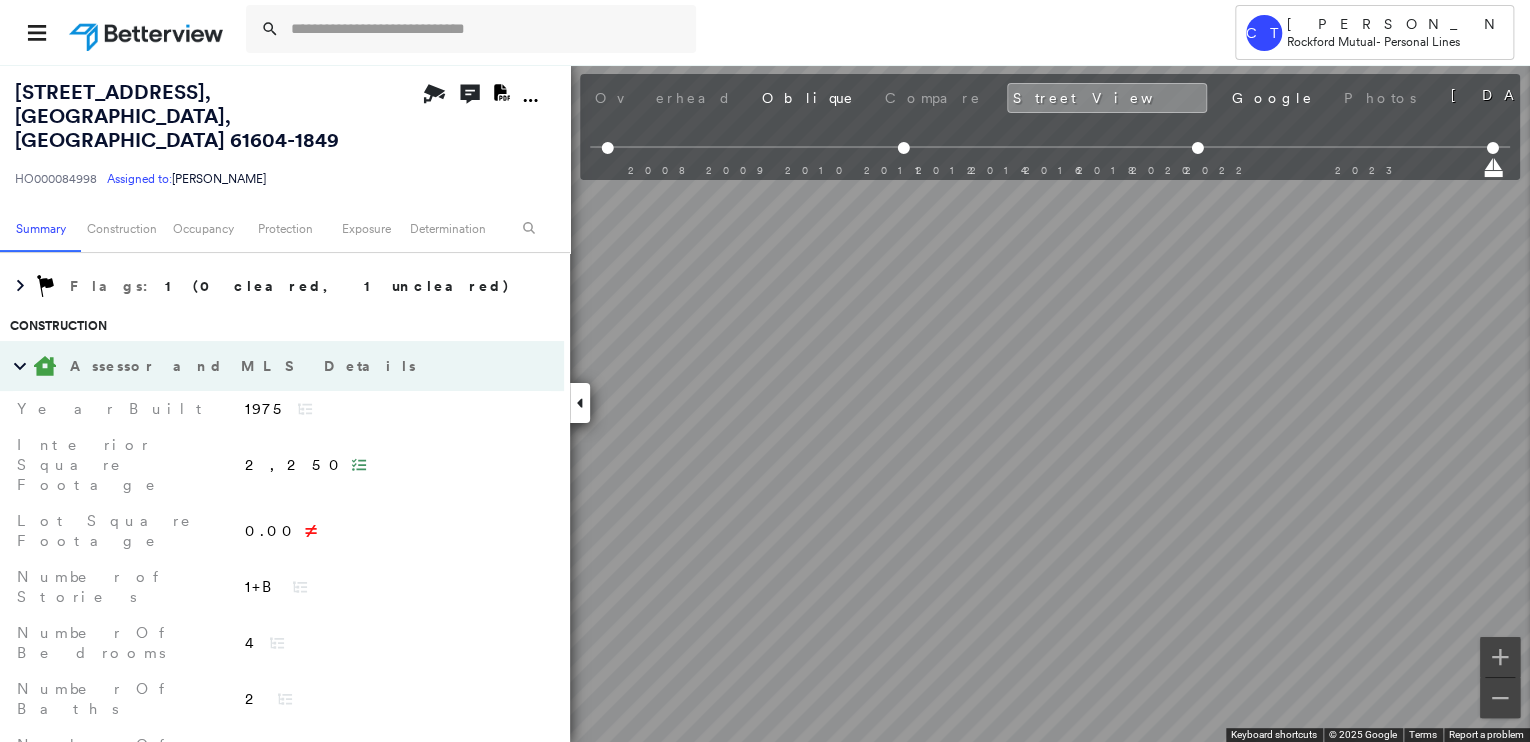 click at bounding box center [45, 366] 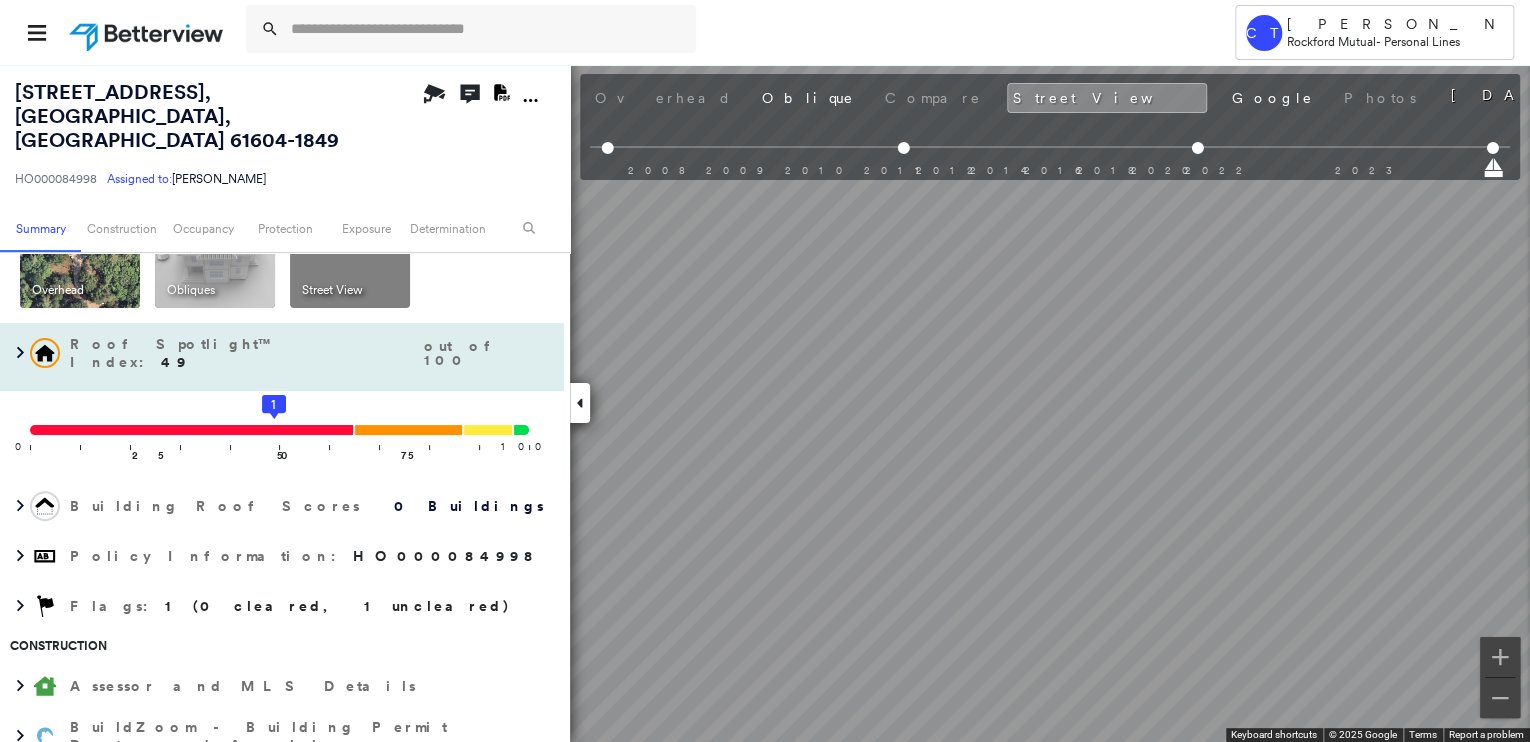 scroll, scrollTop: 0, scrollLeft: 0, axis: both 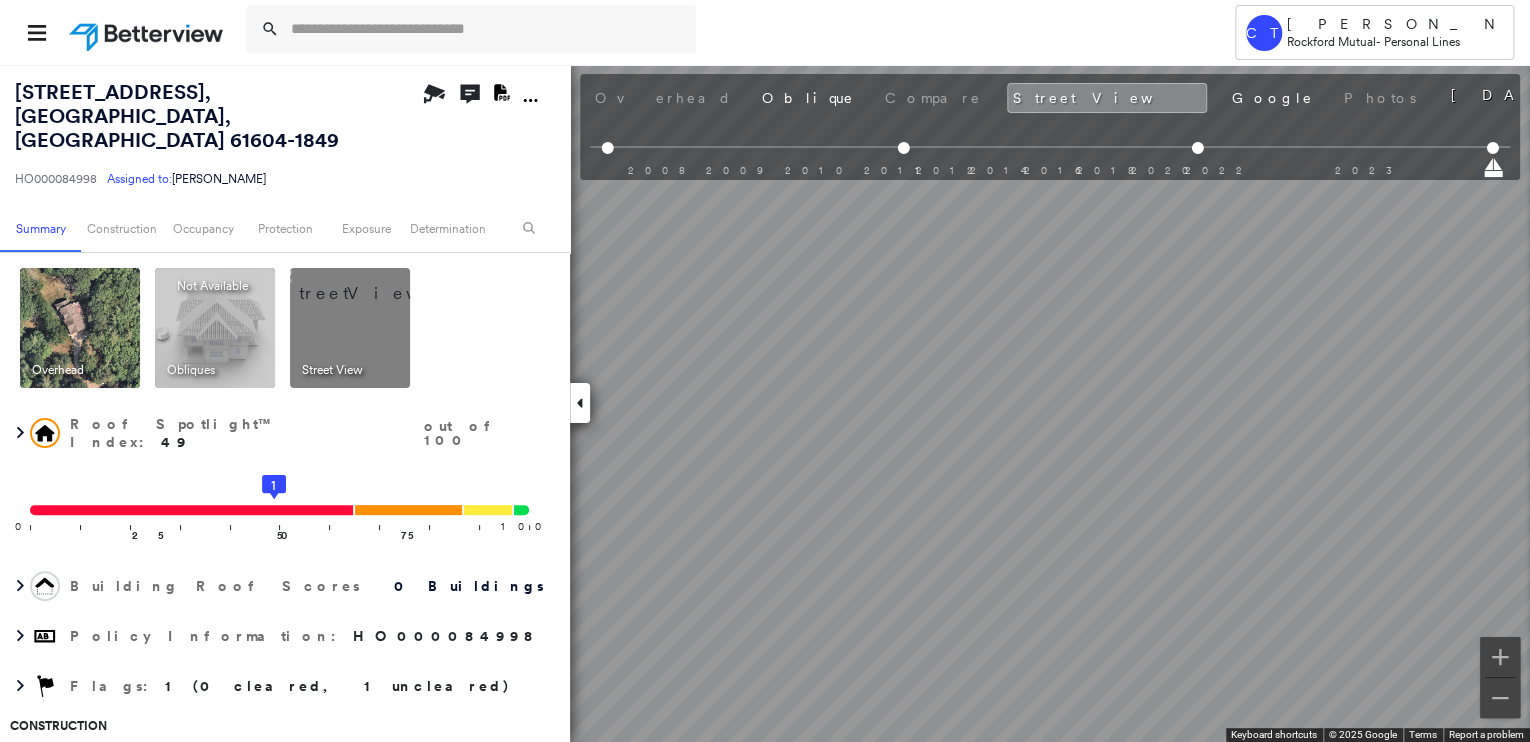 click at bounding box center (80, 328) 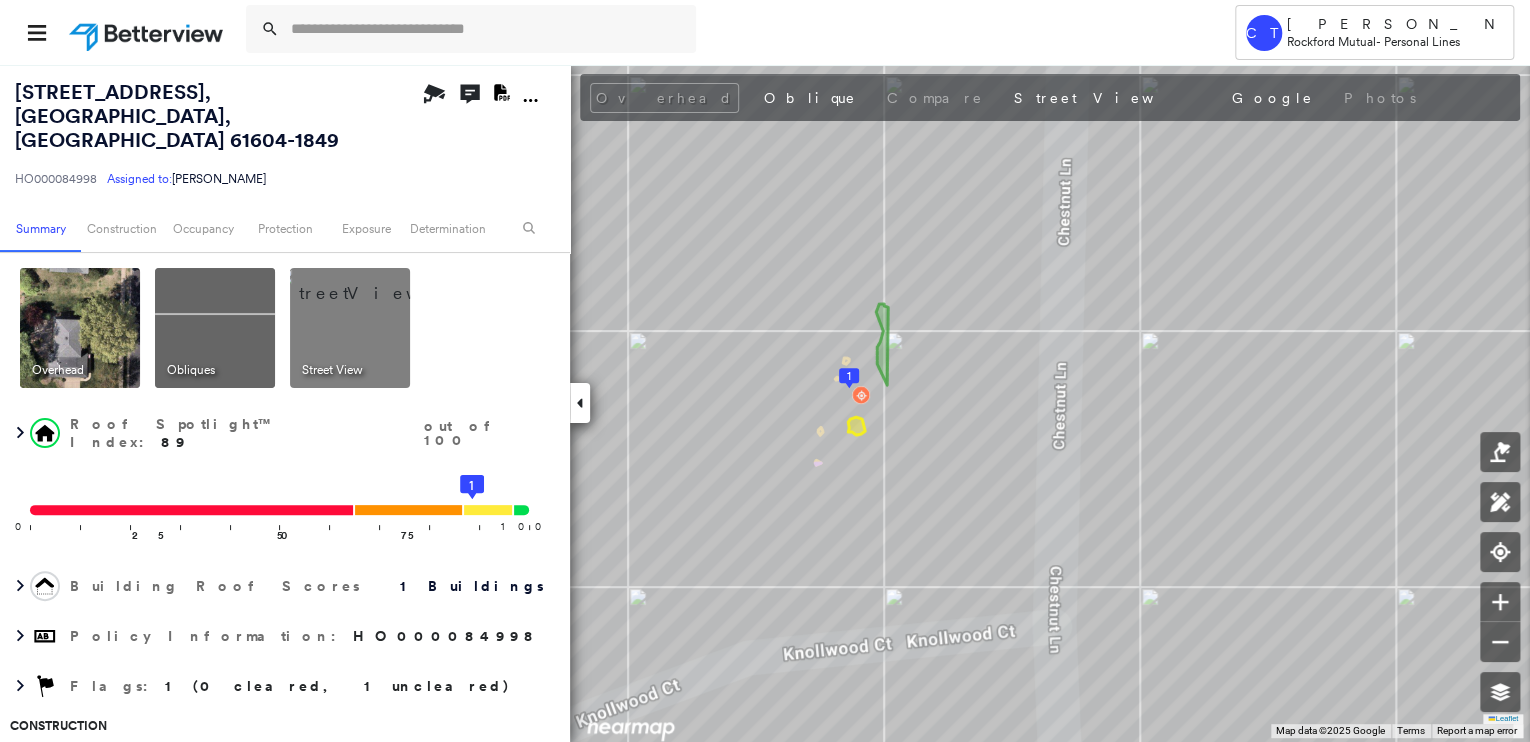 click on "Street View" at bounding box center (332, 370) 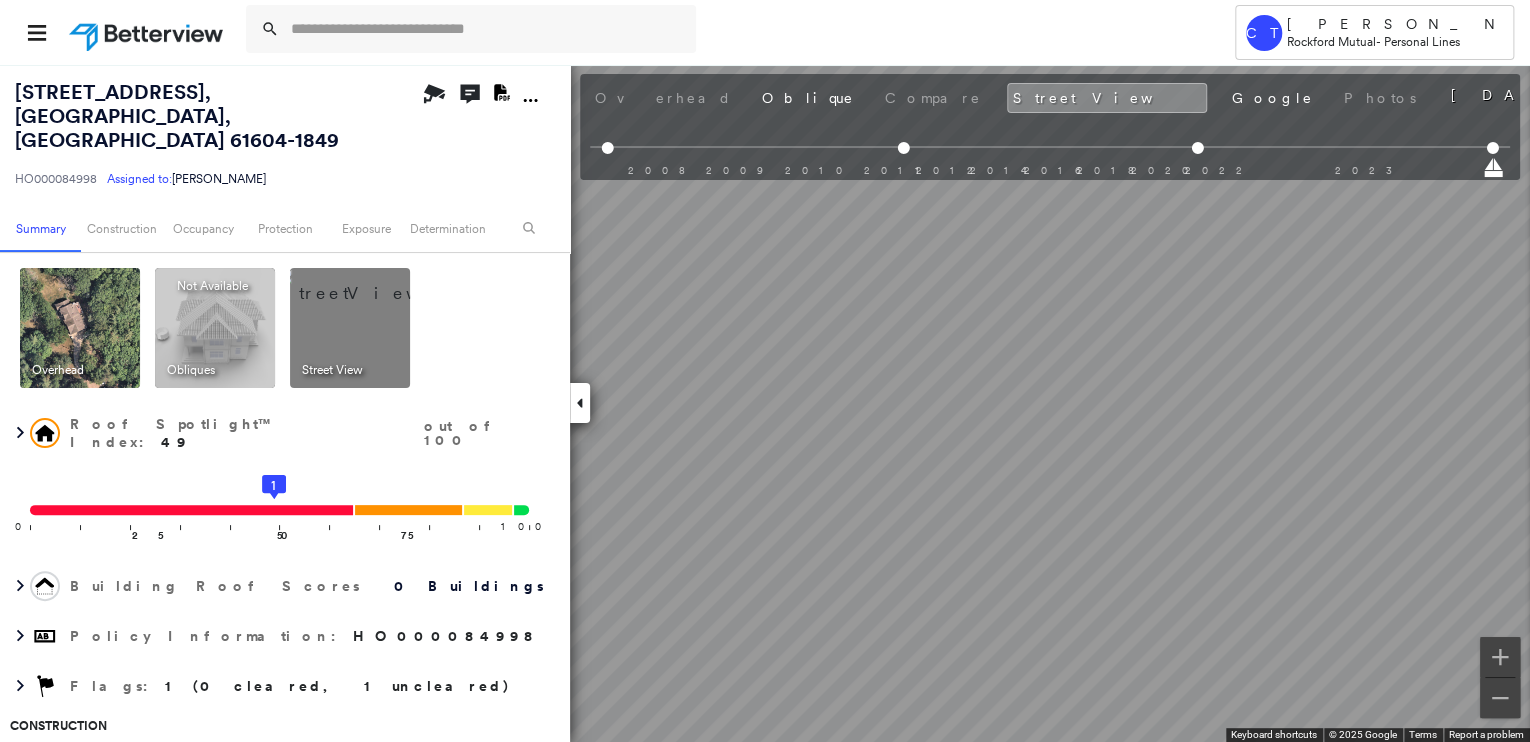 click at bounding box center [80, 328] 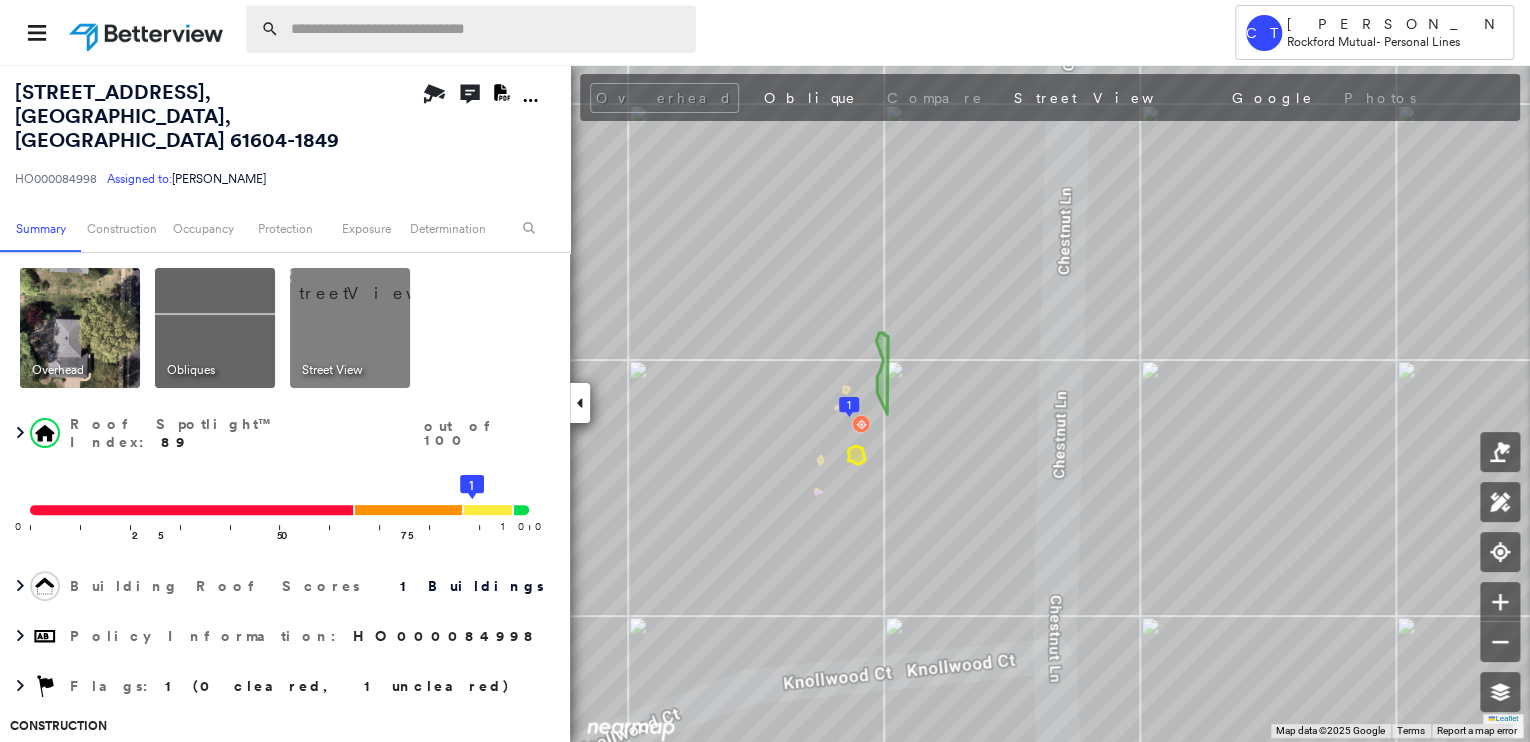 click at bounding box center (487, 29) 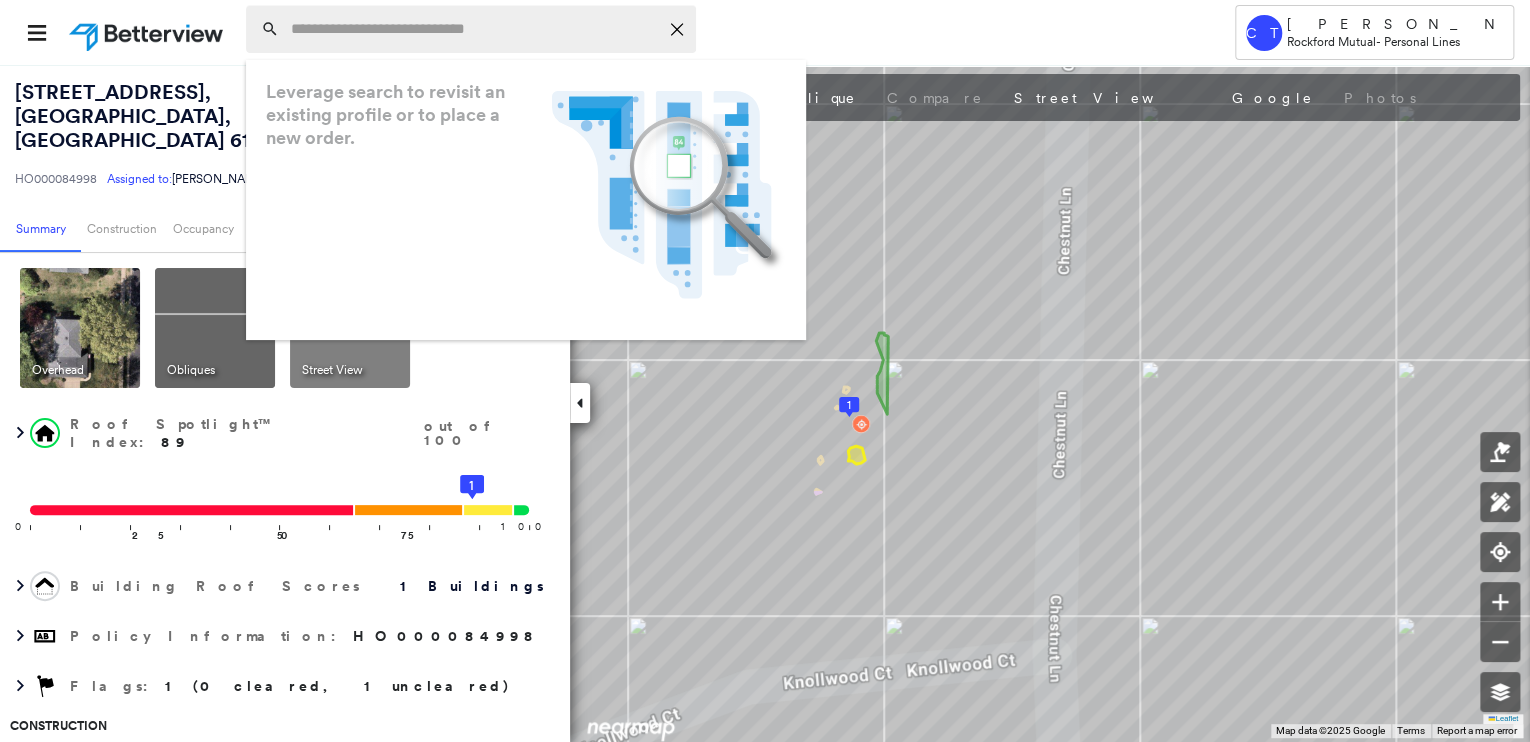 paste on "**********" 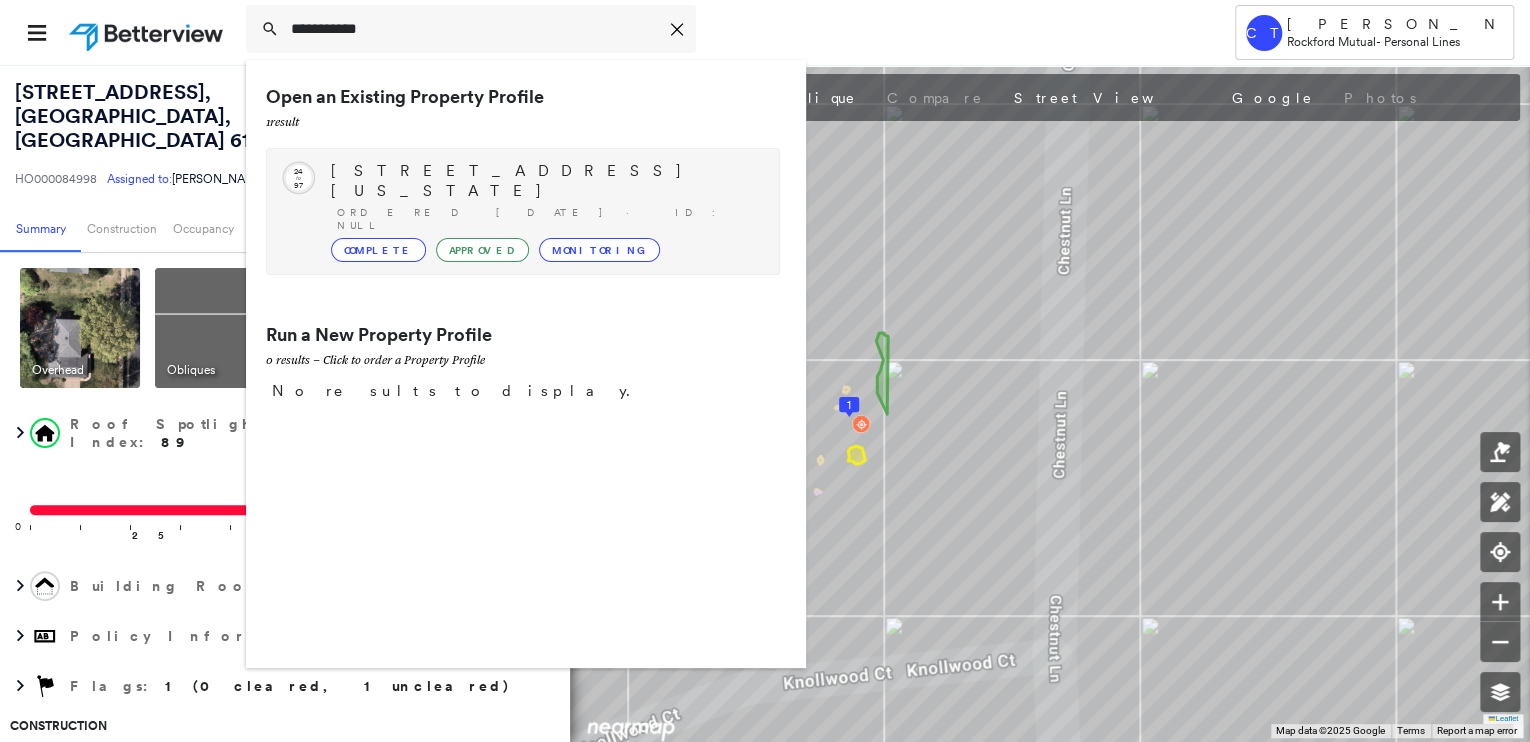 type on "**********" 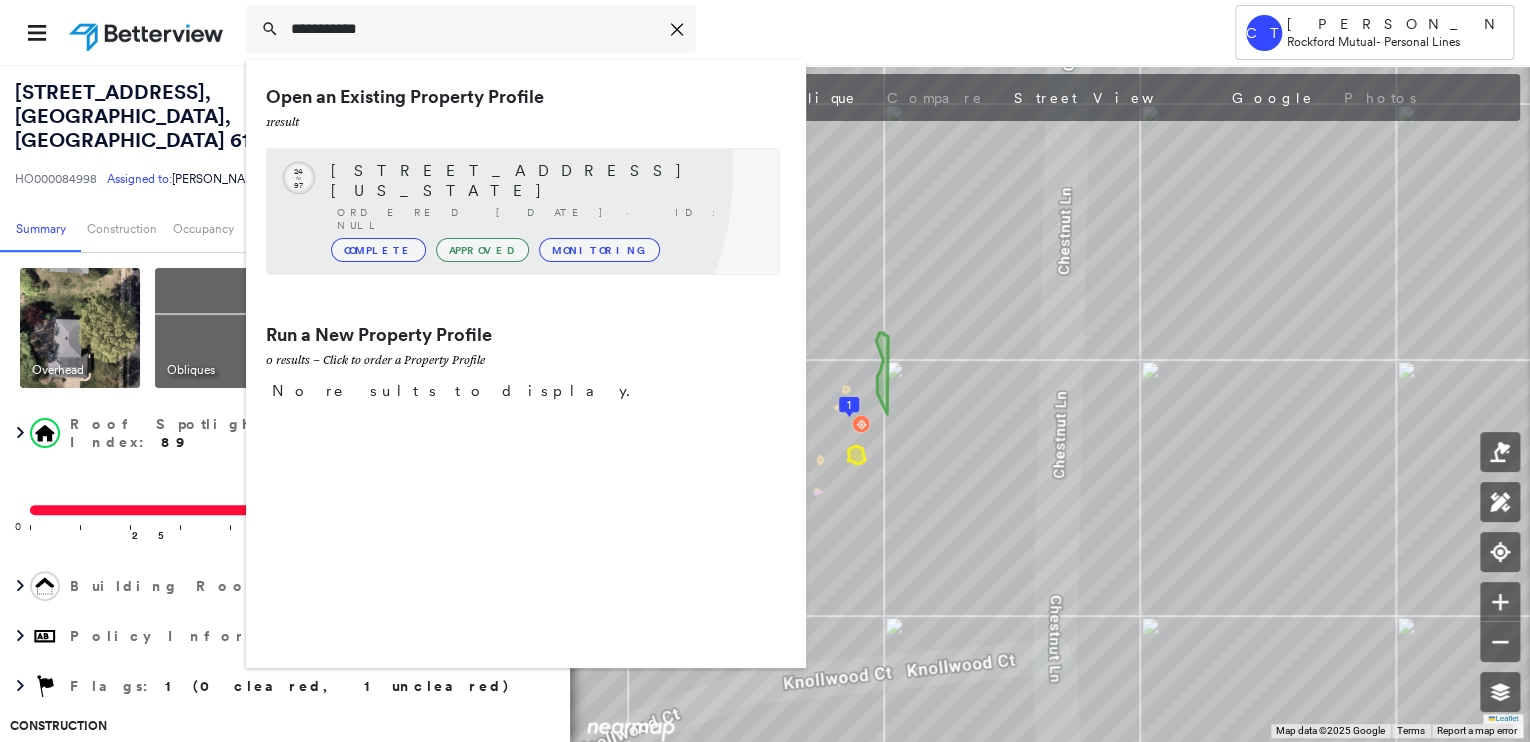 click on "[STREET_ADDRESS][US_STATE]" at bounding box center [545, 181] 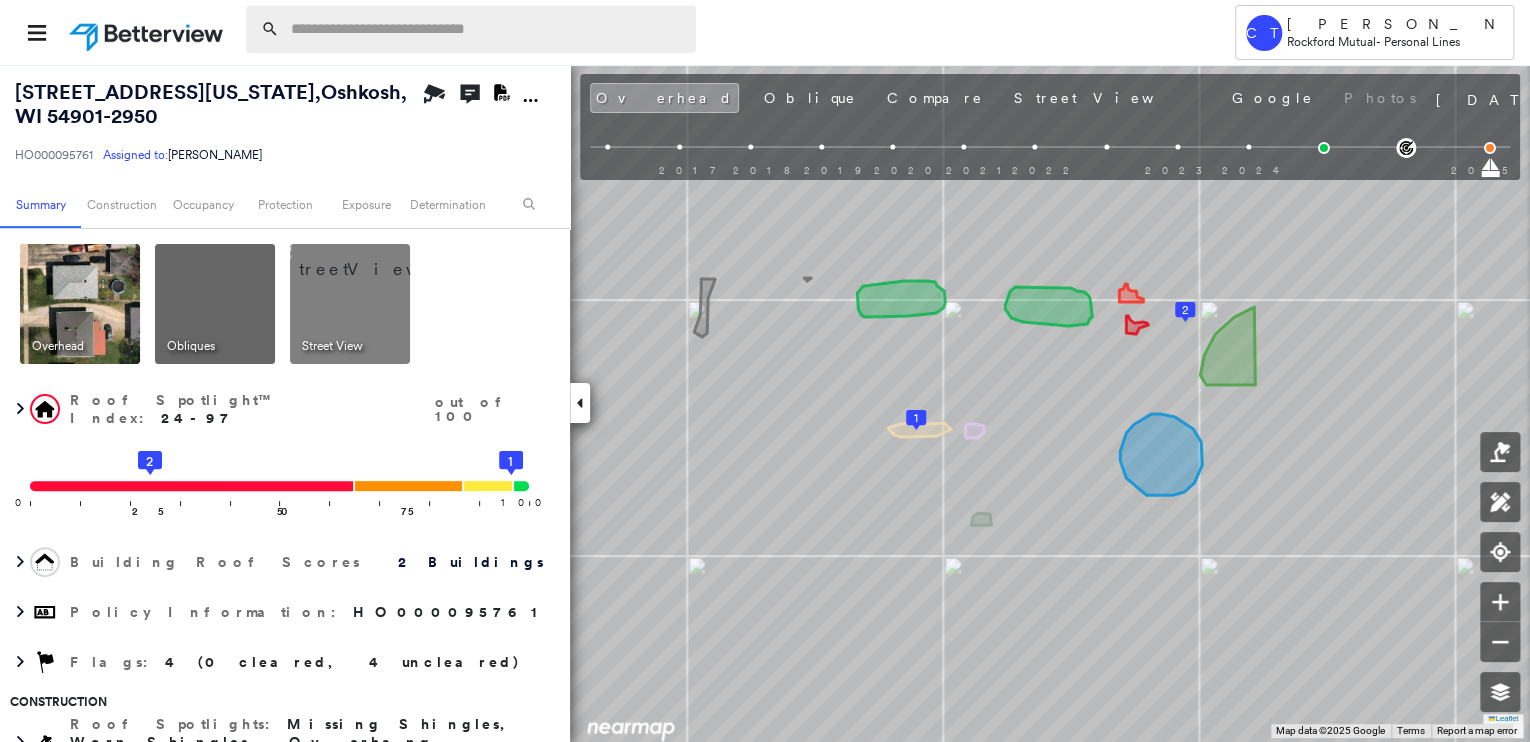 click at bounding box center (487, 29) 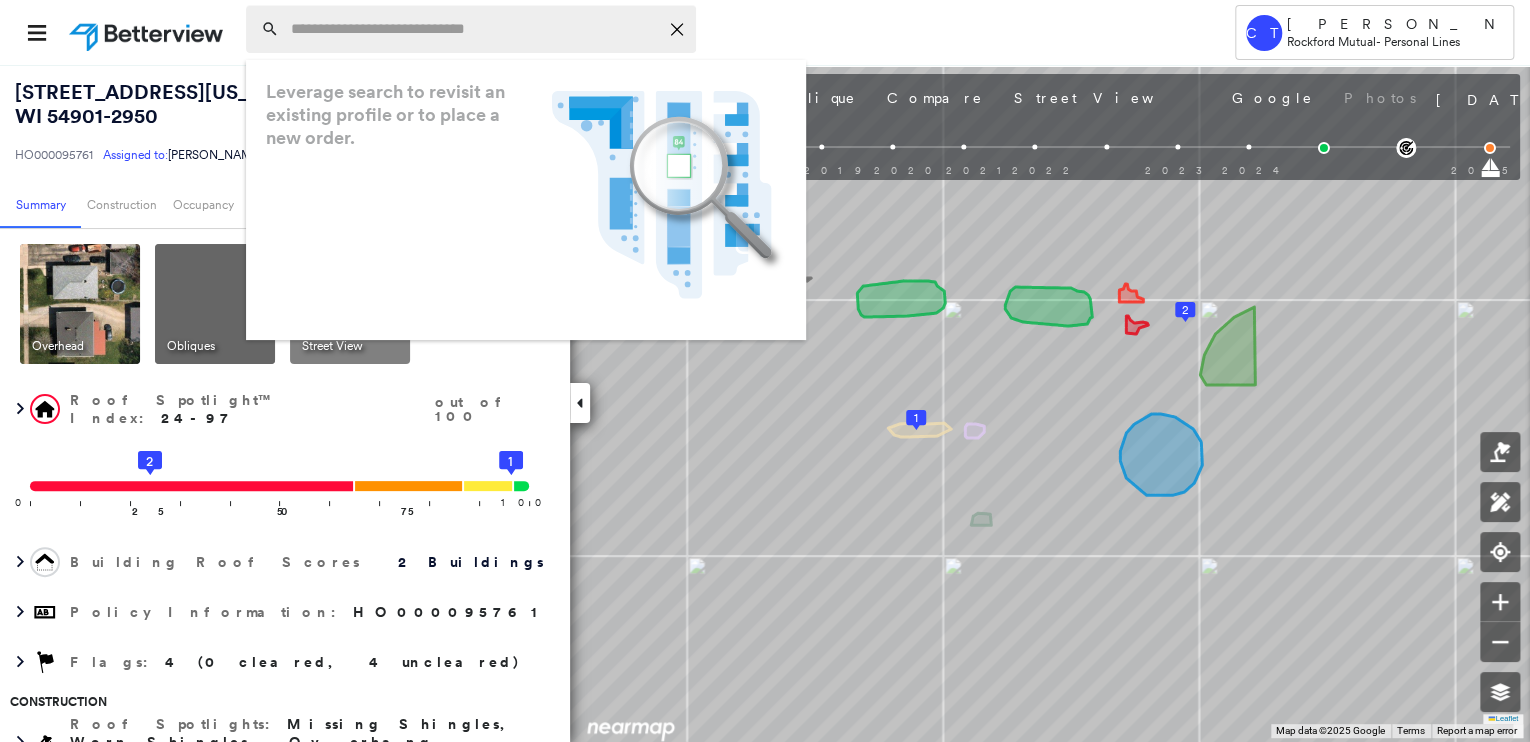 paste on "**********" 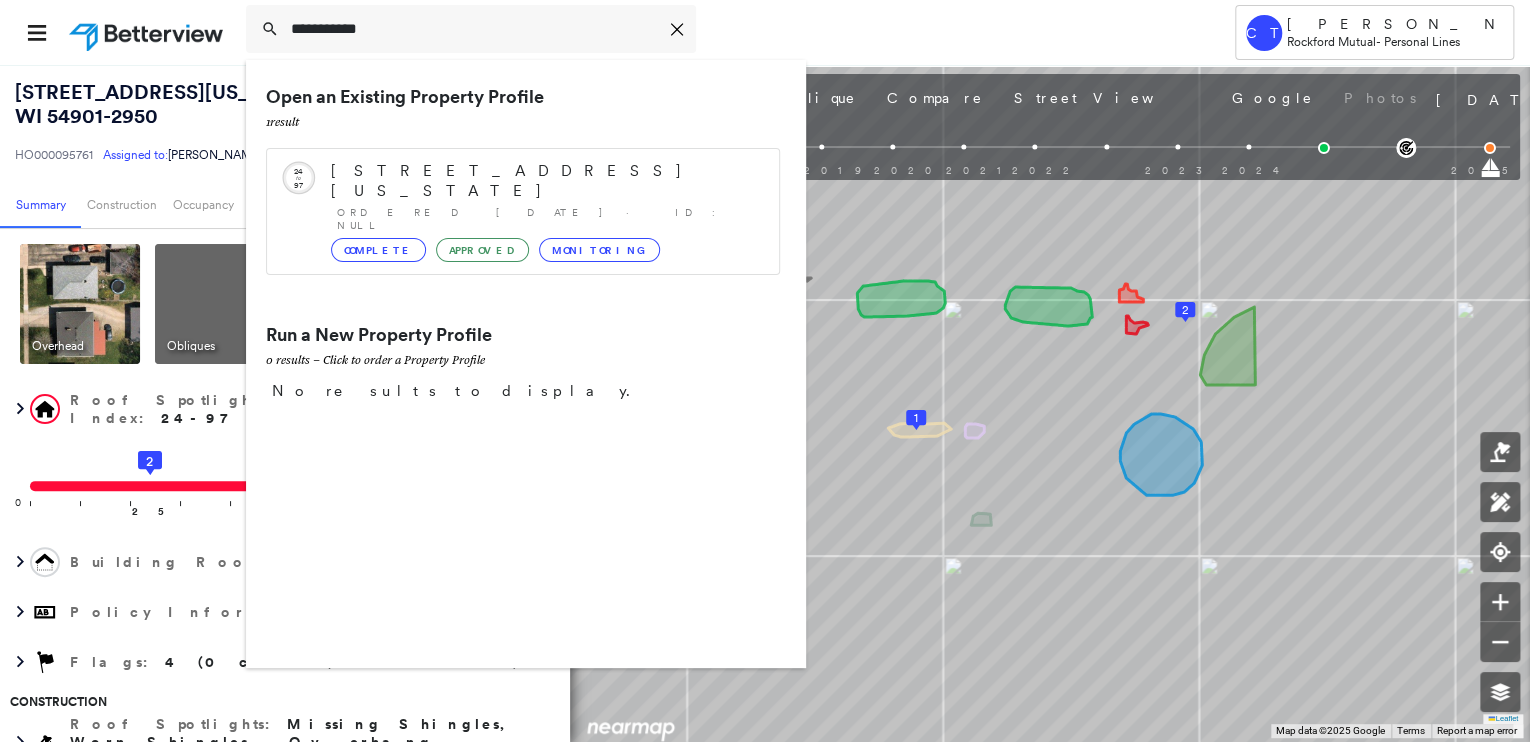 type on "**********" 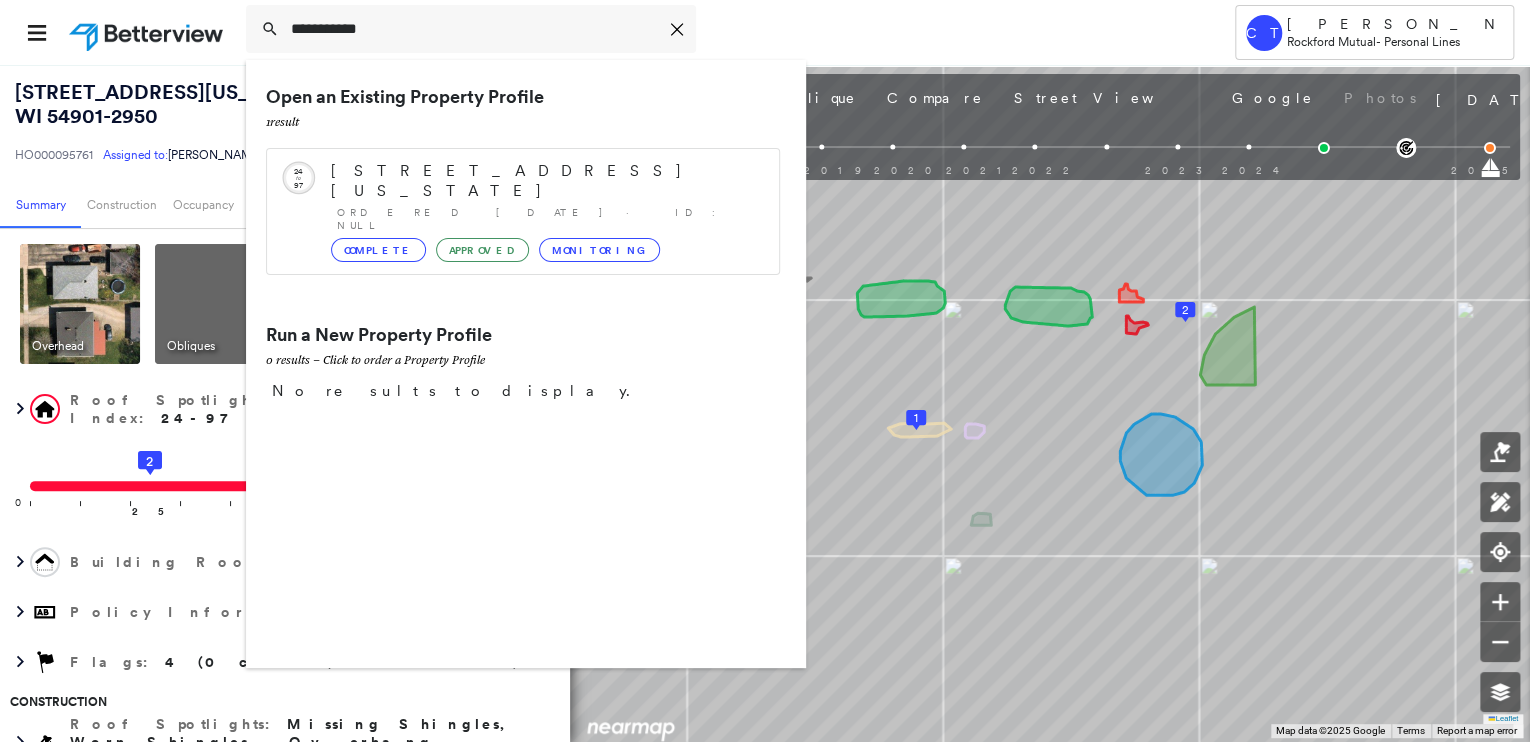 click on "[STREET_ADDRESS][US_STATE]" at bounding box center (215, 104) 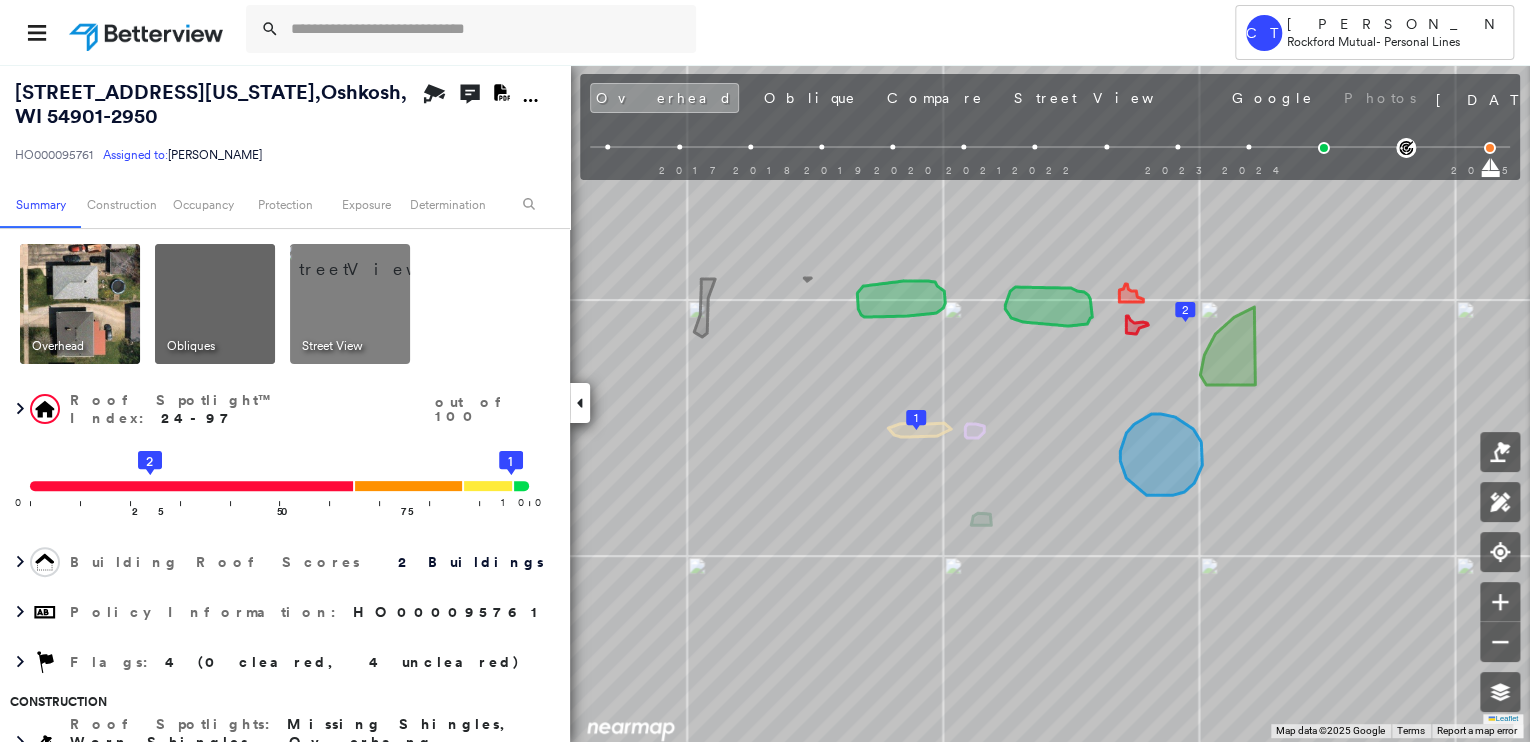 click on "HO000095761" at bounding box center (54, 154) 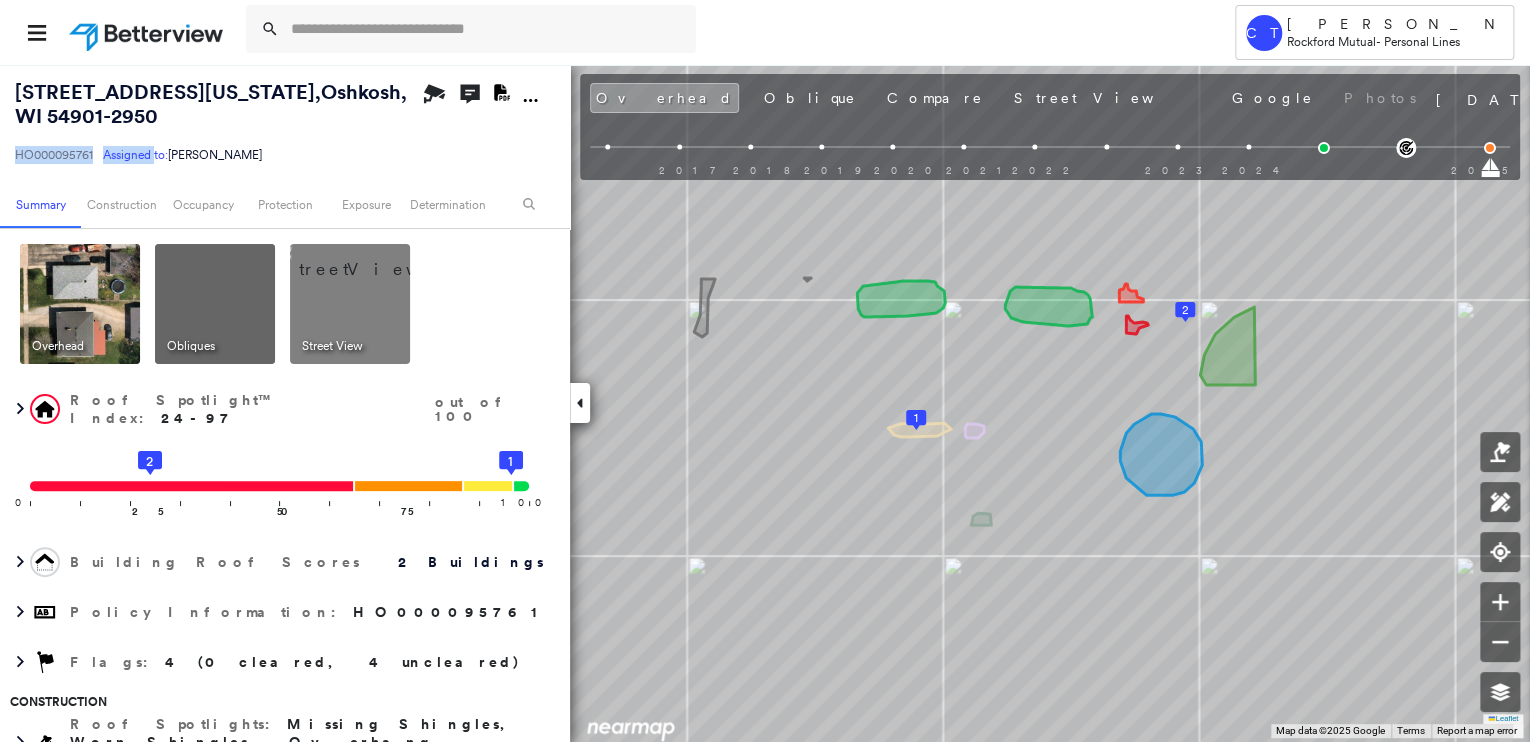 click on "HO000095761" at bounding box center [54, 154] 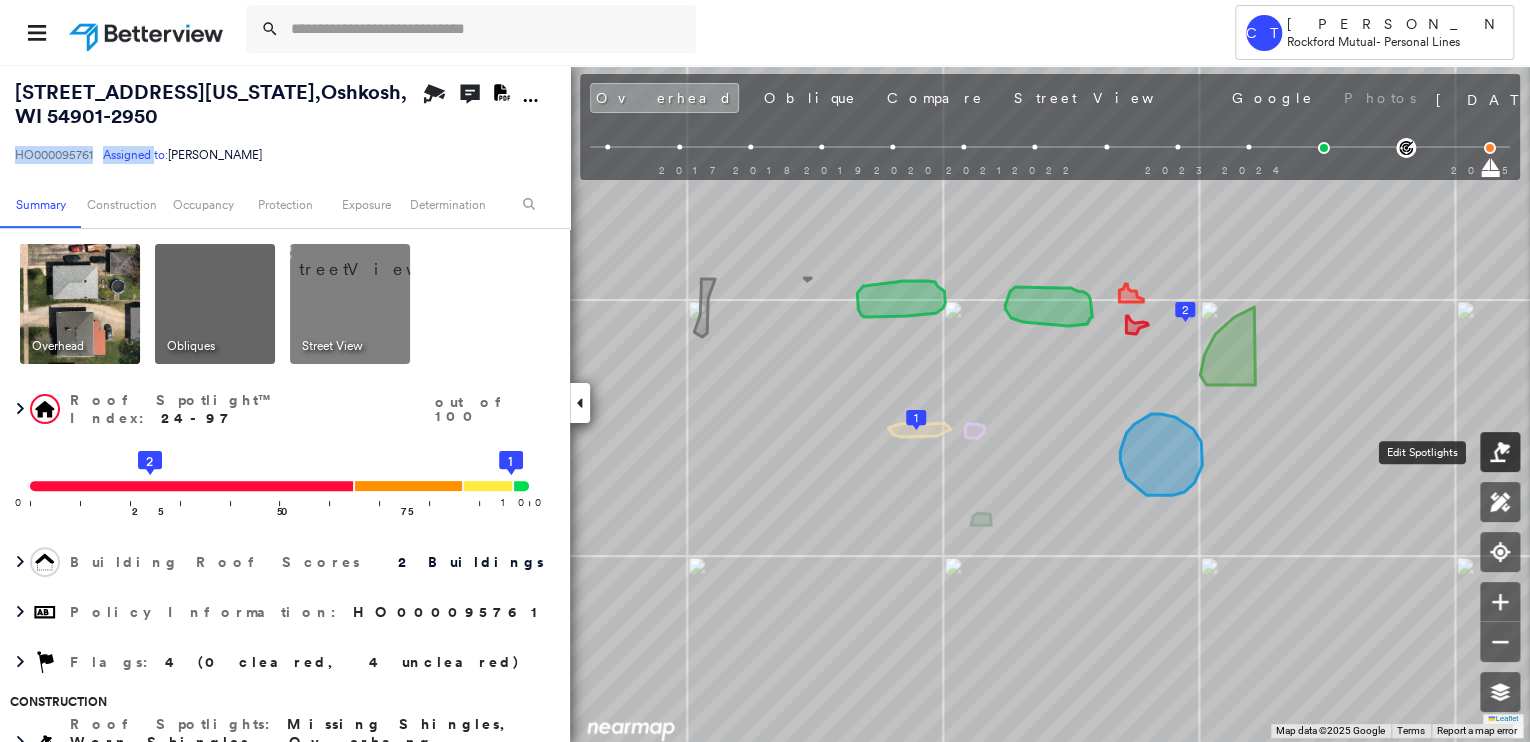 click at bounding box center [1500, 452] 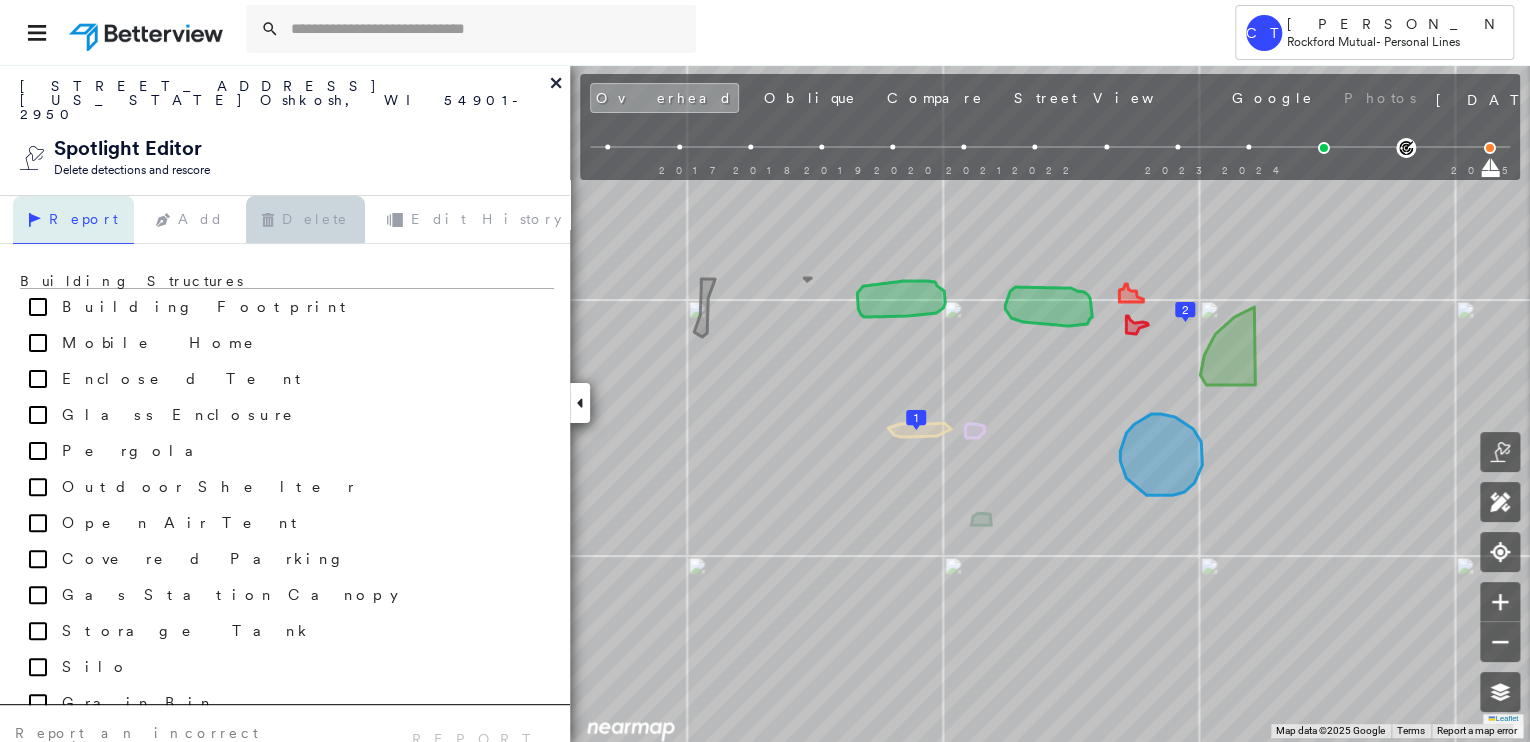 click on "Delete" at bounding box center (305, 220) 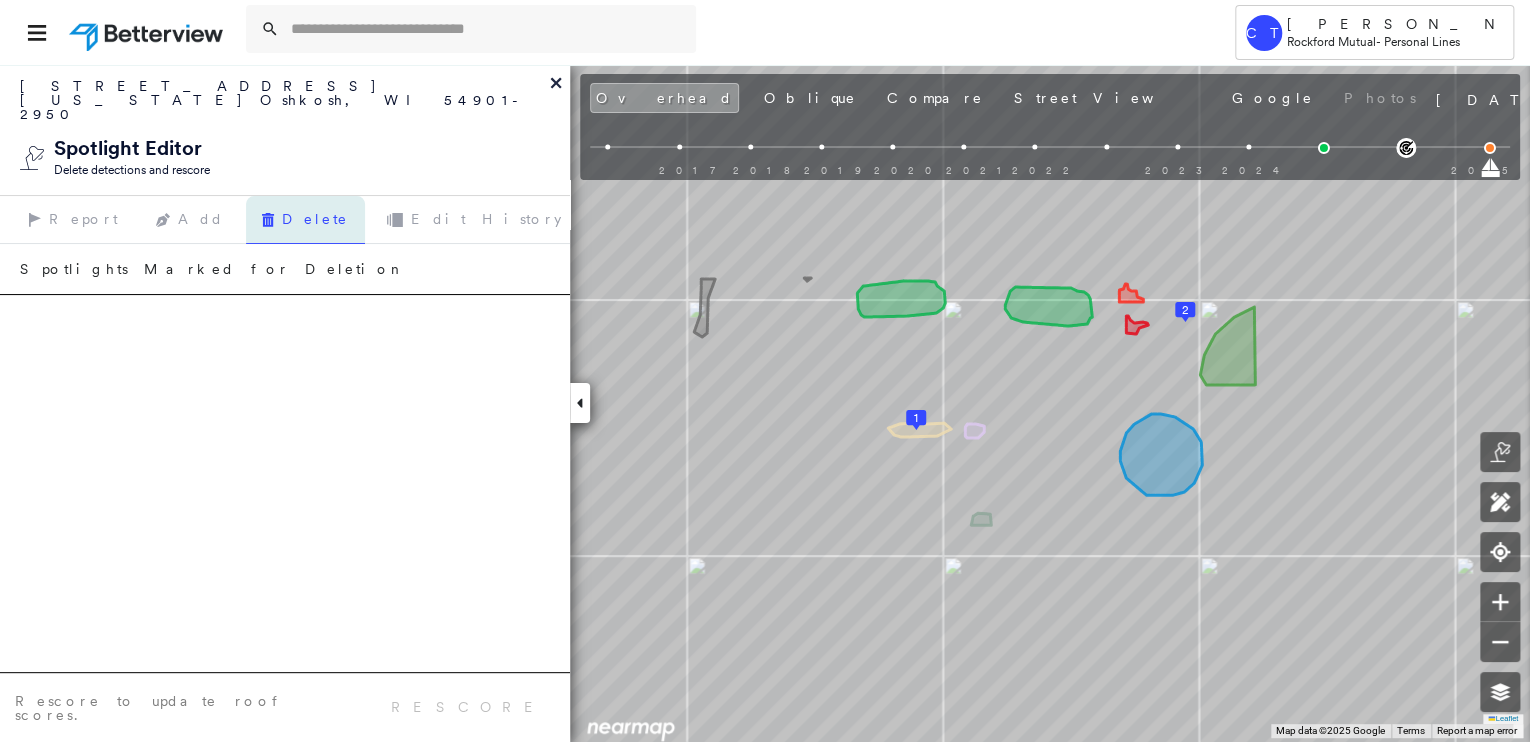click 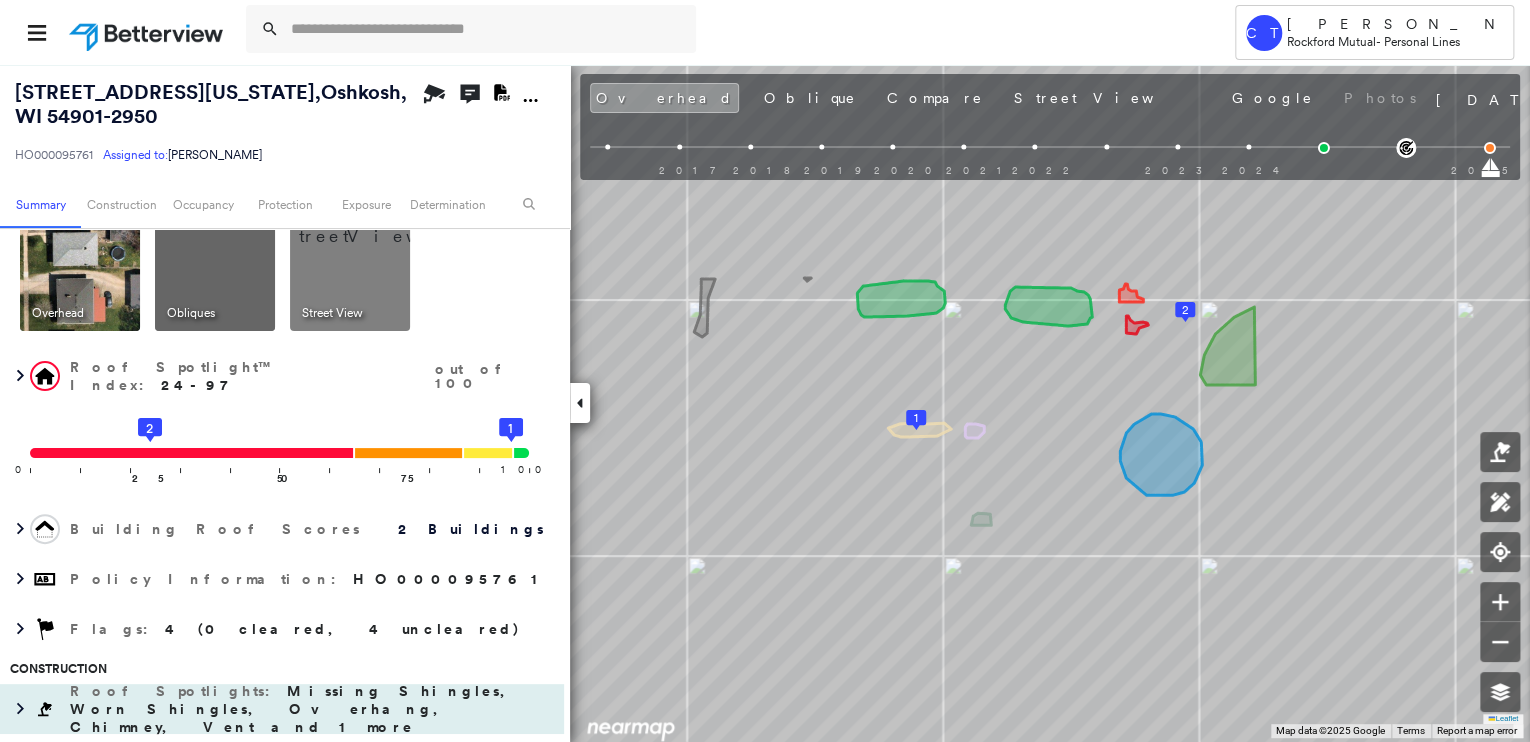 scroll, scrollTop: 0, scrollLeft: 0, axis: both 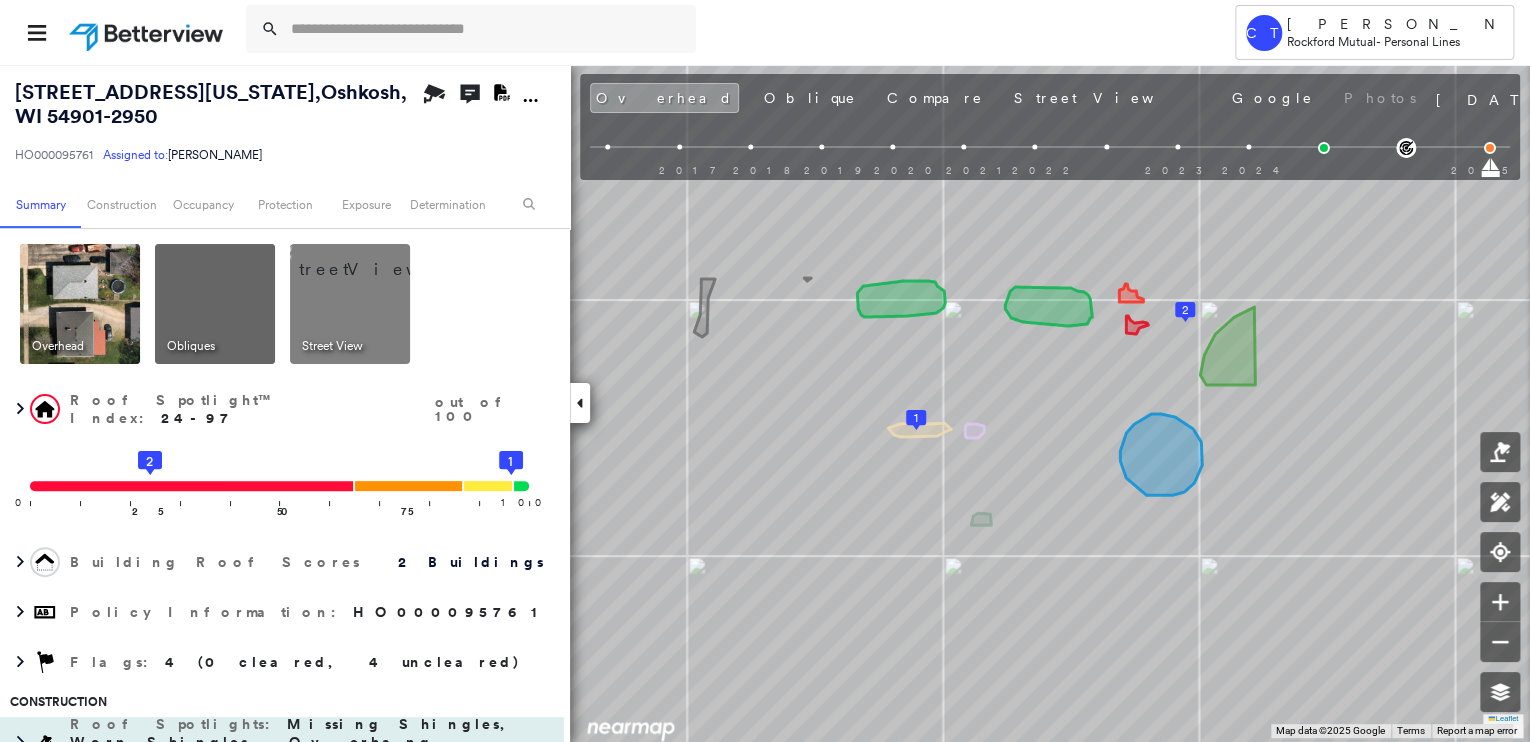 click at bounding box center (374, 259) 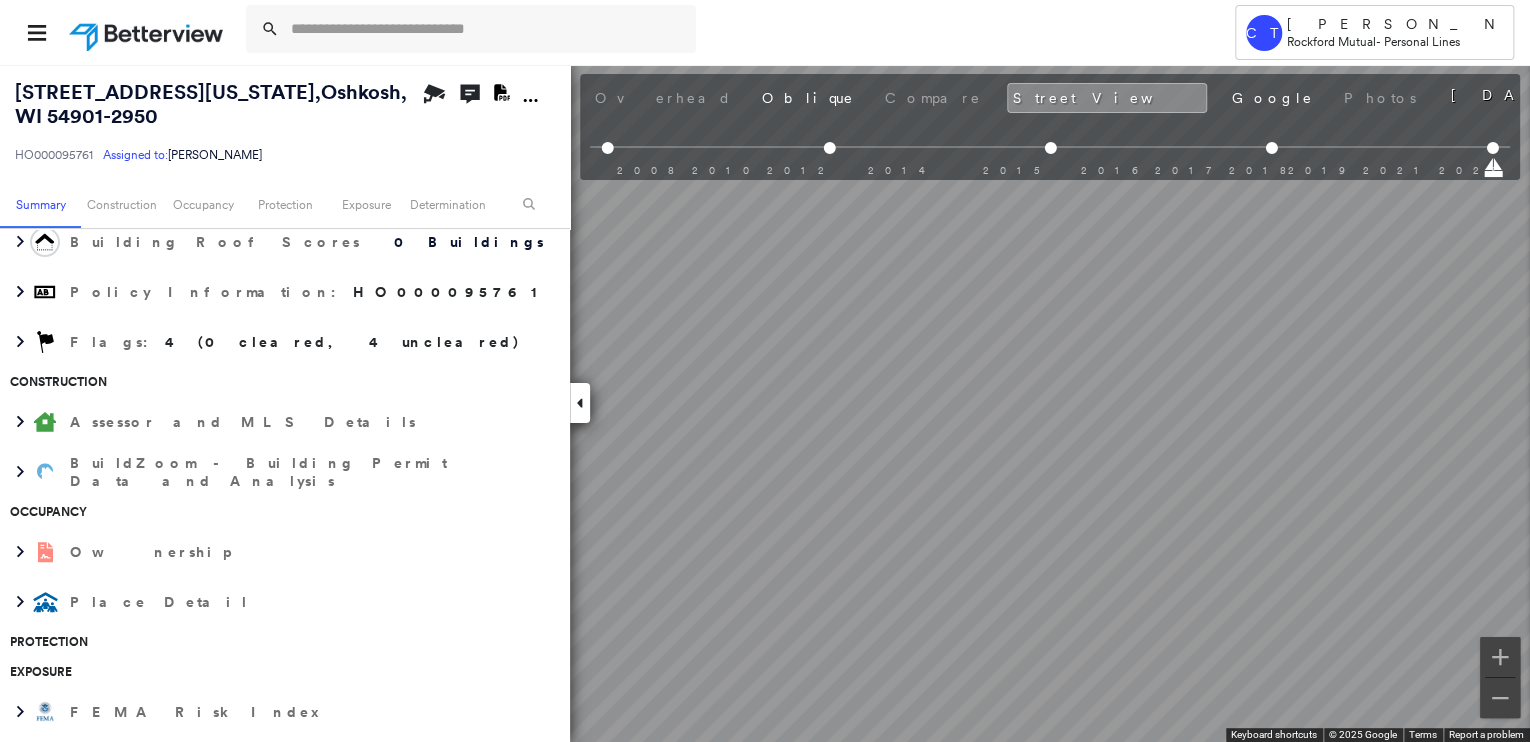 scroll, scrollTop: 0, scrollLeft: 0, axis: both 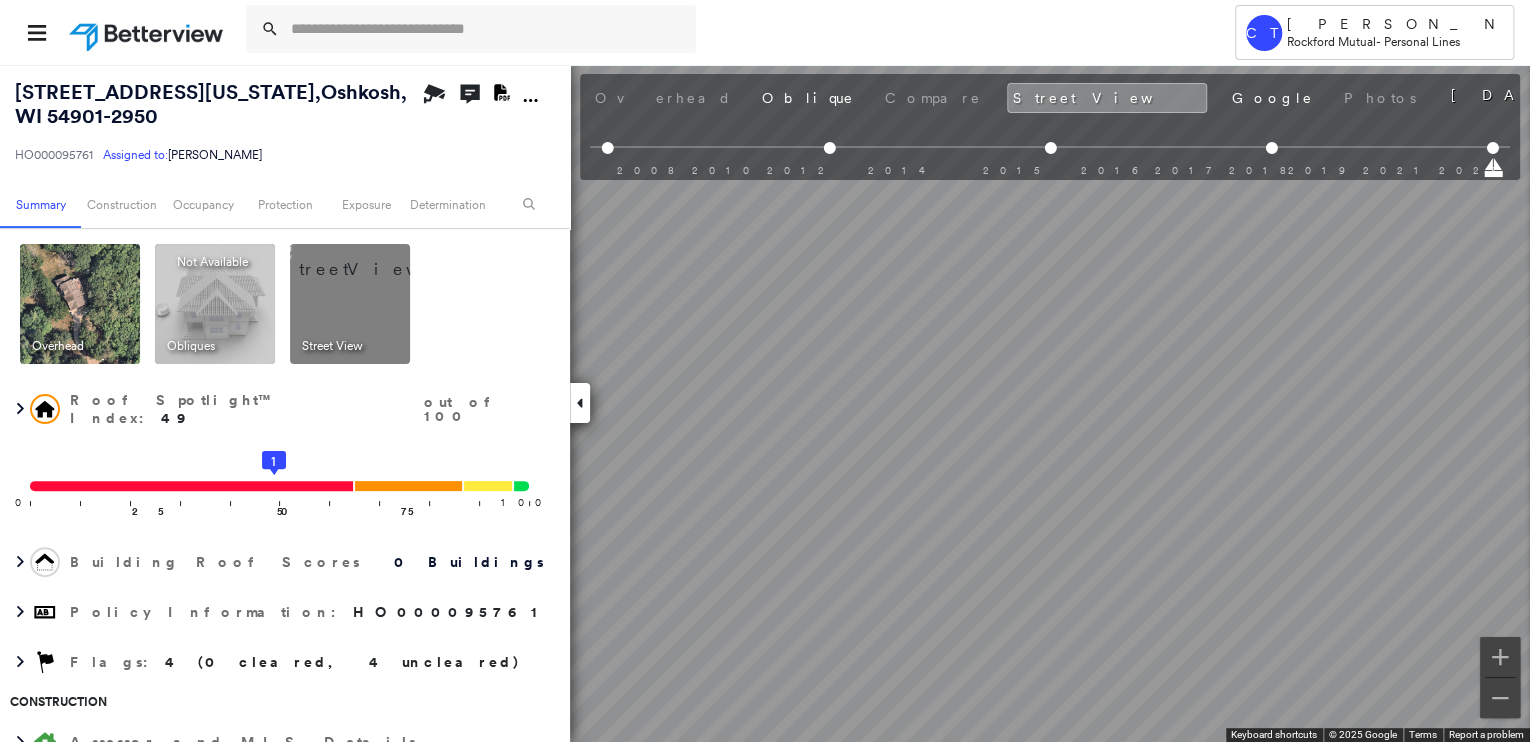 click at bounding box center (80, 304) 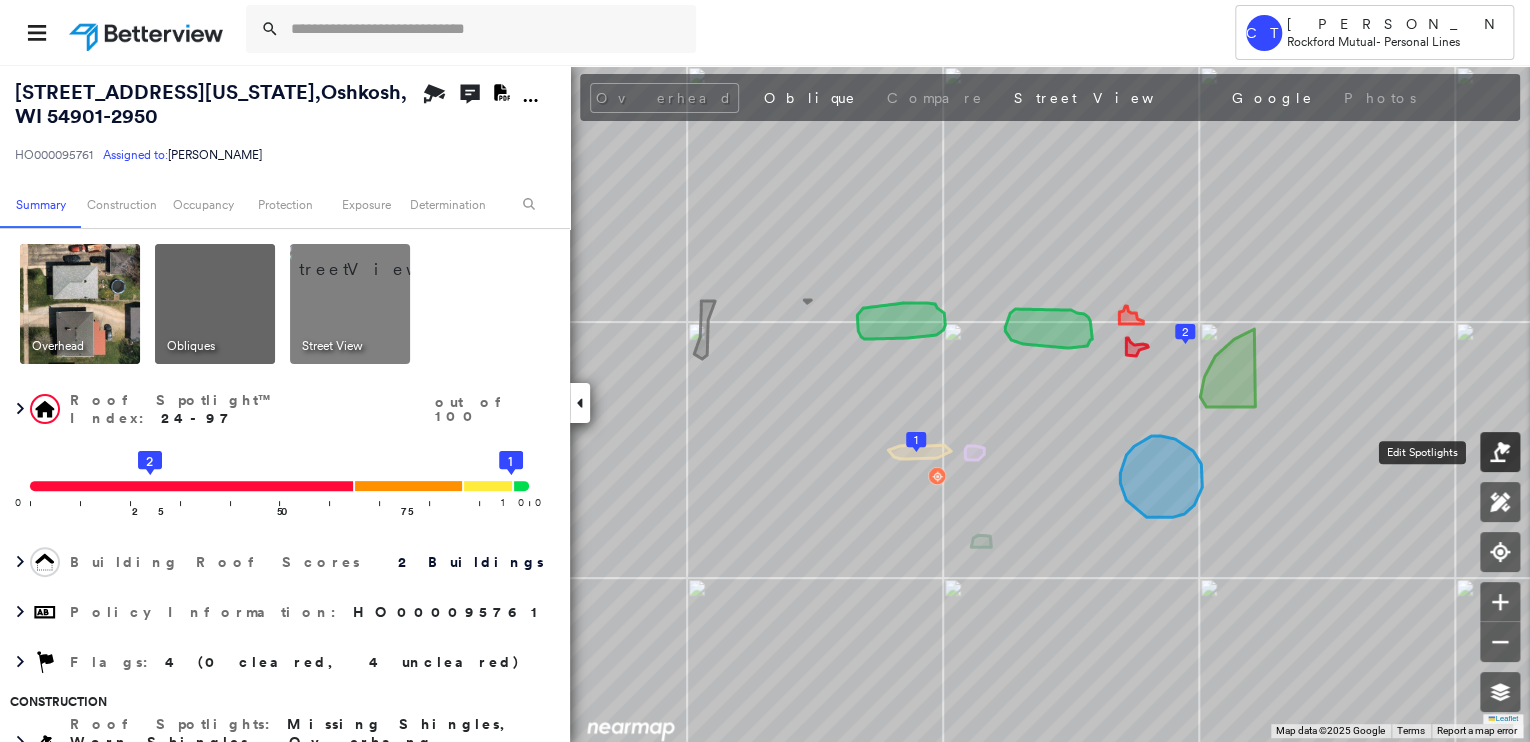 click 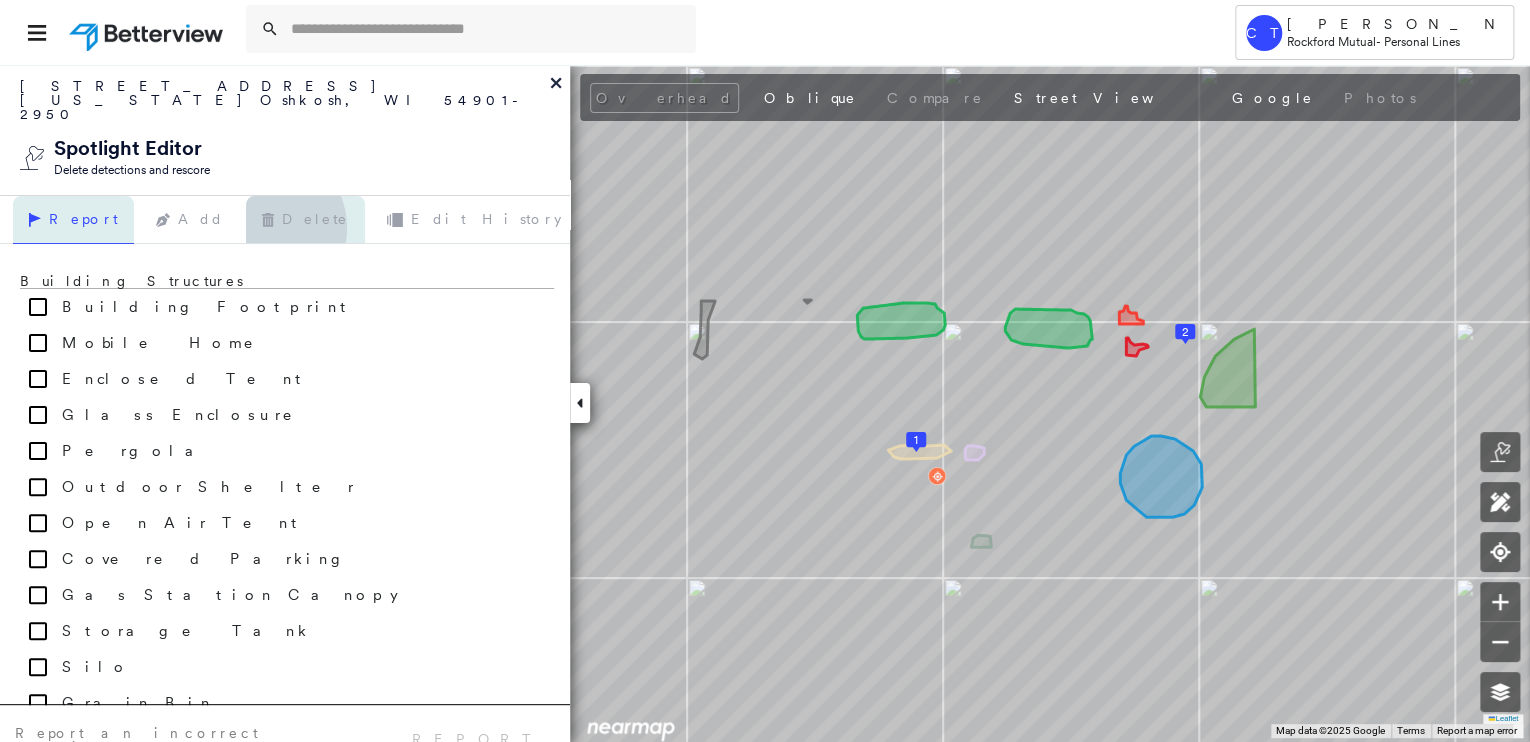 click on "Delete" at bounding box center (305, 220) 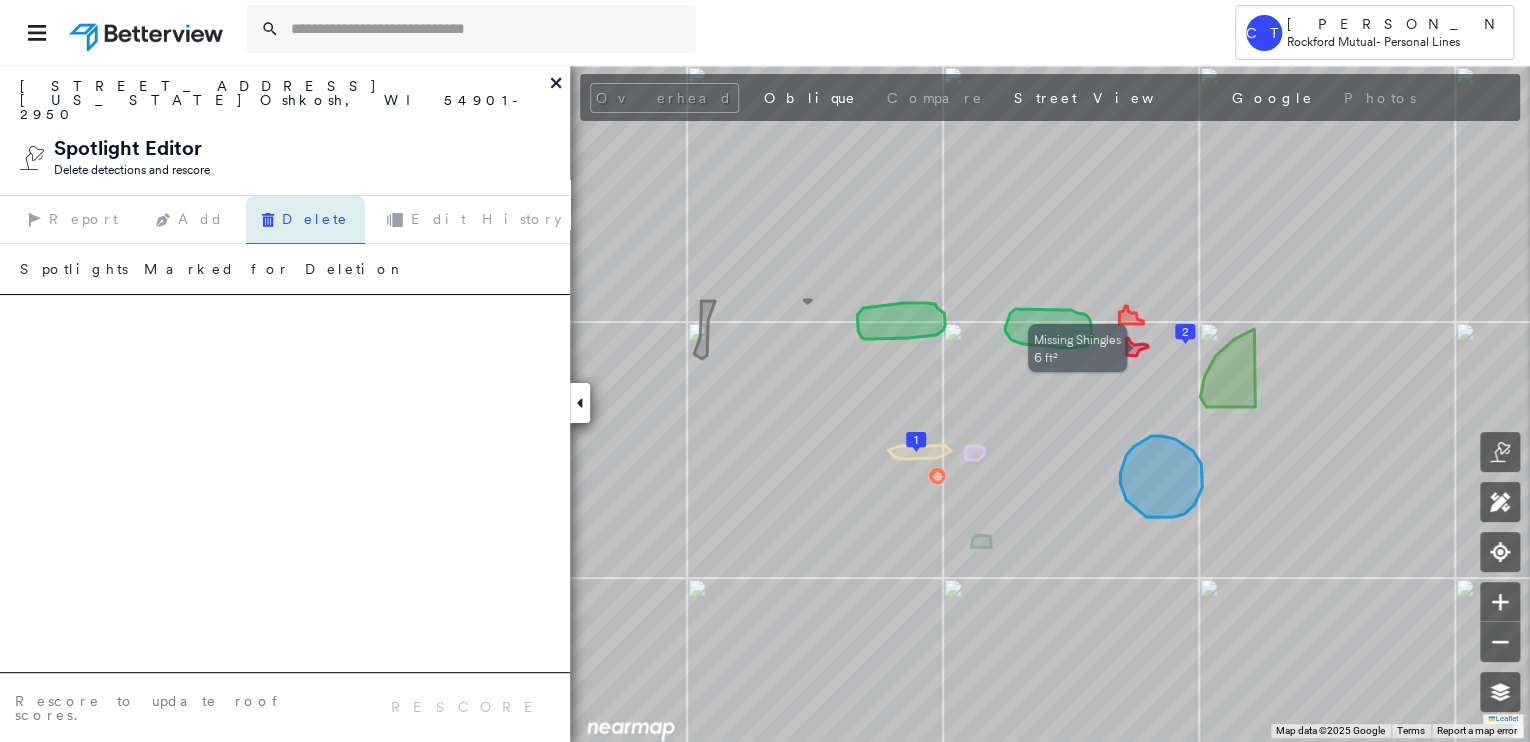 click 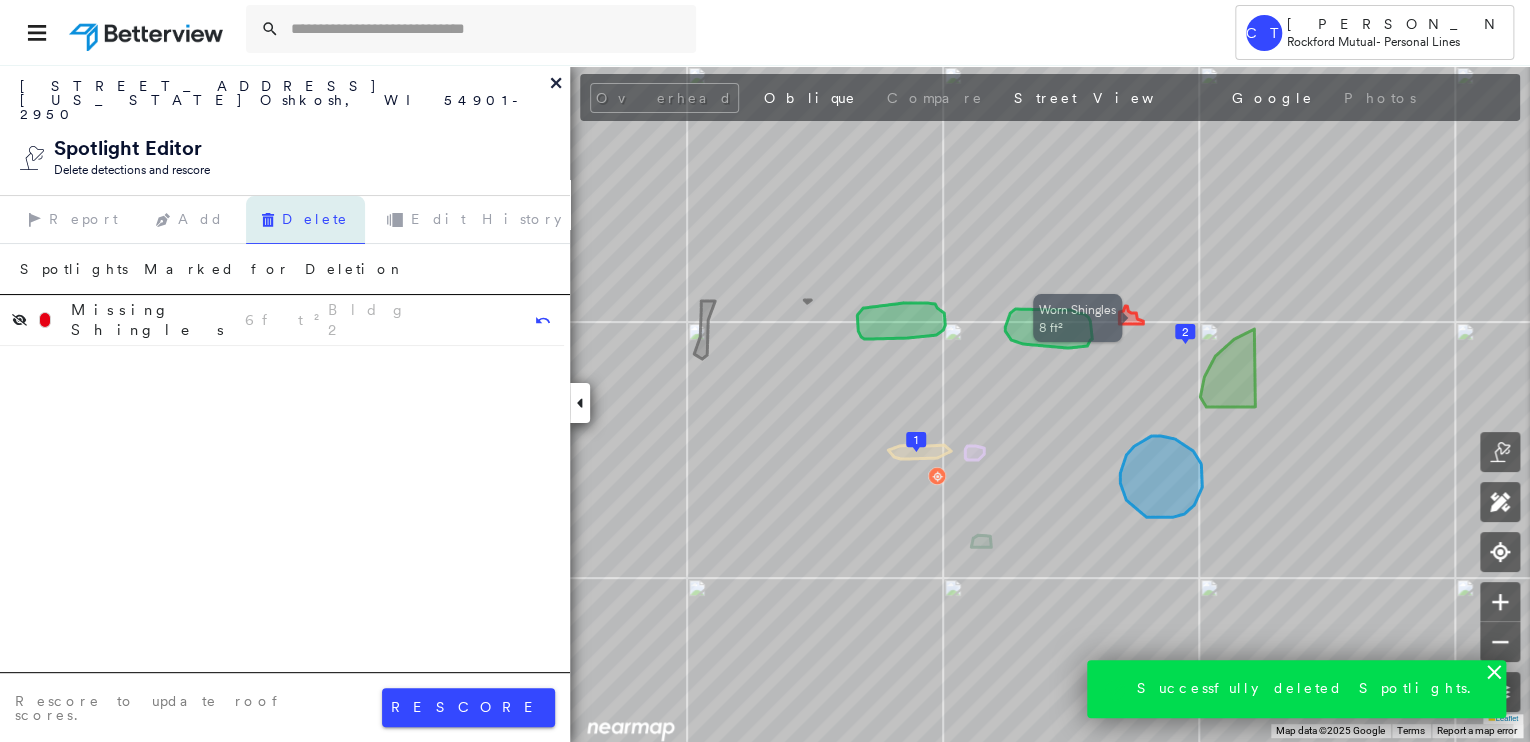 click 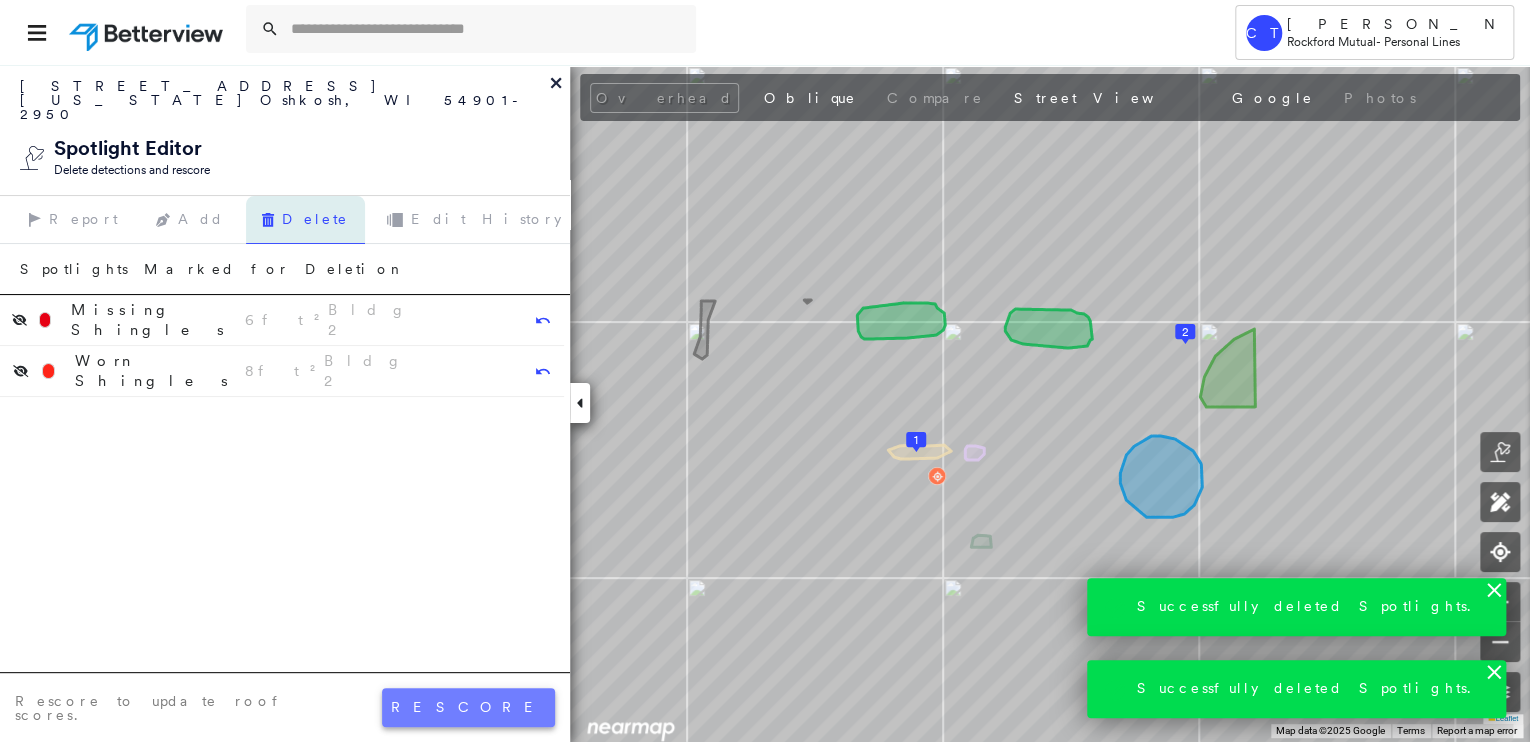 click on "rescore" at bounding box center (468, 707) 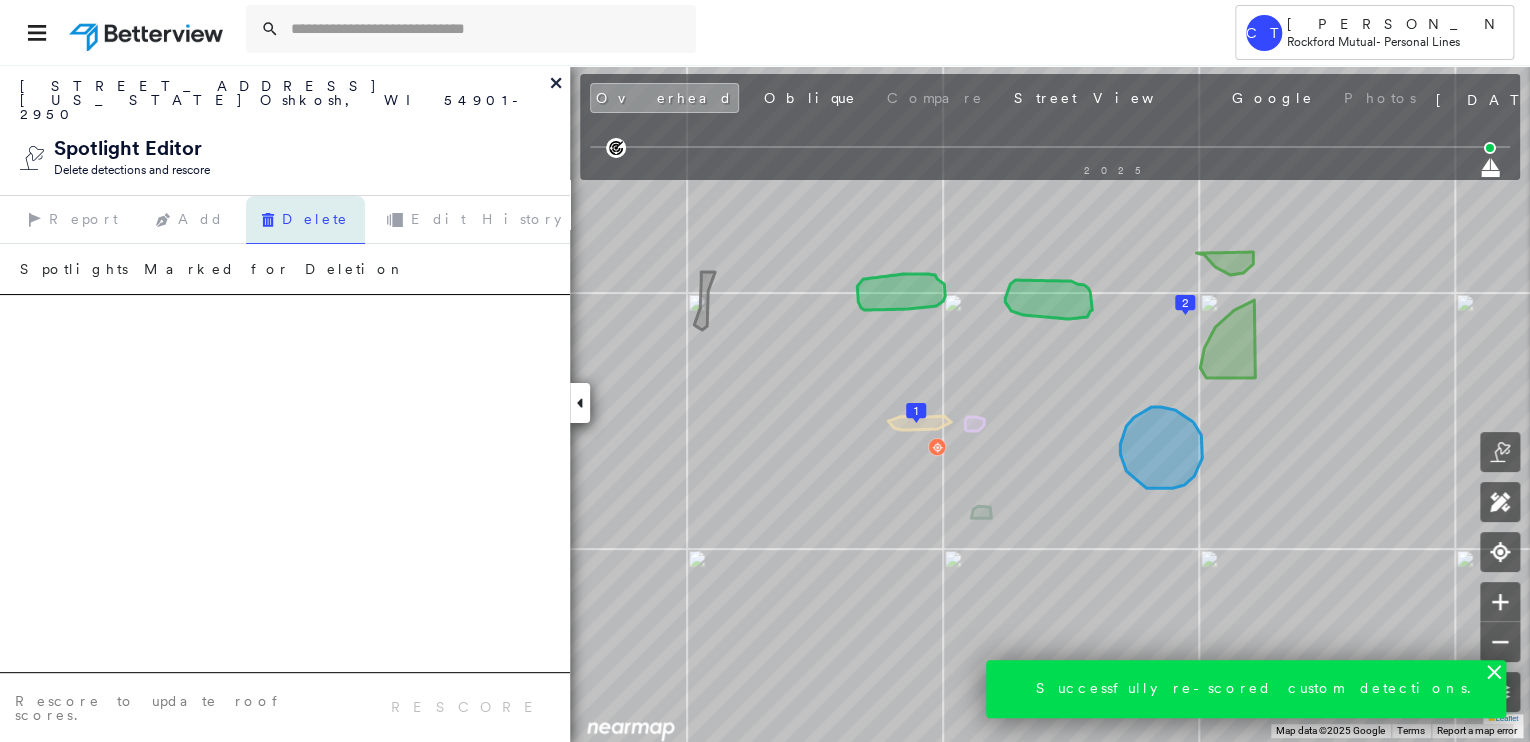 click 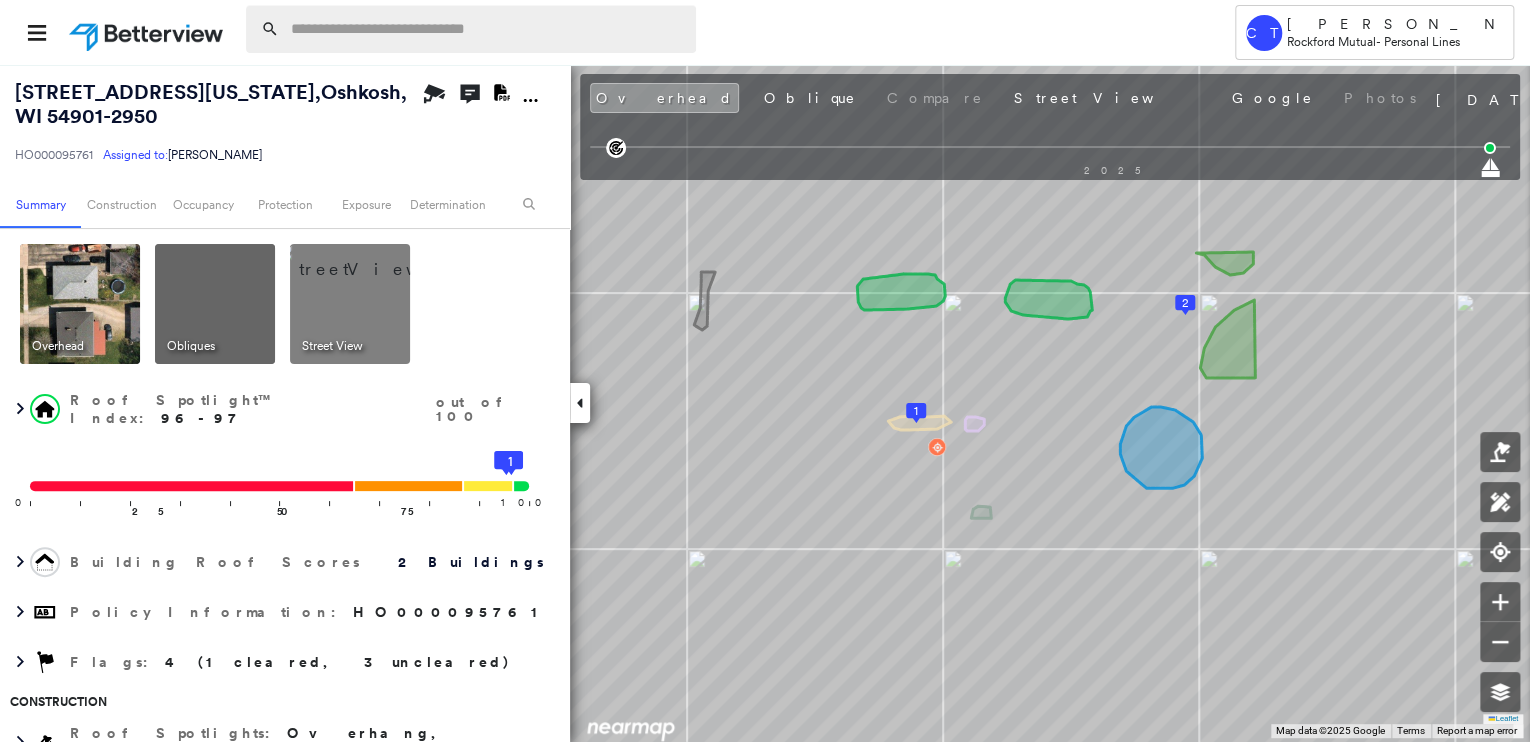 click at bounding box center (487, 29) 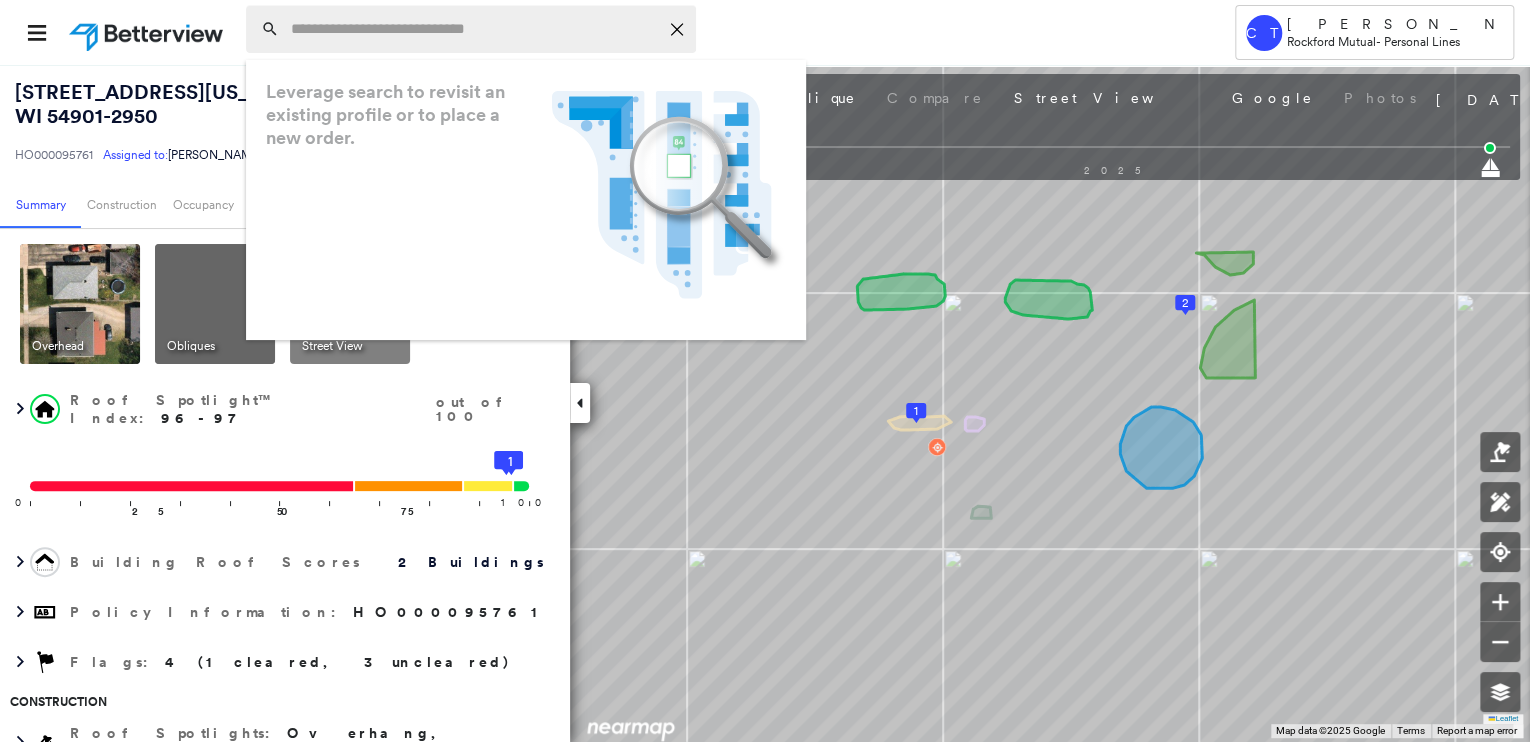 paste on "**********" 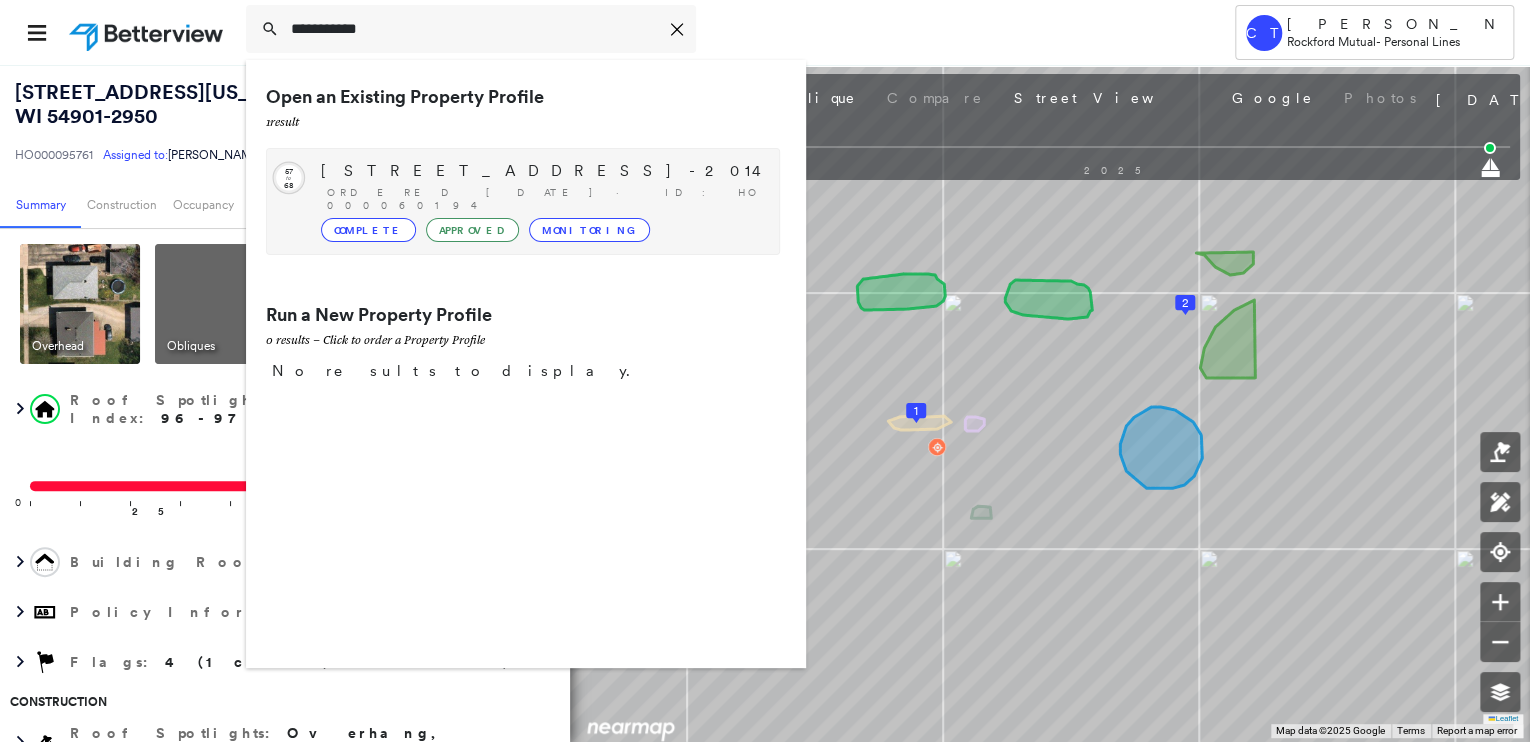 type on "**********" 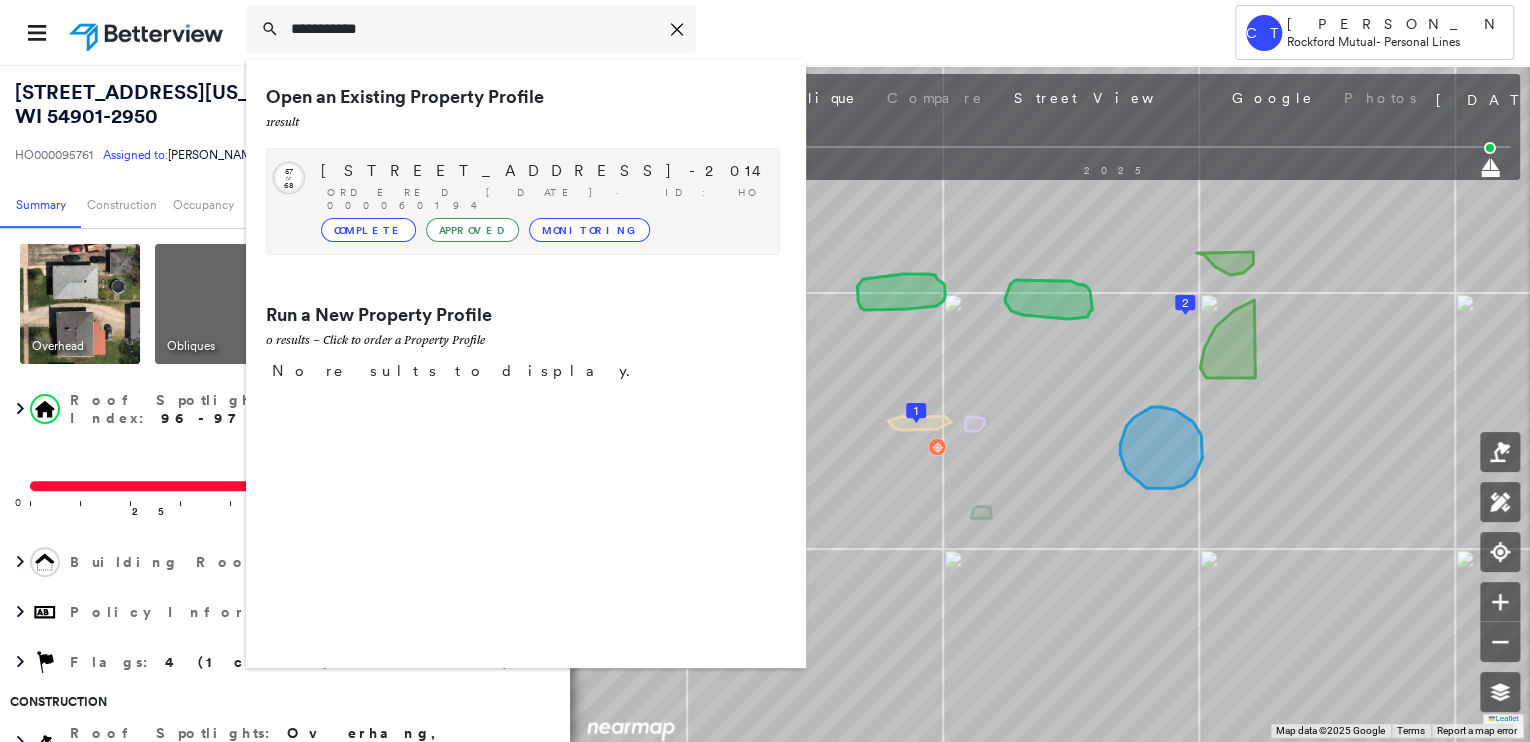 click on "[STREET_ADDRESS]-2014" at bounding box center [545, 171] 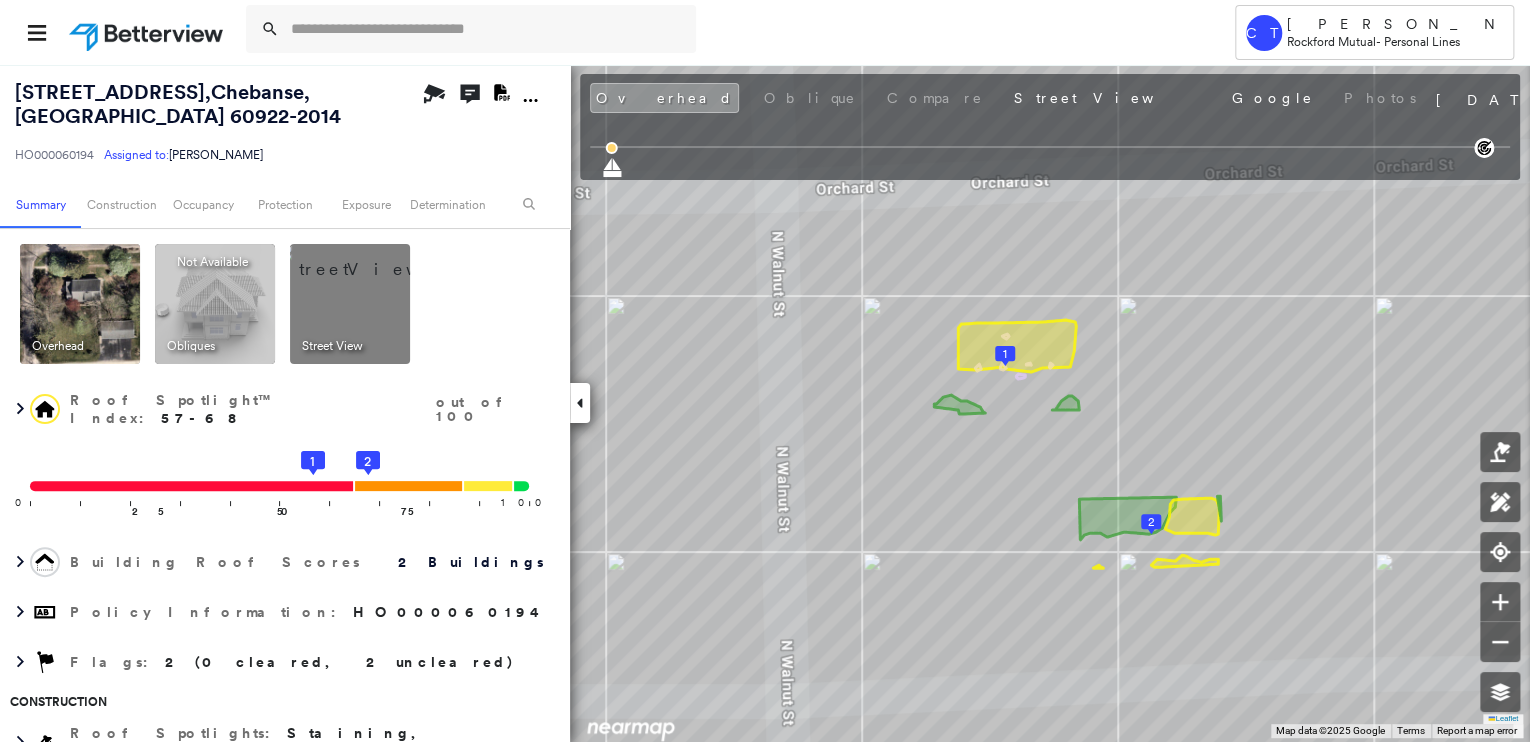 click at bounding box center (374, 259) 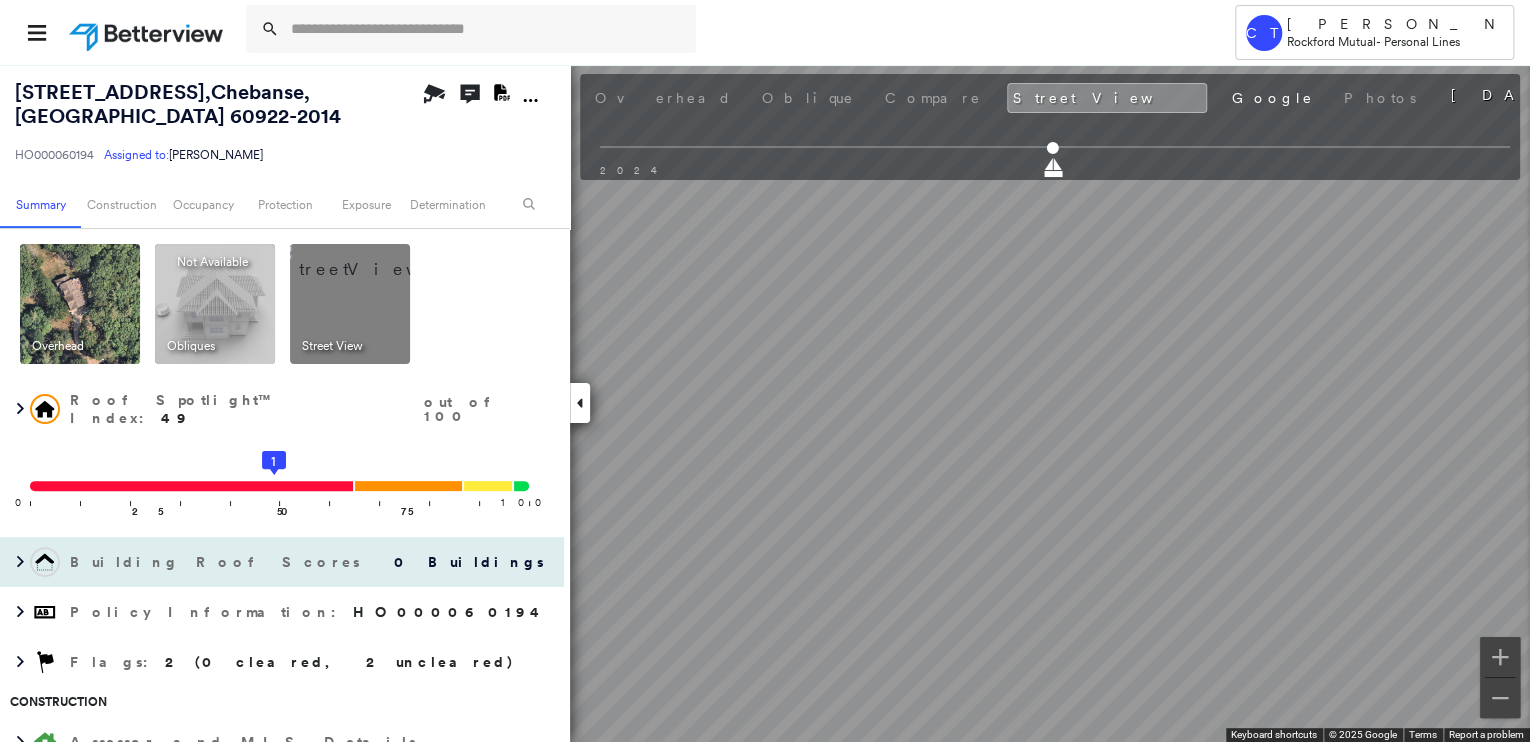 click on "[STREET_ADDRESS]-2014 HO000060194 Assigned to:  Camryn [PERSON_NAME] Assigned to:  Camryn [PERSON_NAME] HO000060194 Assigned to:  Camryn [PERSON_NAME] Open Comments Download PDF Report Summary Construction Occupancy Protection Exposure Determination Overhead Obliques Not Available ; Street View Roof Spotlight™ Index :  49 out of 100 0 100 25 50 1 75 Building Roof Scores 0 Buildings Policy Information :  HO000060194 Flags :  2 (0 cleared, 2 uncleared) Construction Assessor and MLS Details BuildZoom - Building Permit Data and Analysis Occupancy Ownership Place Detail Protection Exposure FEMA Risk Index Additional Perils Determination Flags :  2 (0 cleared, 2 uncleared) Uncleared Flags (2) Cleared Flags  (0) MED Medium Priority Roof Score Flagged [DATE] Clear Wear and Damage Flagged [DATE] Clear Action Taken New Entry History Quote/New Business Terms & Conditions Added ACV Endorsement Added Cosmetic Endorsement Inspection/Loss Control Report Information Added to Inspection Survey General Save Renewal" at bounding box center (765, 403) 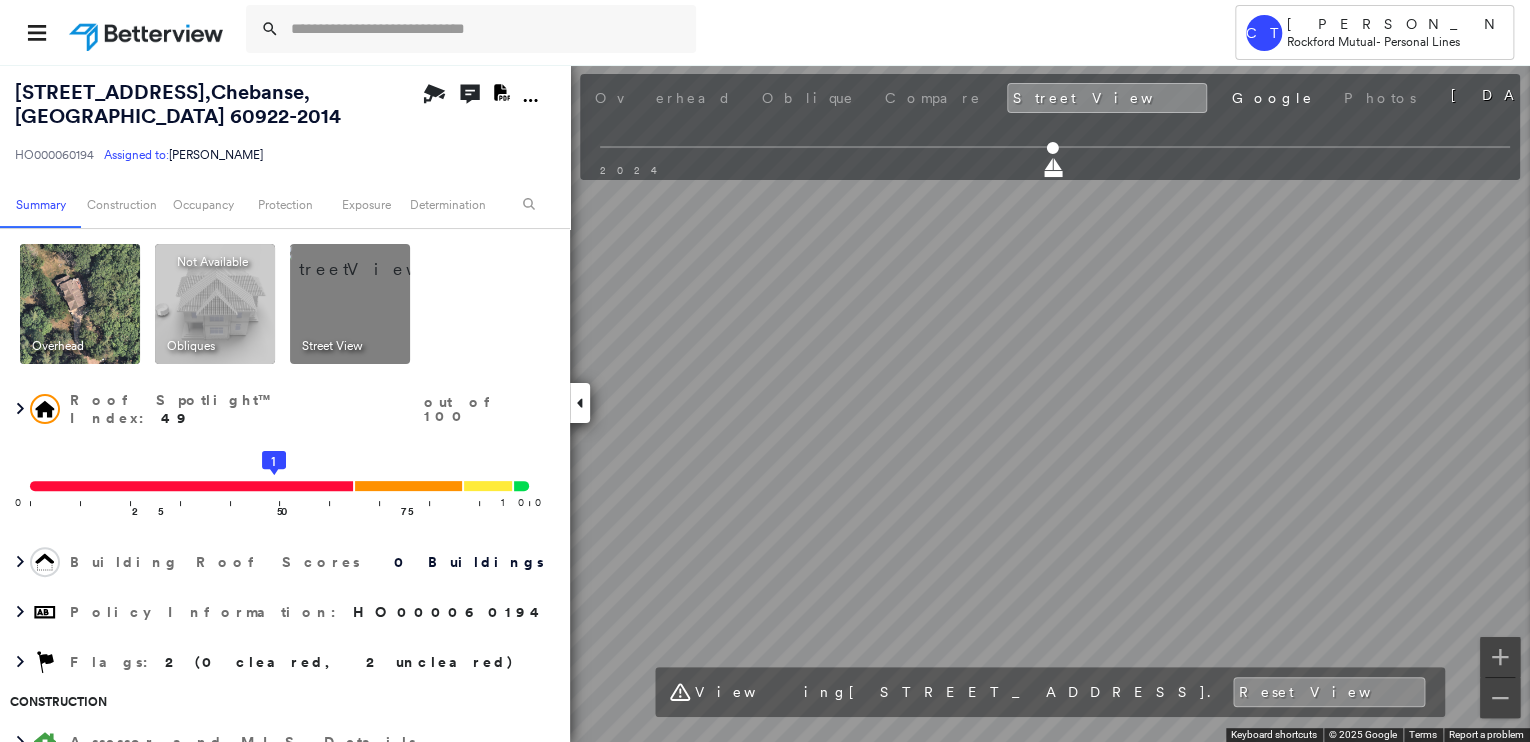 click on "Tower [GEOGRAPHIC_DATA] Camryn [PERSON_NAME] Rockford Mutual  -   Personal Lines [STREET_ADDRESS] HO000060194 Assigned to:  Camryn [PERSON_NAME] Assigned to:  Camryn [PERSON_NAME] HO000060194 Assigned to:  Camryn [PERSON_NAME] Open Comments Download PDF Report Summary Construction Occupancy Protection Exposure Determination Overhead Obliques Not Available ; Street View Roof Spotlight™ Index :  49 out of 100 0 100 25 50 1 75 Building Roof Scores 0 Buildings Policy Information :  HO000060194 Flags :  2 (0 cleared, 2 uncleared) Construction Assessor and MLS Details BuildZoom - Building Permit Data and Analysis Occupancy Ownership Place Detail Protection Exposure FEMA Risk Index Additional Perils Determination Flags :  2 (0 cleared, 2 uncleared) Uncleared Flags (2) Cleared Flags  (0) MED Medium Priority Roof Score Flagged [DATE] Clear Wear and Damage Flagged [DATE] Clear Action Taken New Entry History Quote/New Business Terms & Conditions Added ACV Endorsement Added Cosmetic Endorsement Inspection/Loss Control General" at bounding box center (765, 371) 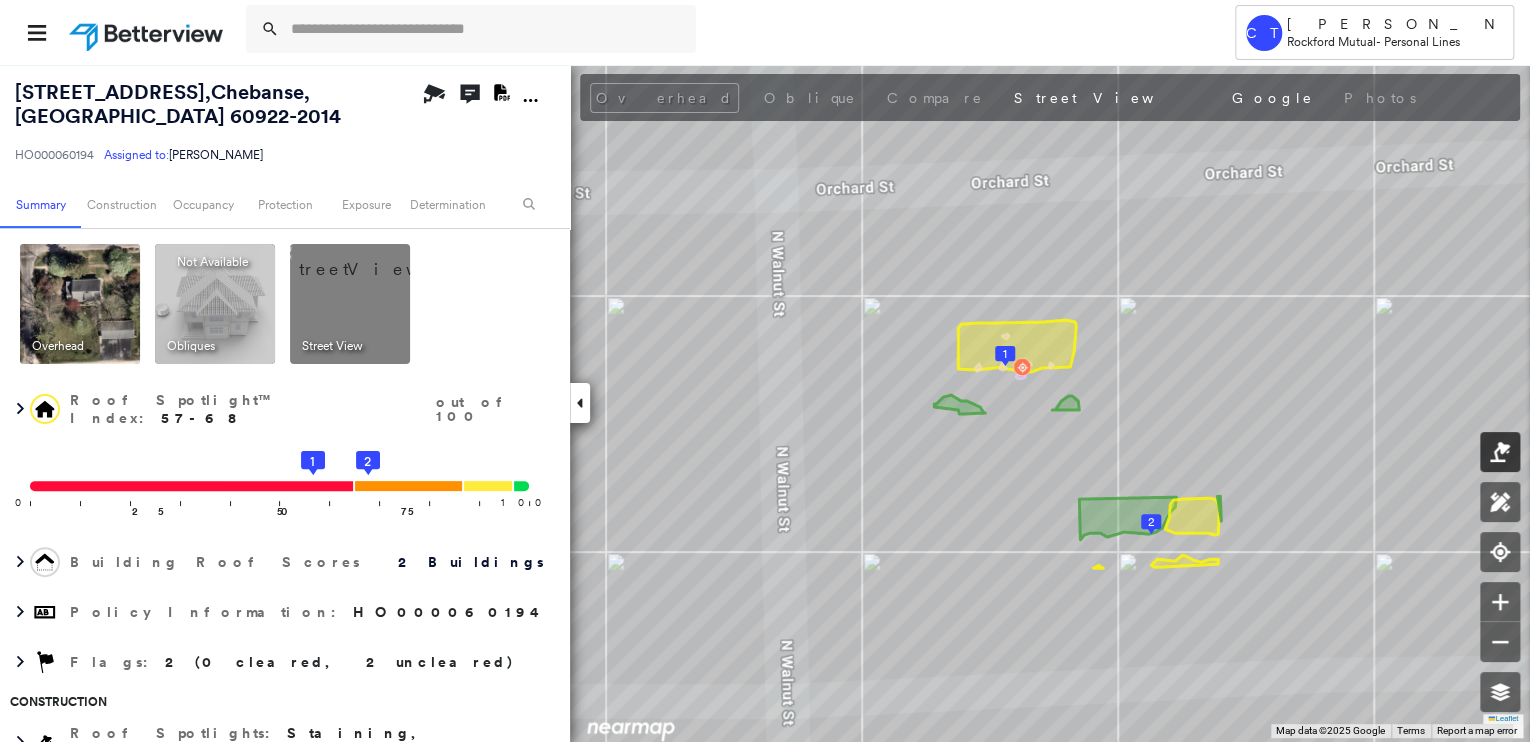 click 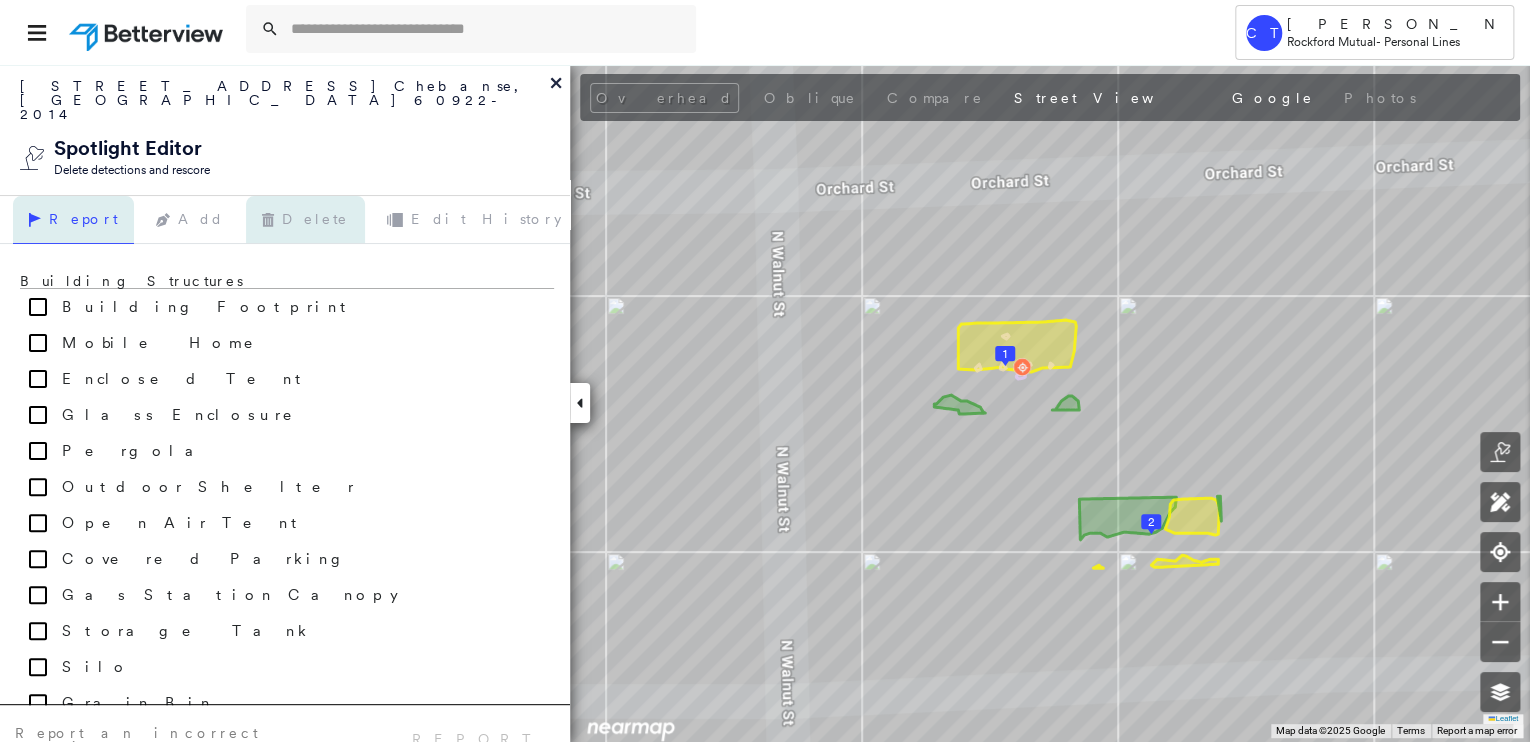 click on "Delete" at bounding box center [305, 220] 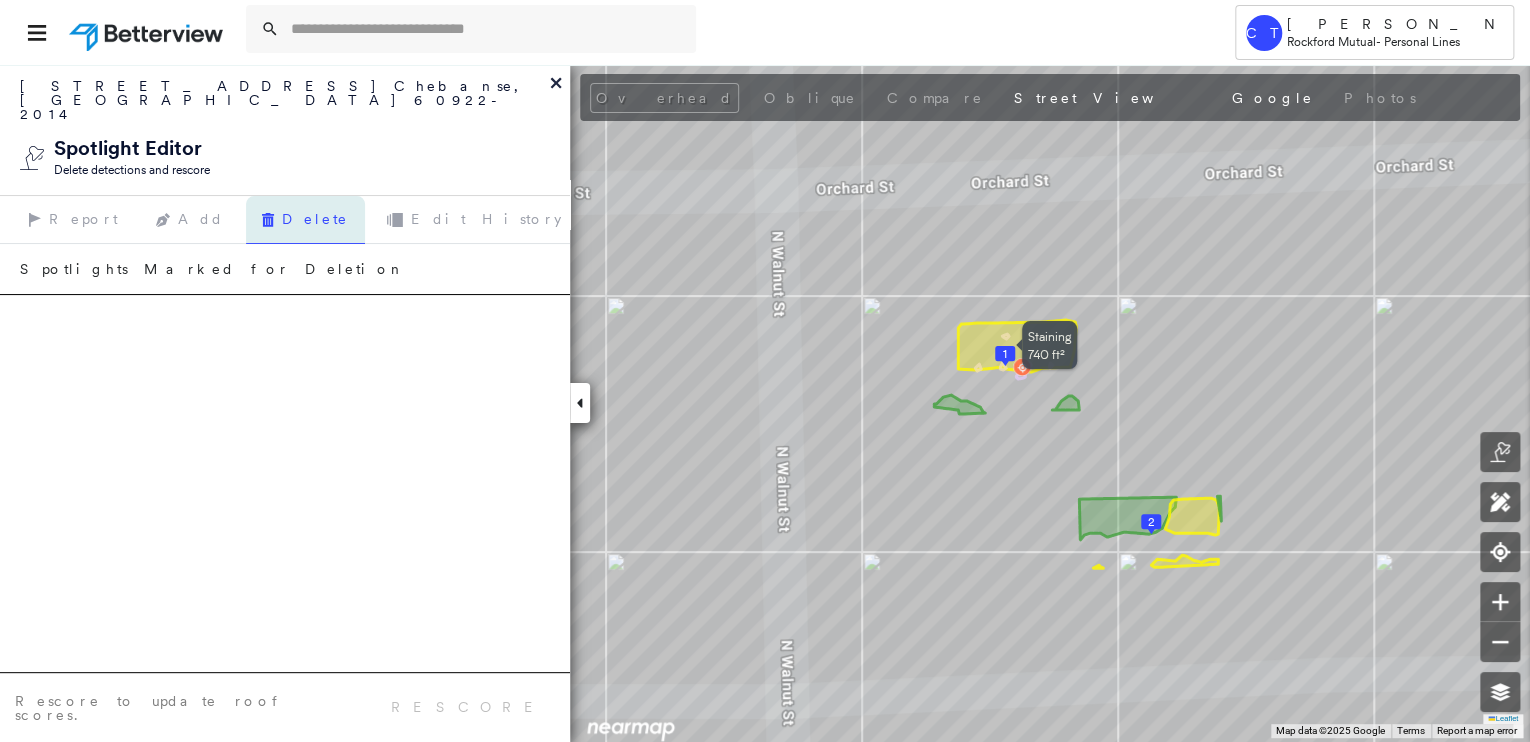 click 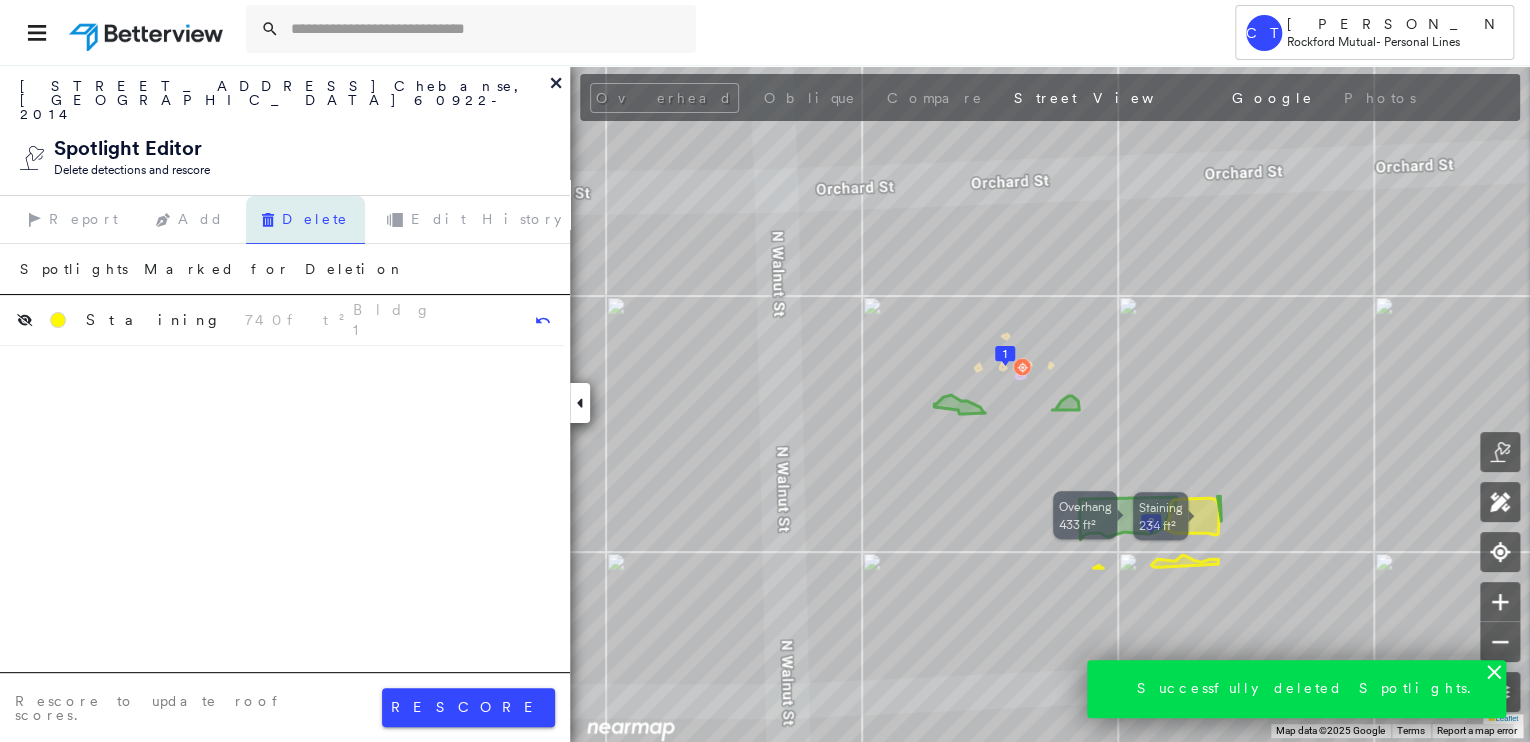 click 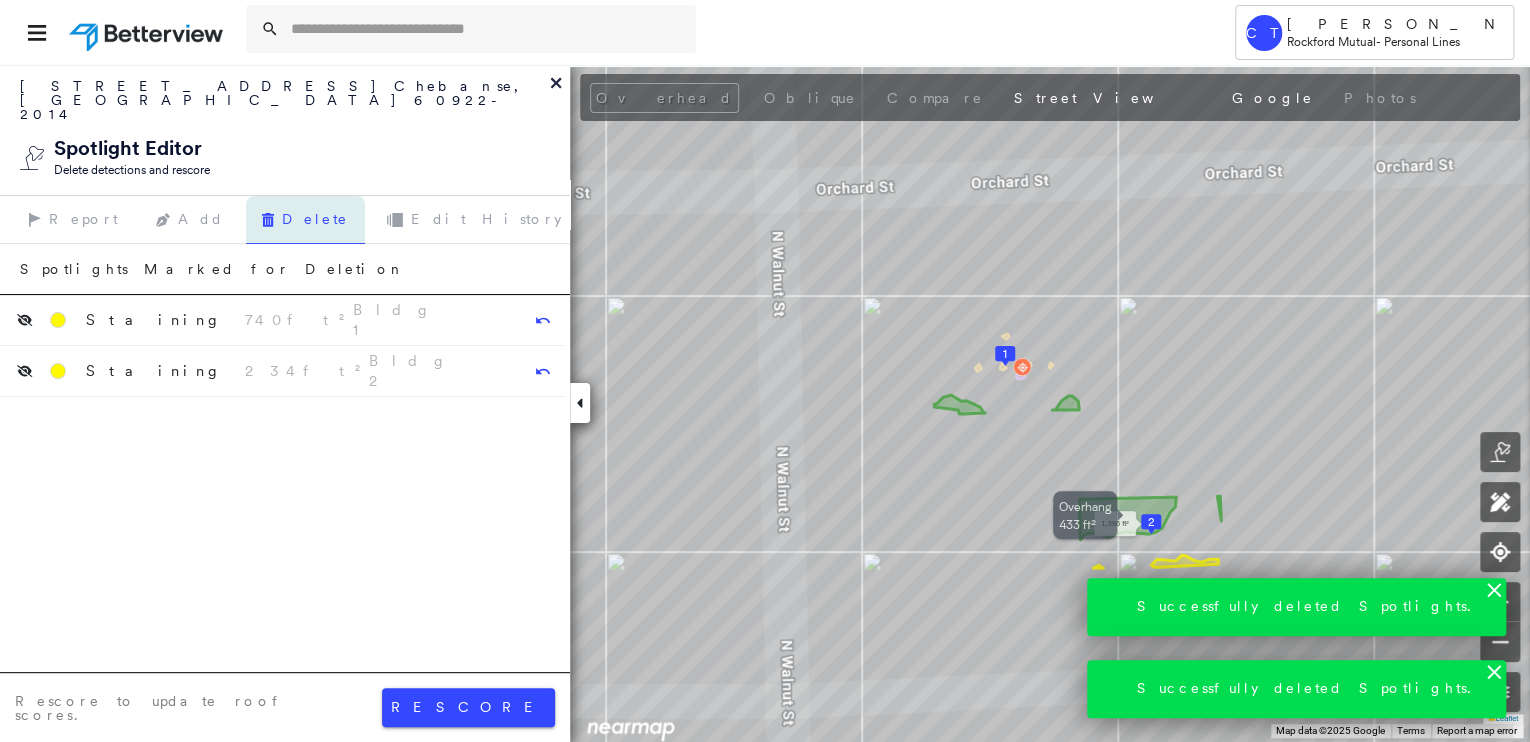 click 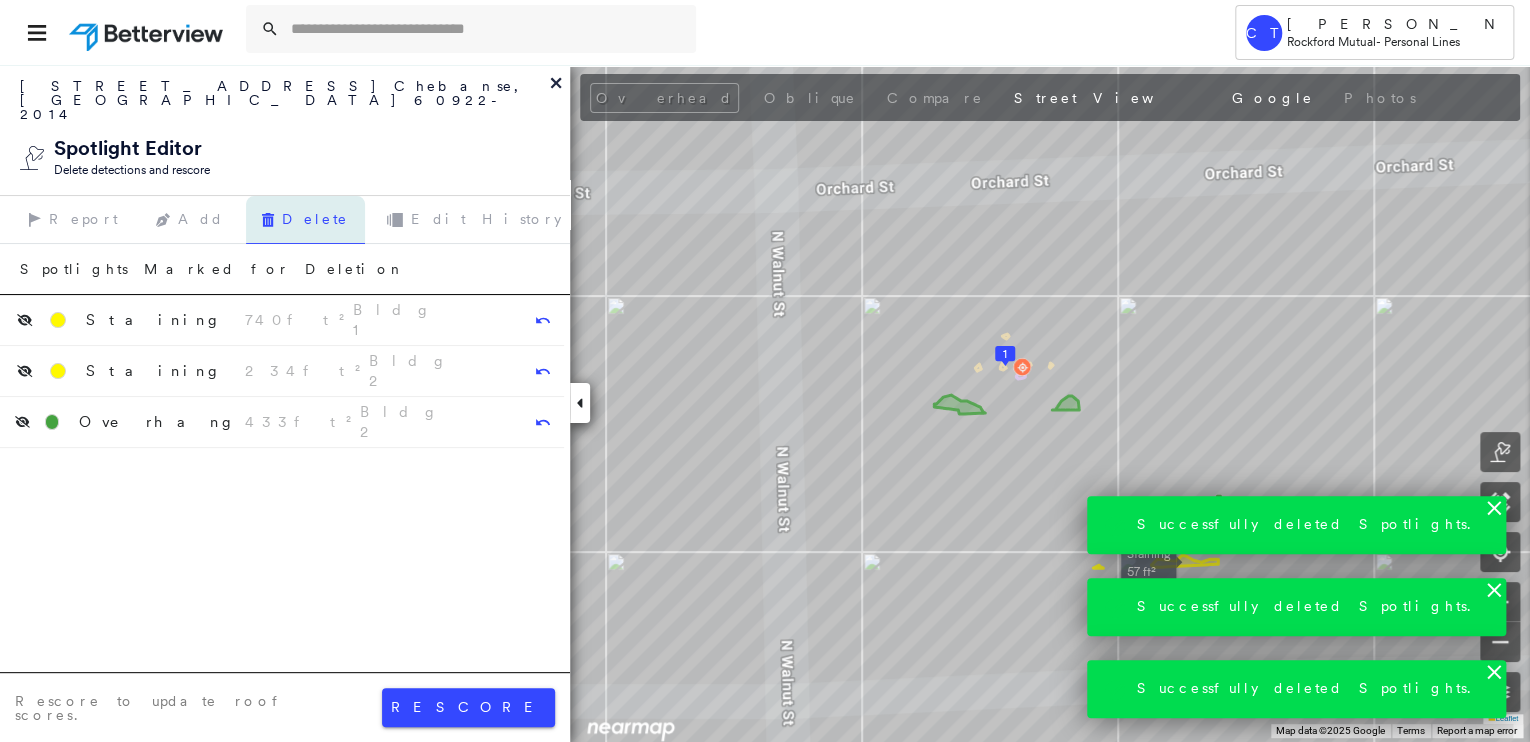 click 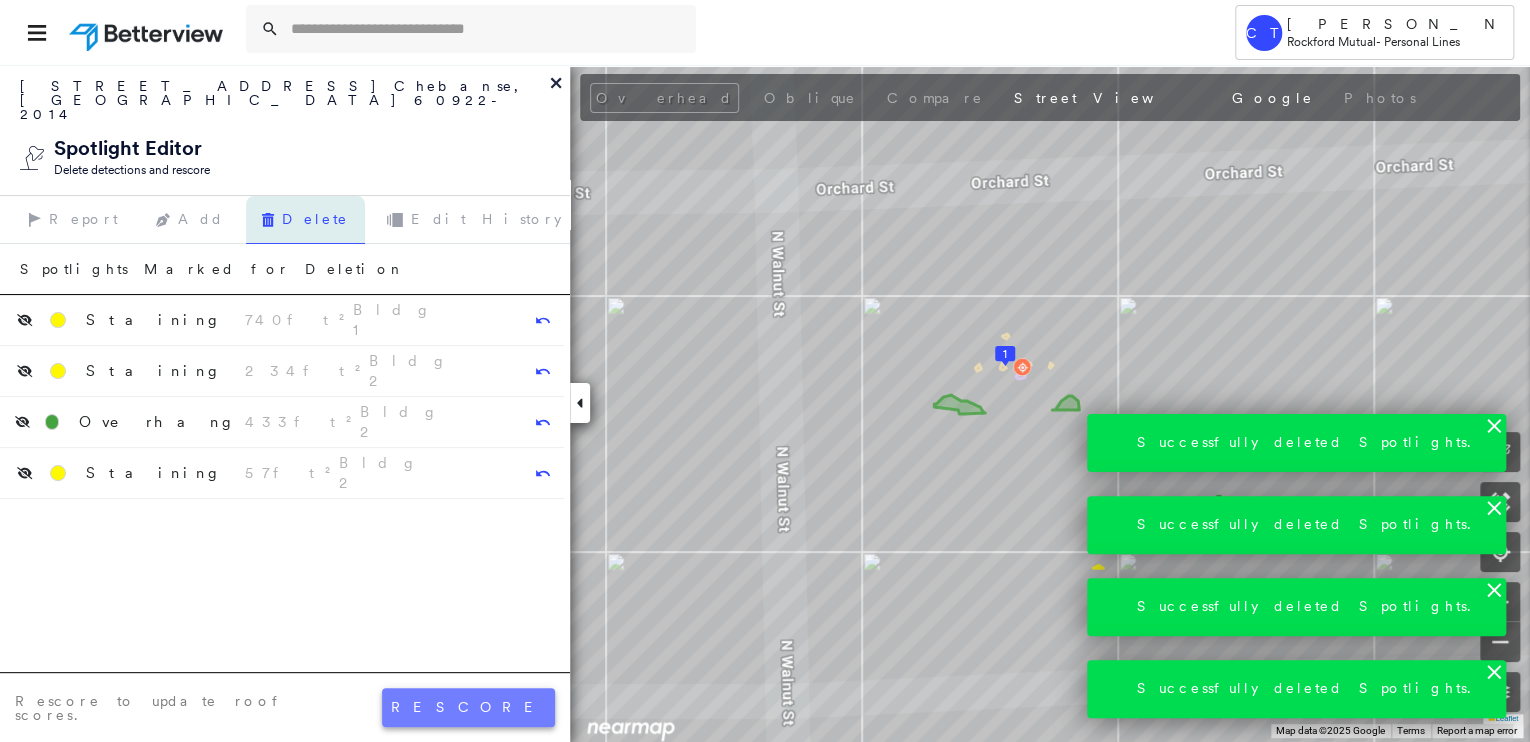 click on "rescore" at bounding box center [468, 707] 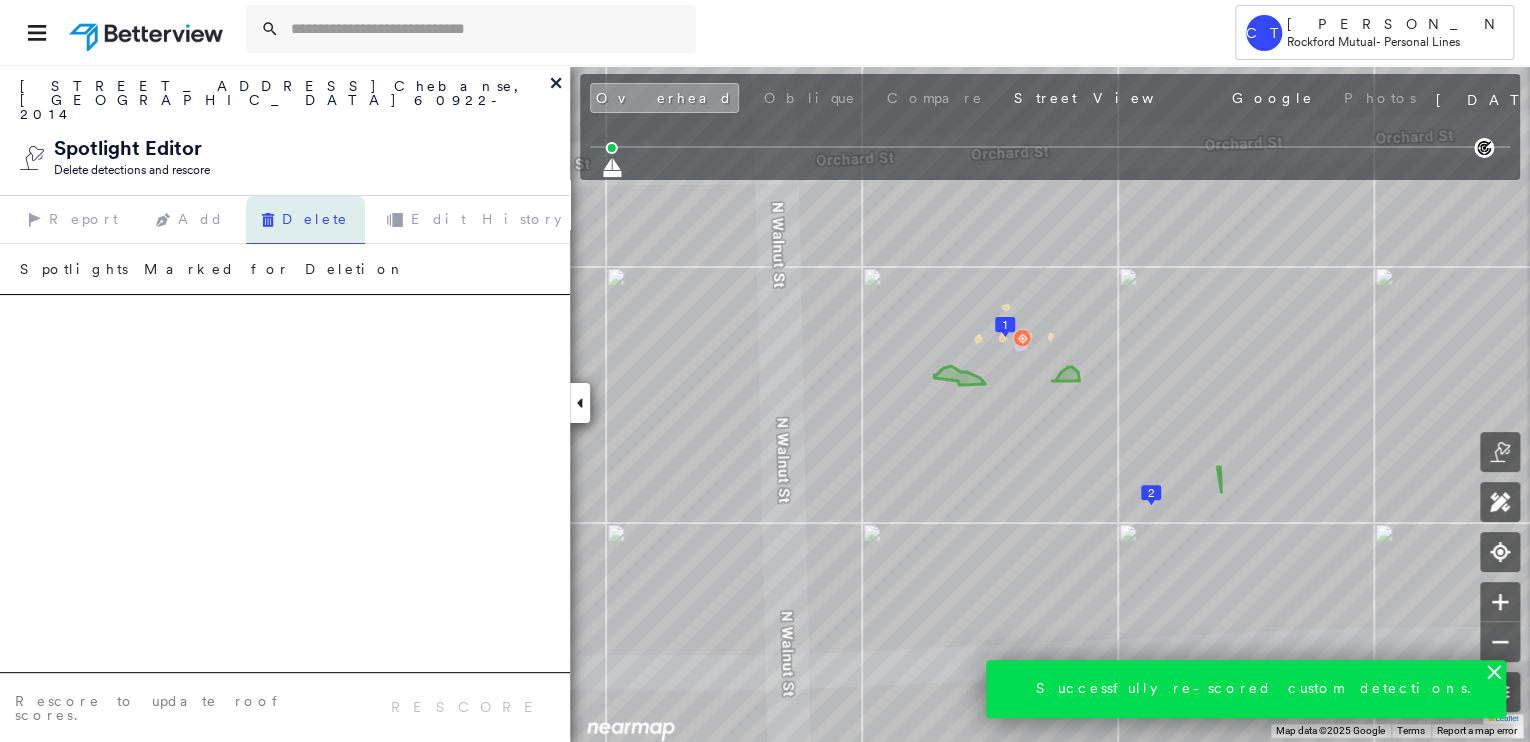 click 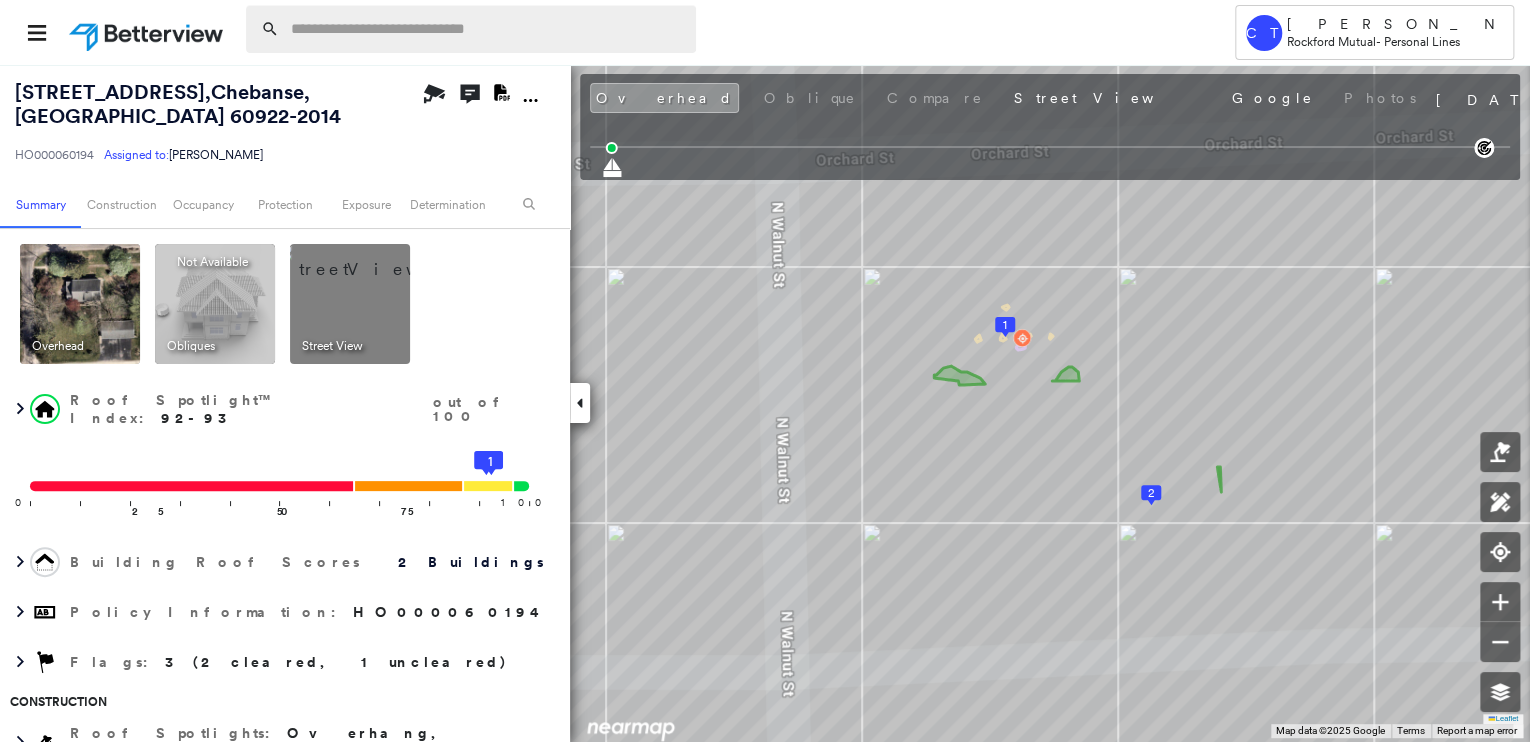 click at bounding box center [487, 29] 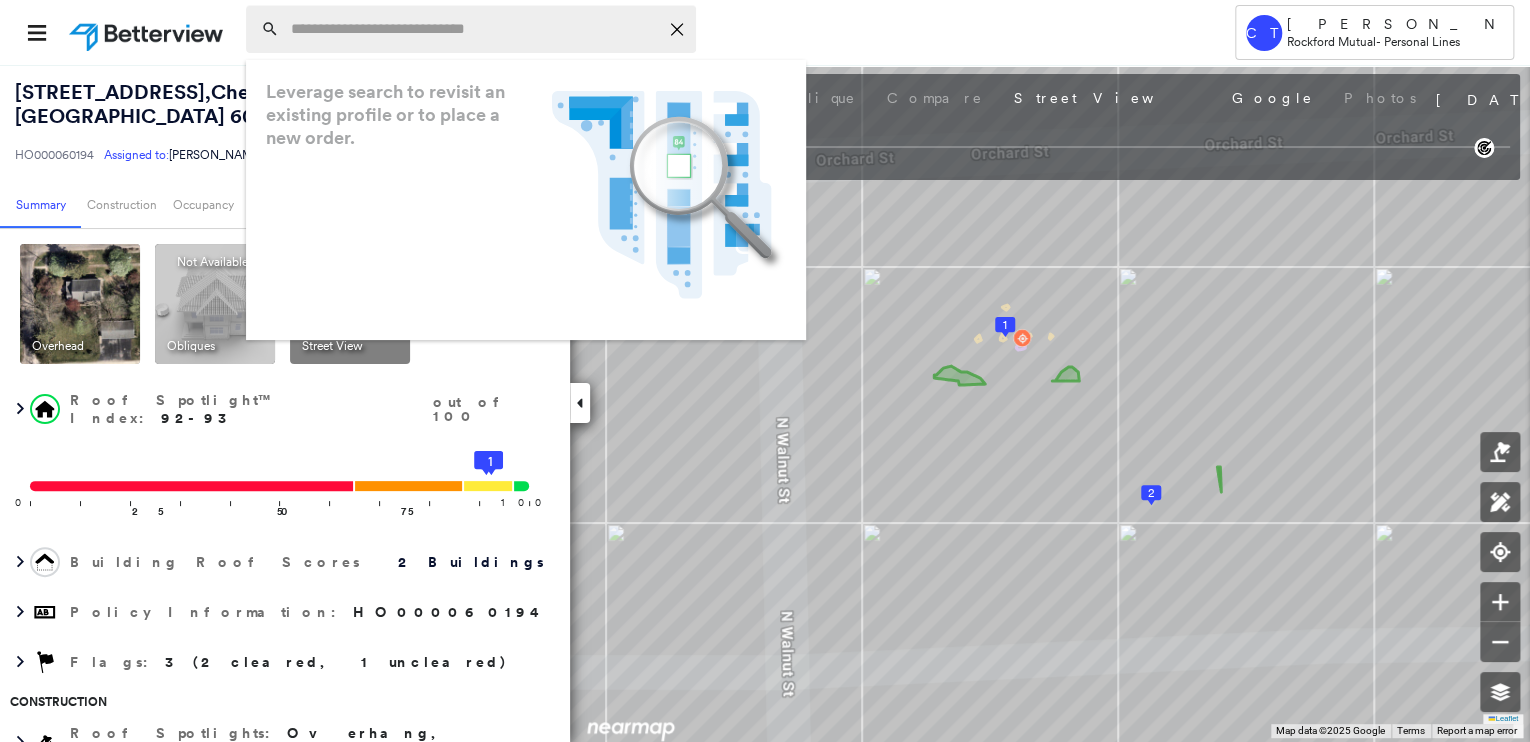 paste on "**********" 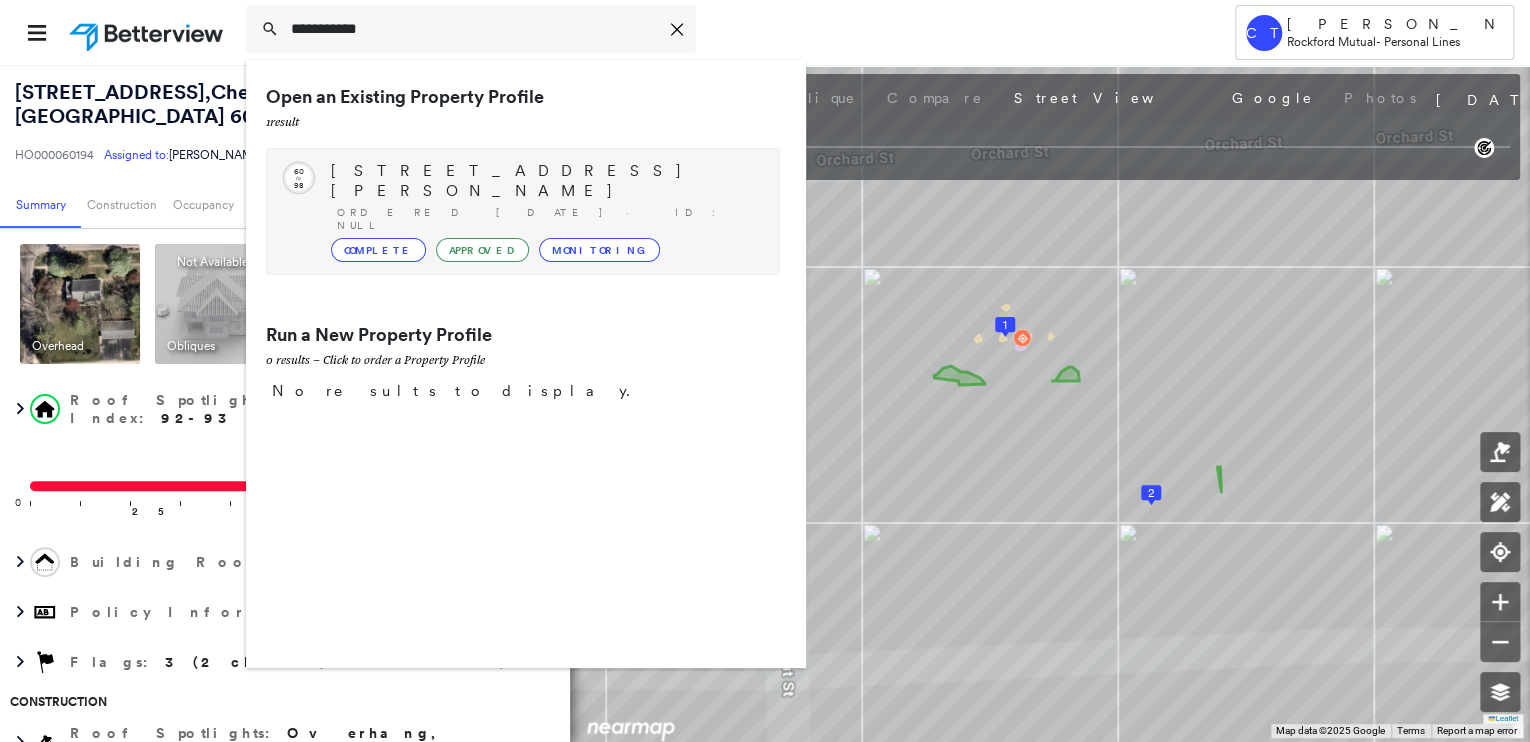 type on "**********" 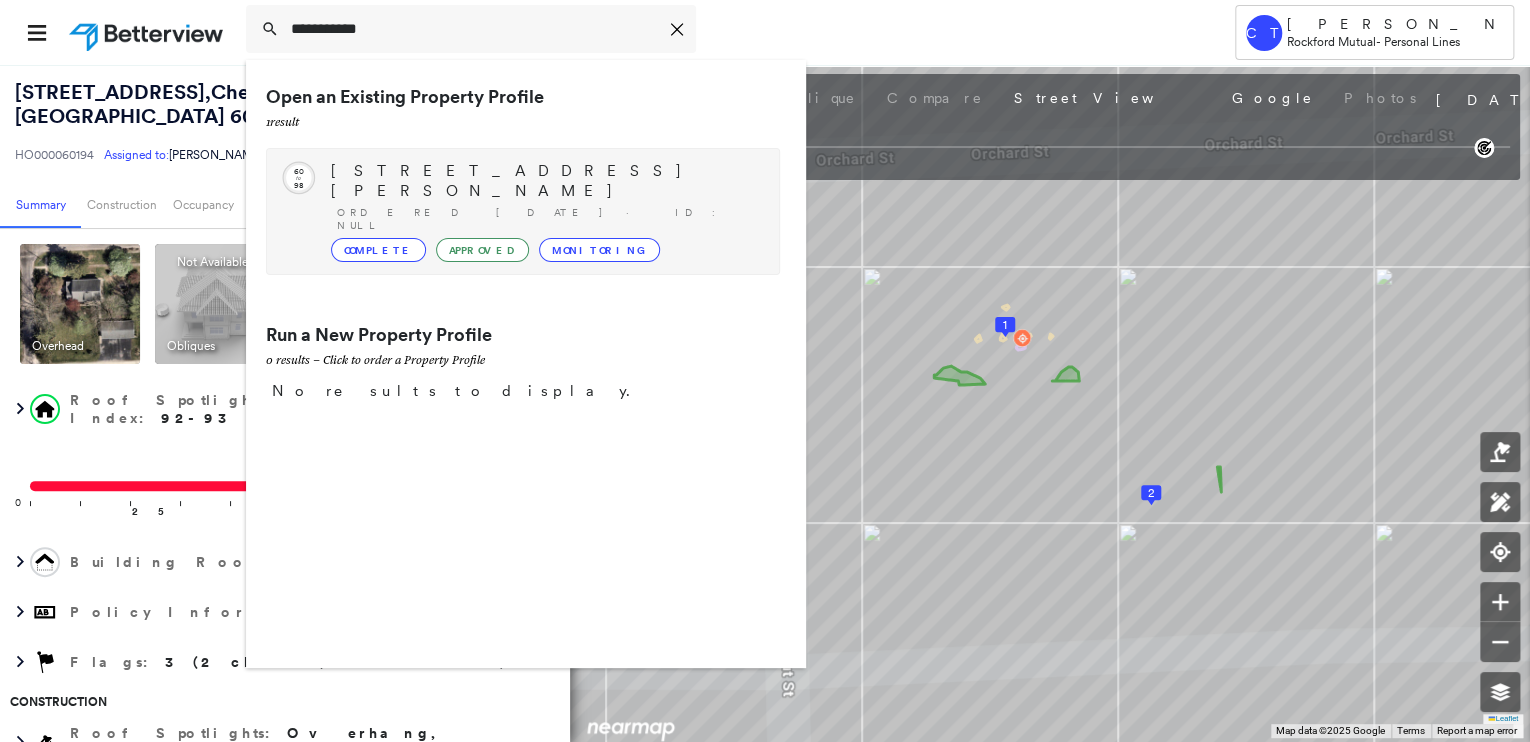 click on "[STREET_ADDRESS][PERSON_NAME]" at bounding box center (545, 181) 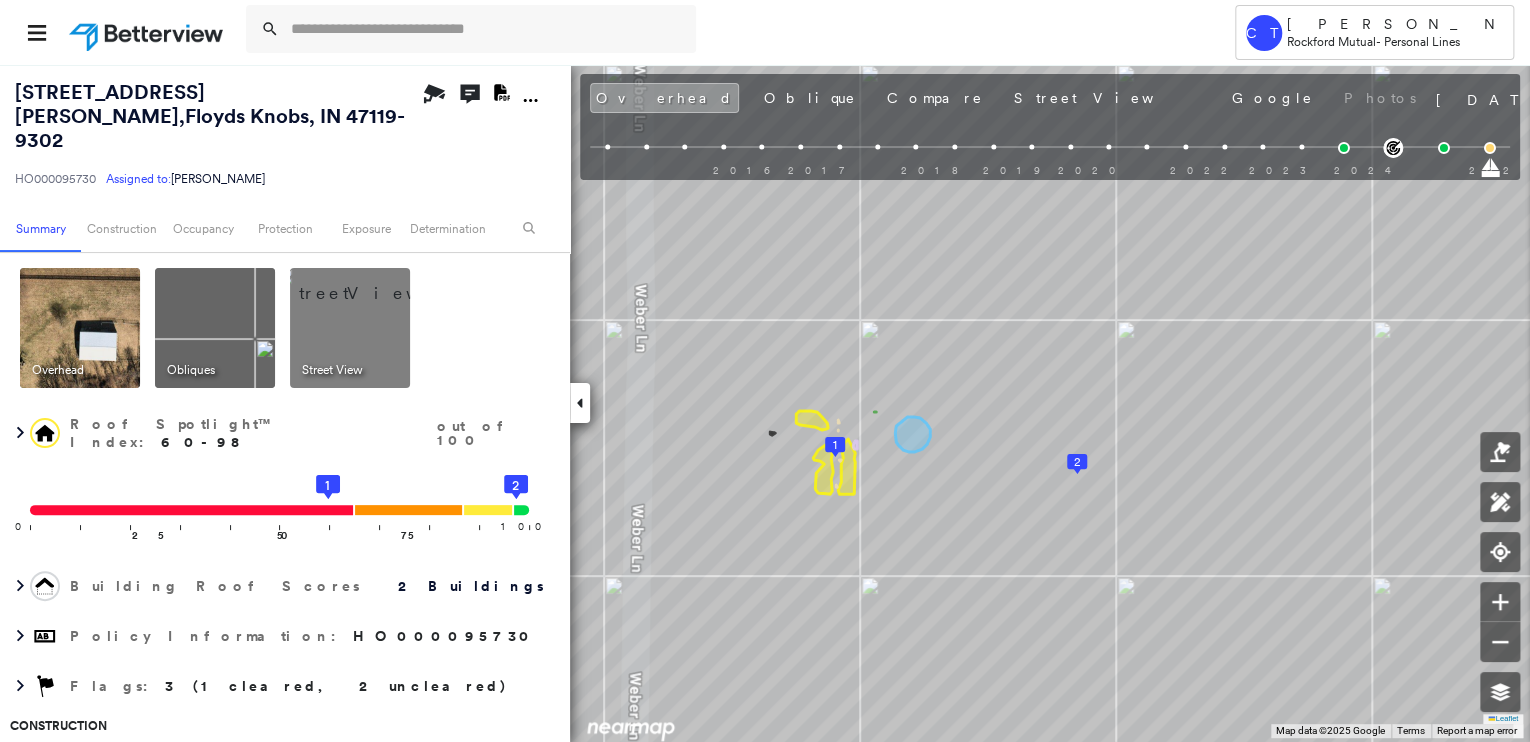 click at bounding box center (374, 283) 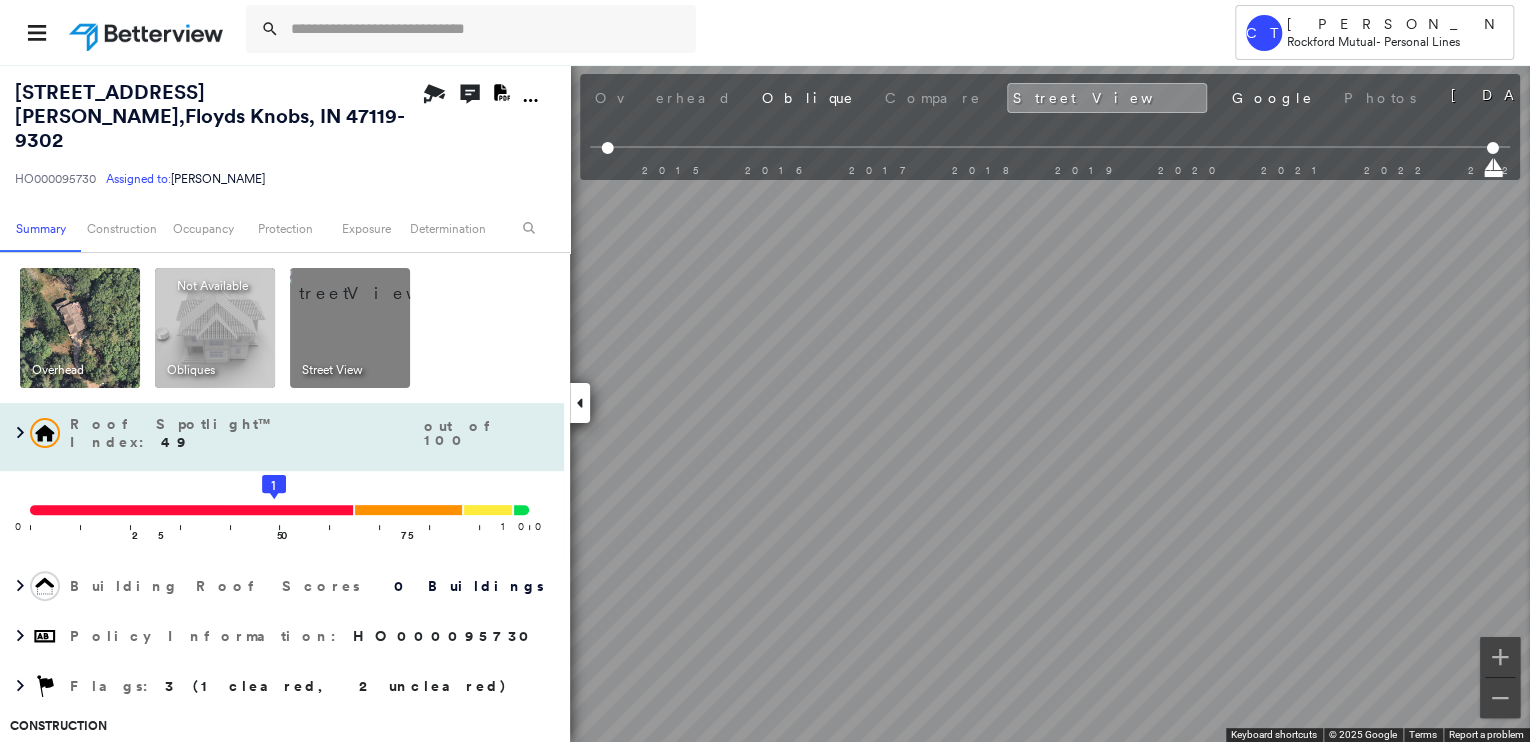 click on "4018 [PERSON_NAME] ,  Floyds Knobs, IN 47119-9302 HO000095730 Assigned to:  [PERSON_NAME] Assigned to:  [PERSON_NAME] HO000095730 Assigned to:  [PERSON_NAME] Open Comments Download PDF Report Summary Construction Occupancy Protection Exposure Determination Overhead Obliques Not Available ; Street View Roof Spotlight™ Index :  49 out of 100 0 100 25 50 1 75 Building Roof Scores 0 Buildings Policy Information :  HO000095730 Flags :  3 (1 cleared, 2 uncleared) Construction Assessor and MLS Details BuildZoom - Building Permit Data and Analysis Occupancy Ownership Place Detail Protection Exposure FEMA Risk Index Additional Perils Determination Flags :  3 (1 cleared, 2 uncleared) Uncleared Flags (2) Cleared Flags  (1) MED Medium Priority Roof Score Flagged [DATE] Clear LOW Low Priority Roof Score Flagged [DATE] Clear Action Taken New Entry History Quote/New Business Terms & Conditions Added ACV Endorsement Added Cosmetic Endorsement Inspection/Loss Control Report Information Added to Inspection Survey General Save" at bounding box center [765, 403] 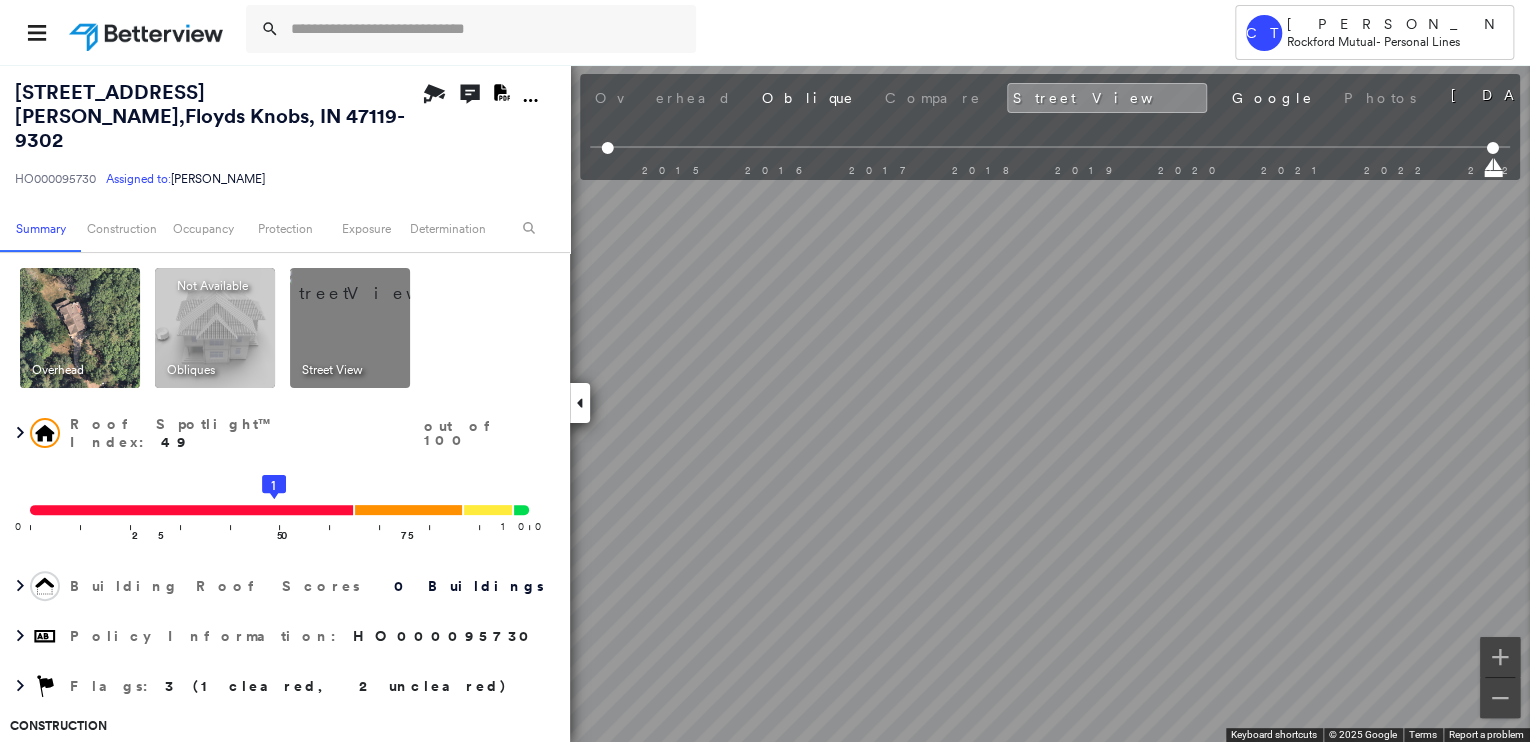 click at bounding box center (80, 328) 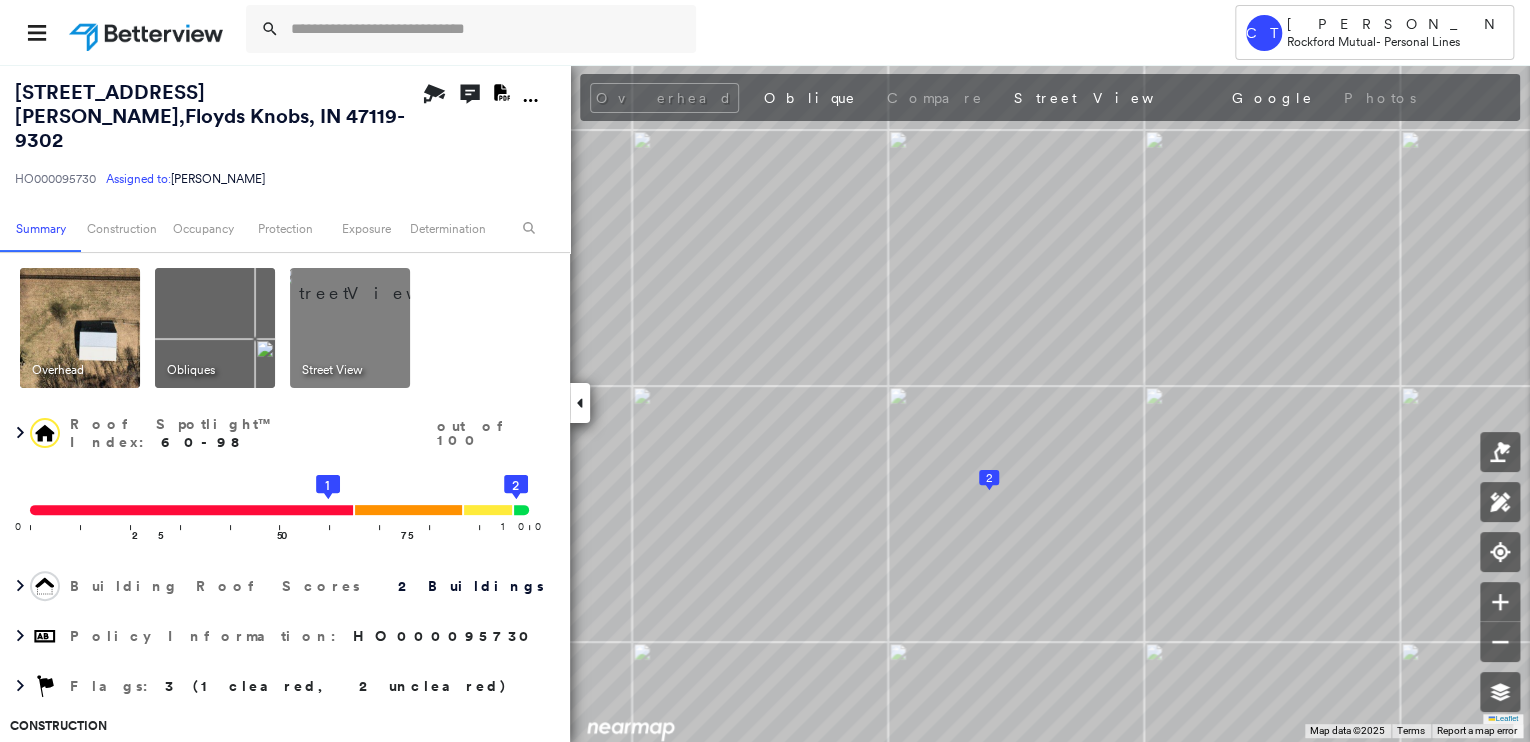click at bounding box center (374, 283) 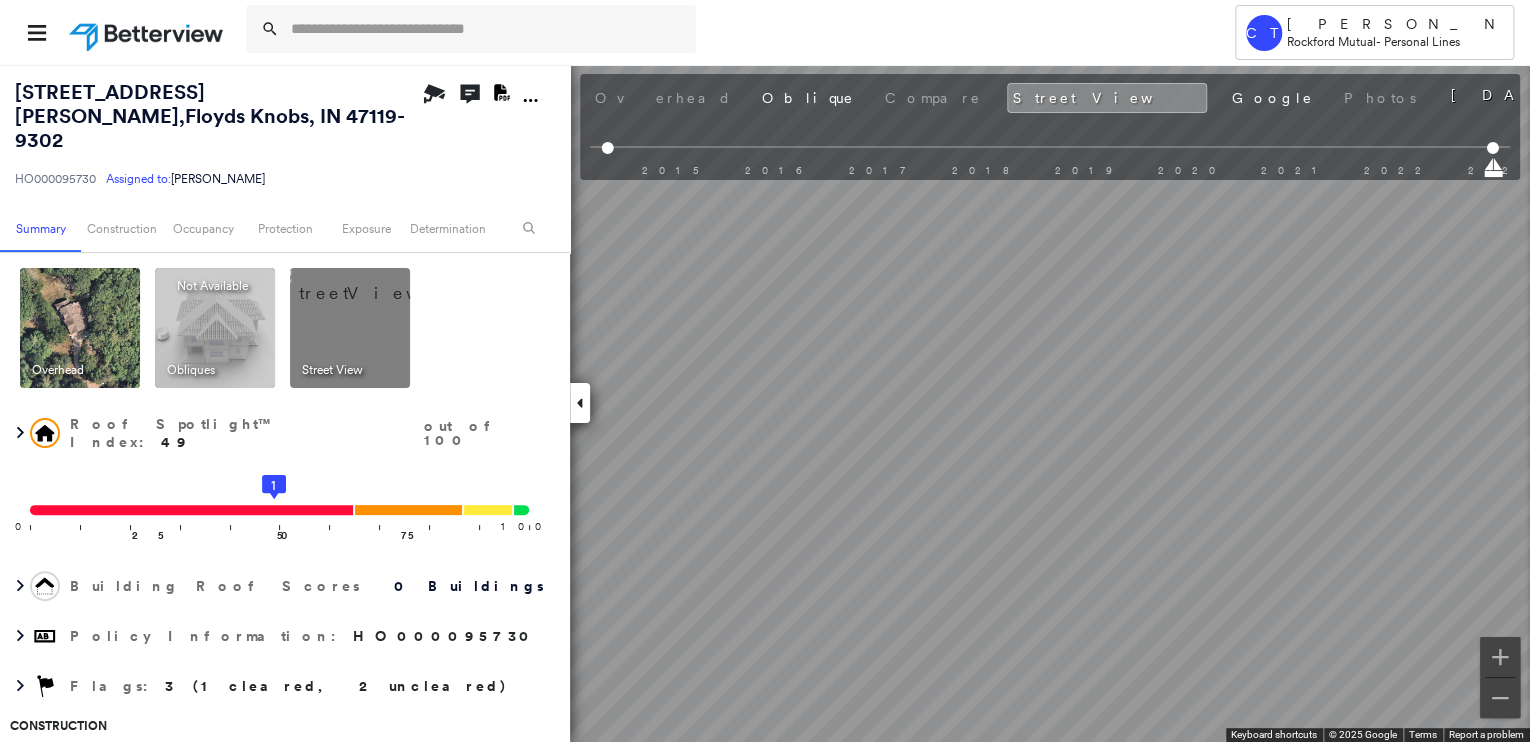 click on "Tower [GEOGRAPHIC_DATA] Camryn [PERSON_NAME] Rockford Mutual  -   Personal Lines [STREET_ADDRESS][PERSON_NAME] HO000095730 Assigned to:  [PERSON_NAME] Assigned to:  [PERSON_NAME] HO000095730 Assigned to:  [PERSON_NAME] Open Comments Download PDF Report Summary Construction Occupancy Protection Exposure Determination Overhead Obliques Not Available ; Street View Roof Spotlight™ Index :  49 out of 100 0 100 25 50 1 75 Building Roof Scores 0 Buildings Policy Information :  HO000095730 Flags :  3 (1 cleared, 2 uncleared) Construction Assessor and MLS Details BuildZoom - Building Permit Data and Analysis Occupancy Ownership Place Detail Protection Exposure FEMA Risk Index Additional Perils Determination Flags :  3 (1 cleared, 2 uncleared) Uncleared Flags (2) Cleared Flags  (1) MED Medium Priority Roof Score Flagged [DATE] Clear LOW Low Priority Roof Score Flagged [DATE] Clear Action Taken New Entry History Quote/New Business Terms & Conditions Added ACV Endorsement Added Cosmetic Endorsement General Save Renewal" at bounding box center (765, 371) 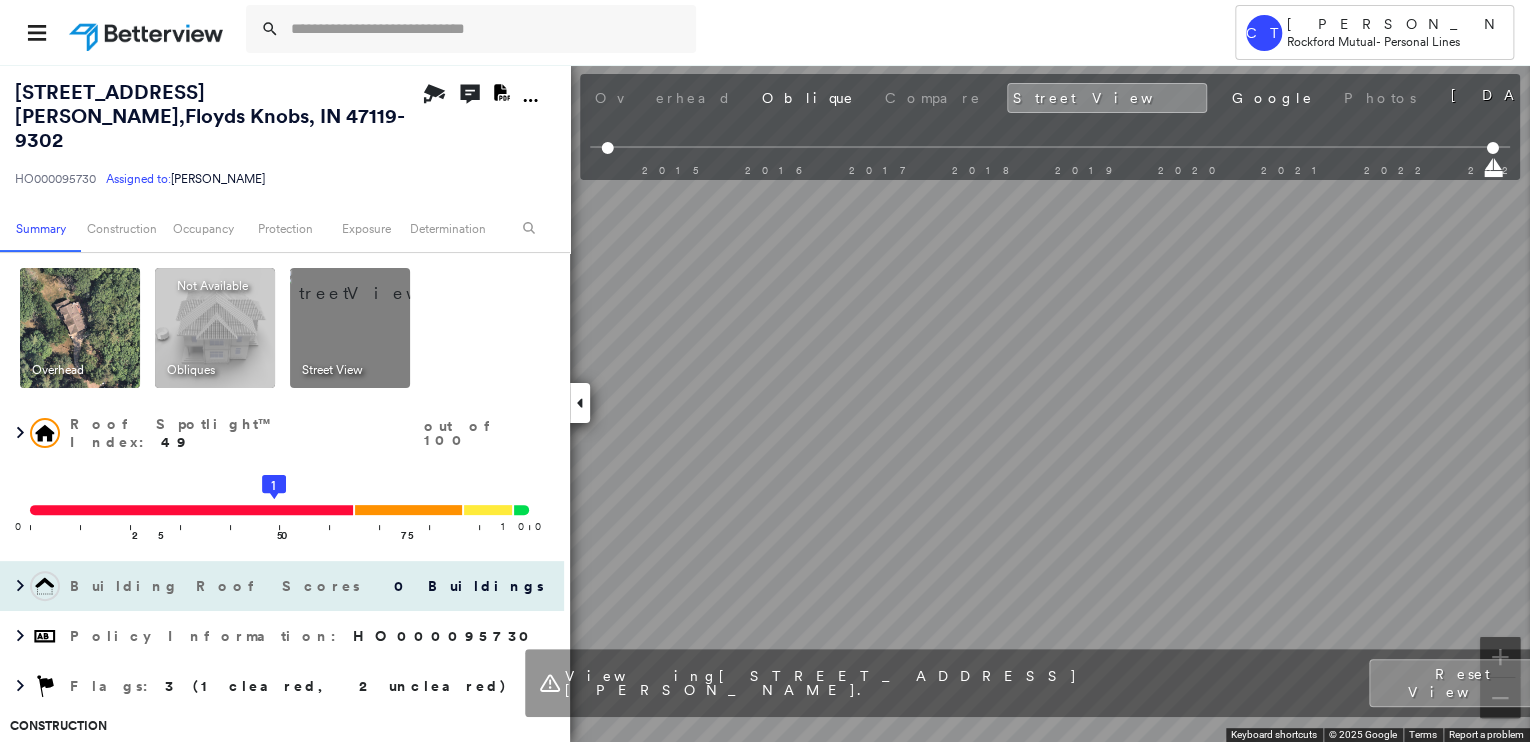 click on "4018 [PERSON_NAME] ,  Floyds Knobs, IN 47119-9302 HO000095730 Assigned to:  [PERSON_NAME] Assigned to:  [PERSON_NAME] HO000095730 Assigned to:  [PERSON_NAME] Open Comments Download PDF Report Summary Construction Occupancy Protection Exposure Determination Overhead Obliques Not Available ; Street View Roof Spotlight™ Index :  49 out of 100 0 100 25 50 1 75 Building Roof Scores 0 Buildings Policy Information :  HO000095730 Flags :  3 (1 cleared, 2 uncleared) Construction Assessor and MLS Details BuildZoom - Building Permit Data and Analysis Occupancy Ownership Place Detail Protection Exposure FEMA Risk Index Additional Perils Determination Flags :  3 (1 cleared, 2 uncleared) Uncleared Flags (2) Cleared Flags  (1) MED Medium Priority Roof Score Flagged [DATE] Clear LOW Low Priority Roof Score Flagged [DATE] Clear Action Taken New Entry History Quote/New Business Terms & Conditions Added ACV Endorsement Added Cosmetic Endorsement Inspection/Loss Control Report Information Added to Inspection Survey General Save" at bounding box center [765, 403] 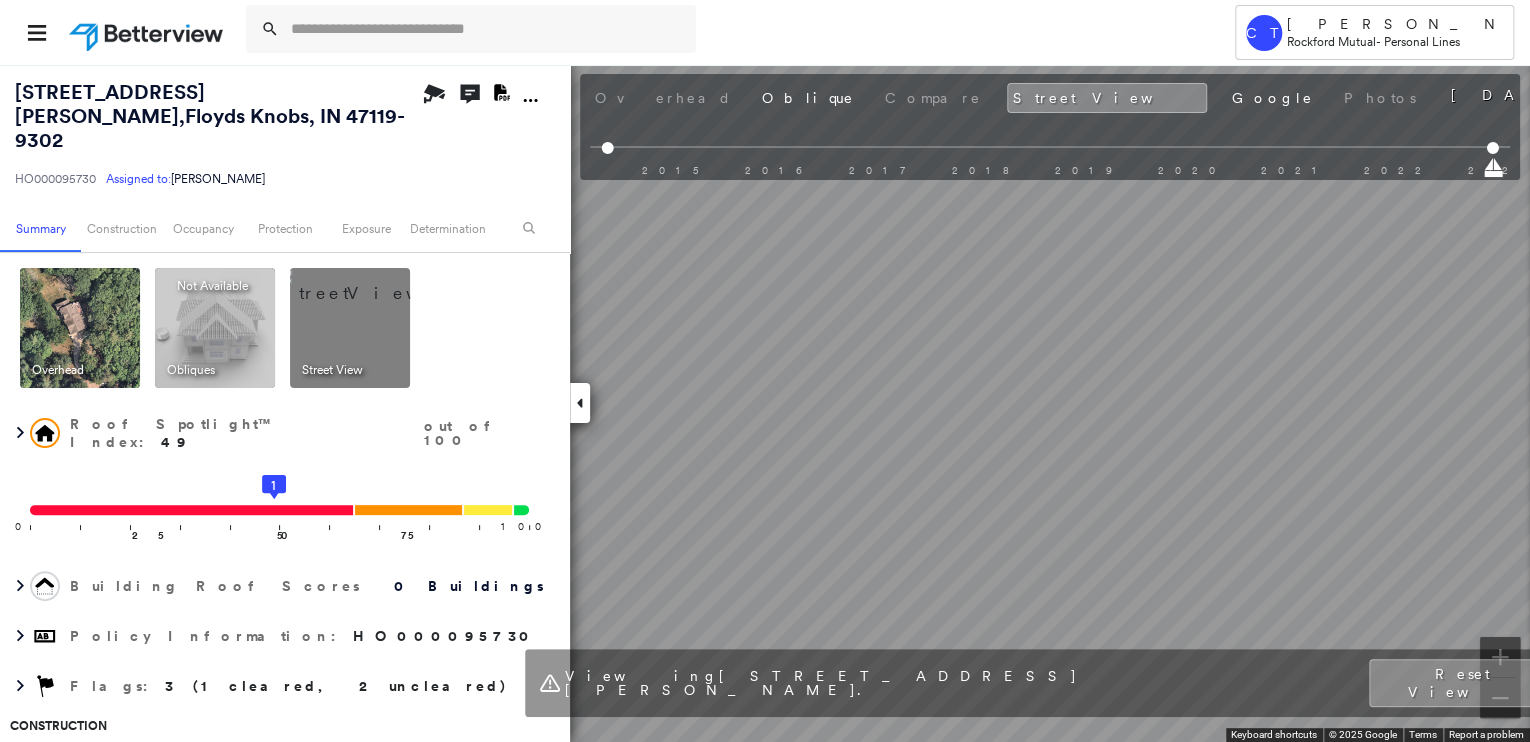 click on "Viewing  [STREET_ADDRESS][PERSON_NAME] Reset View" at bounding box center [1050, 683] 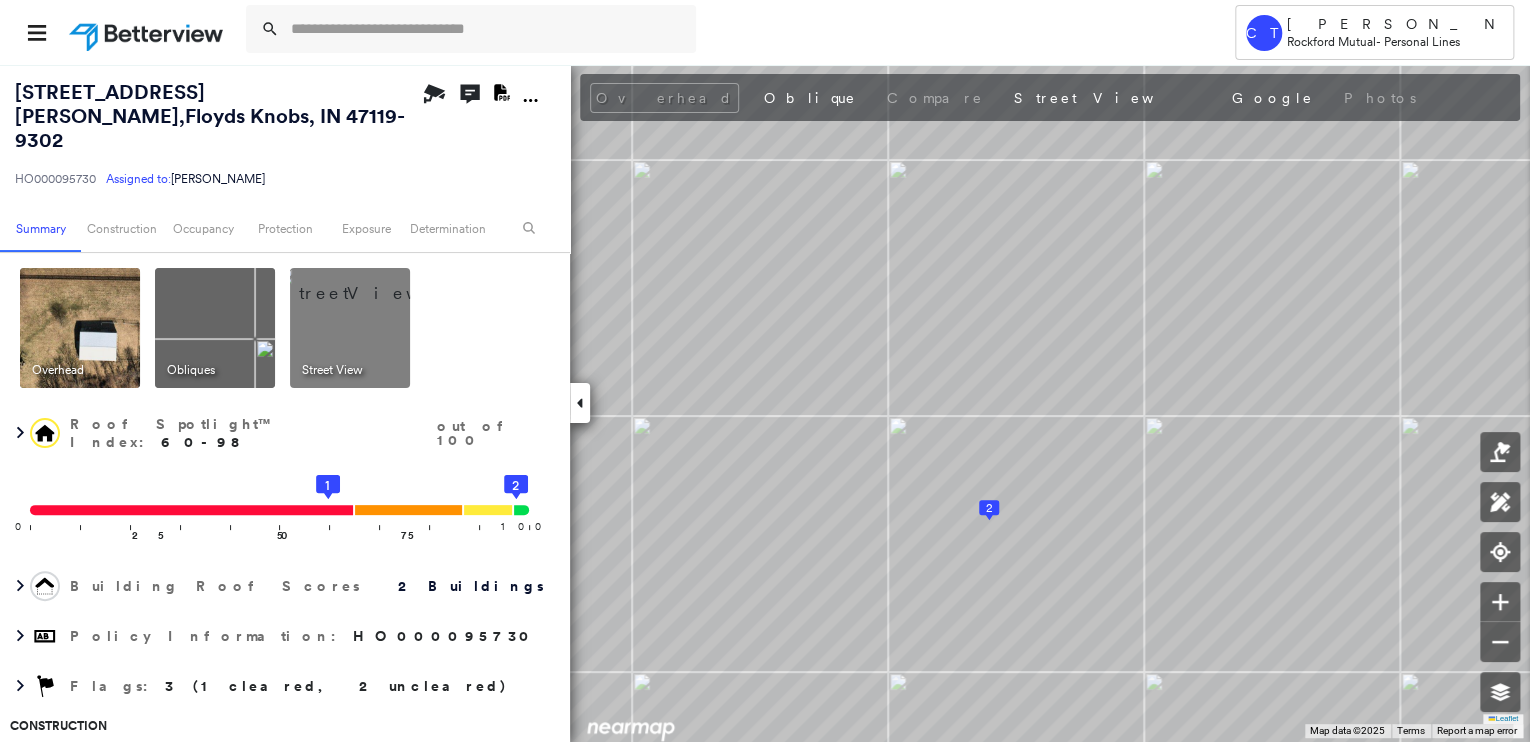 click at bounding box center (215, 328) 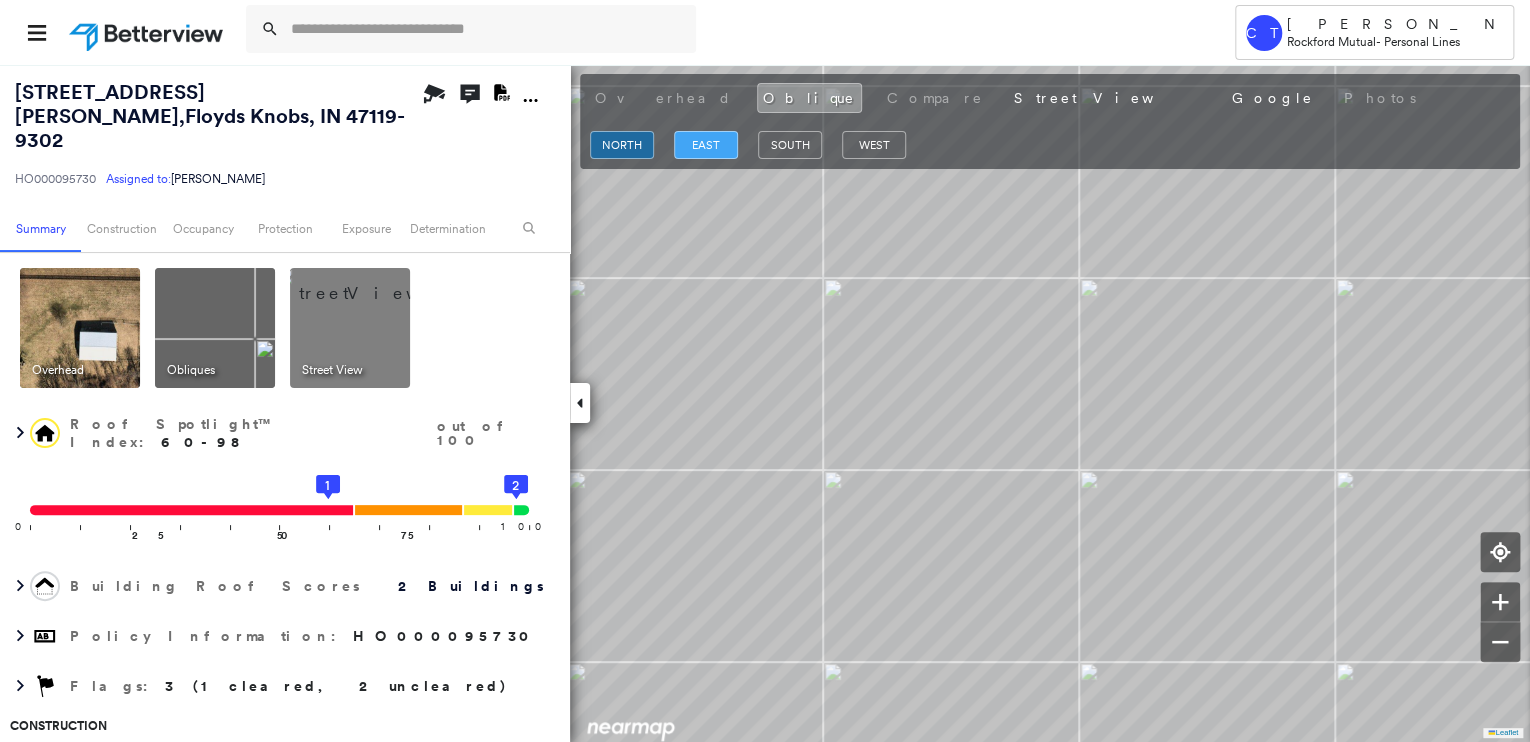 click on "east" at bounding box center [706, 145] 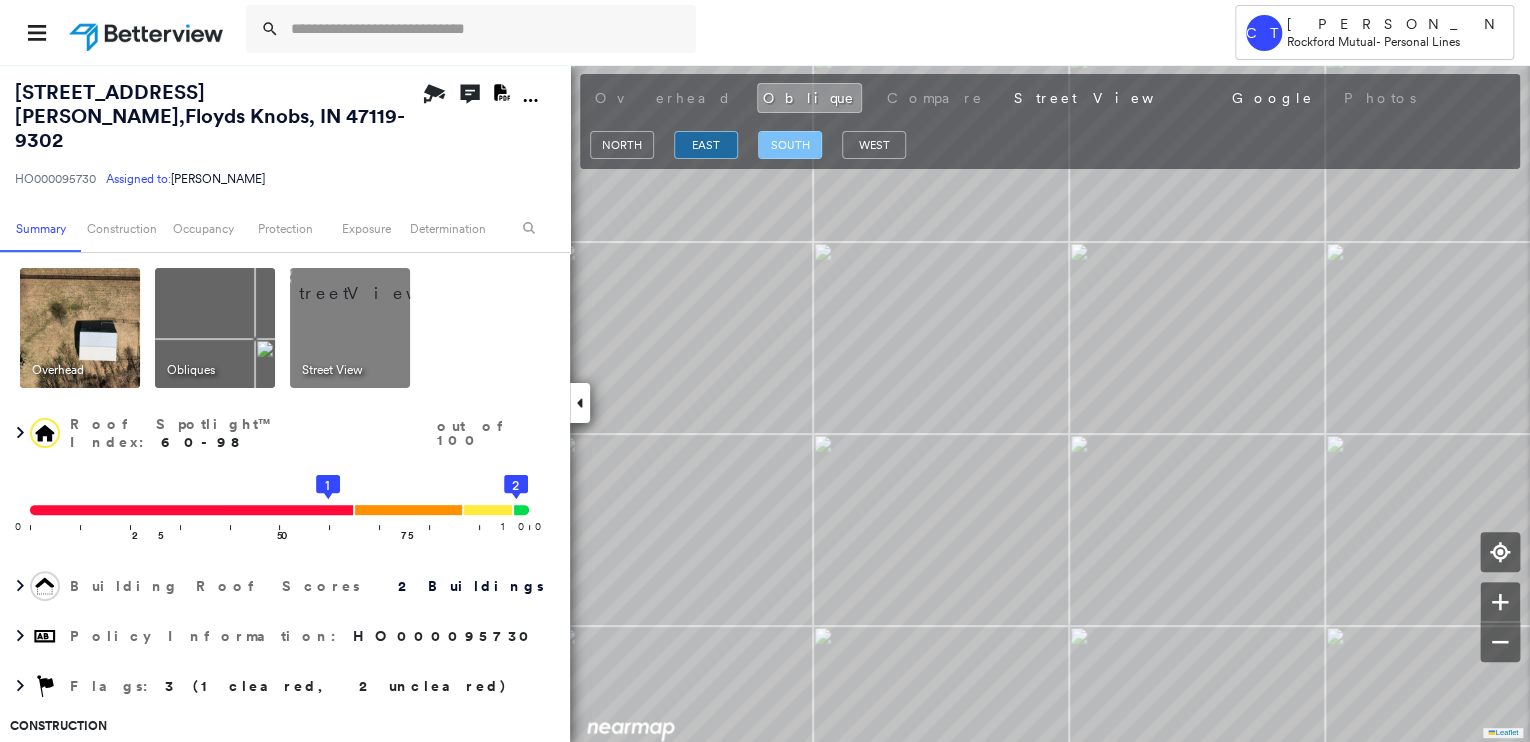 click on "south" at bounding box center (790, 145) 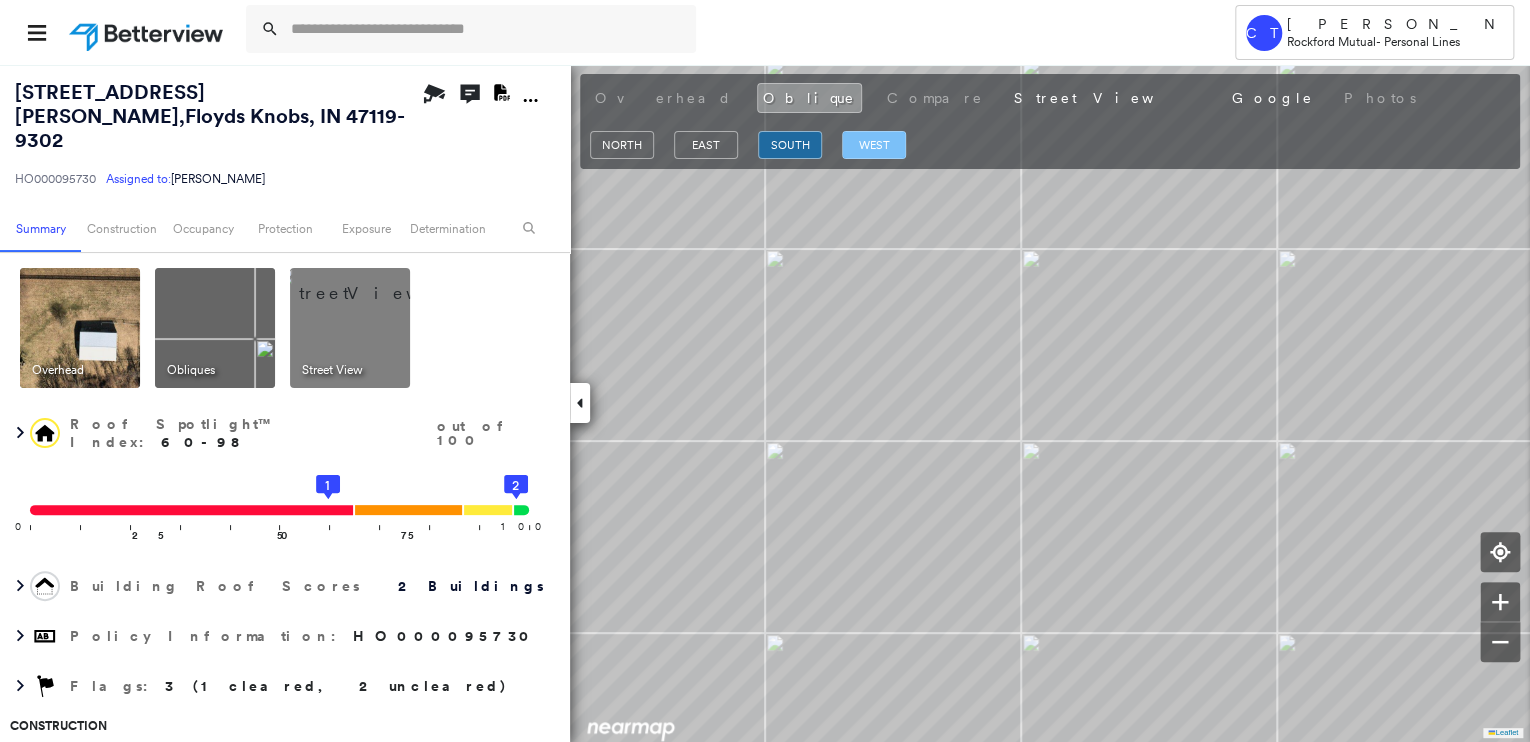 click on "west" at bounding box center [874, 145] 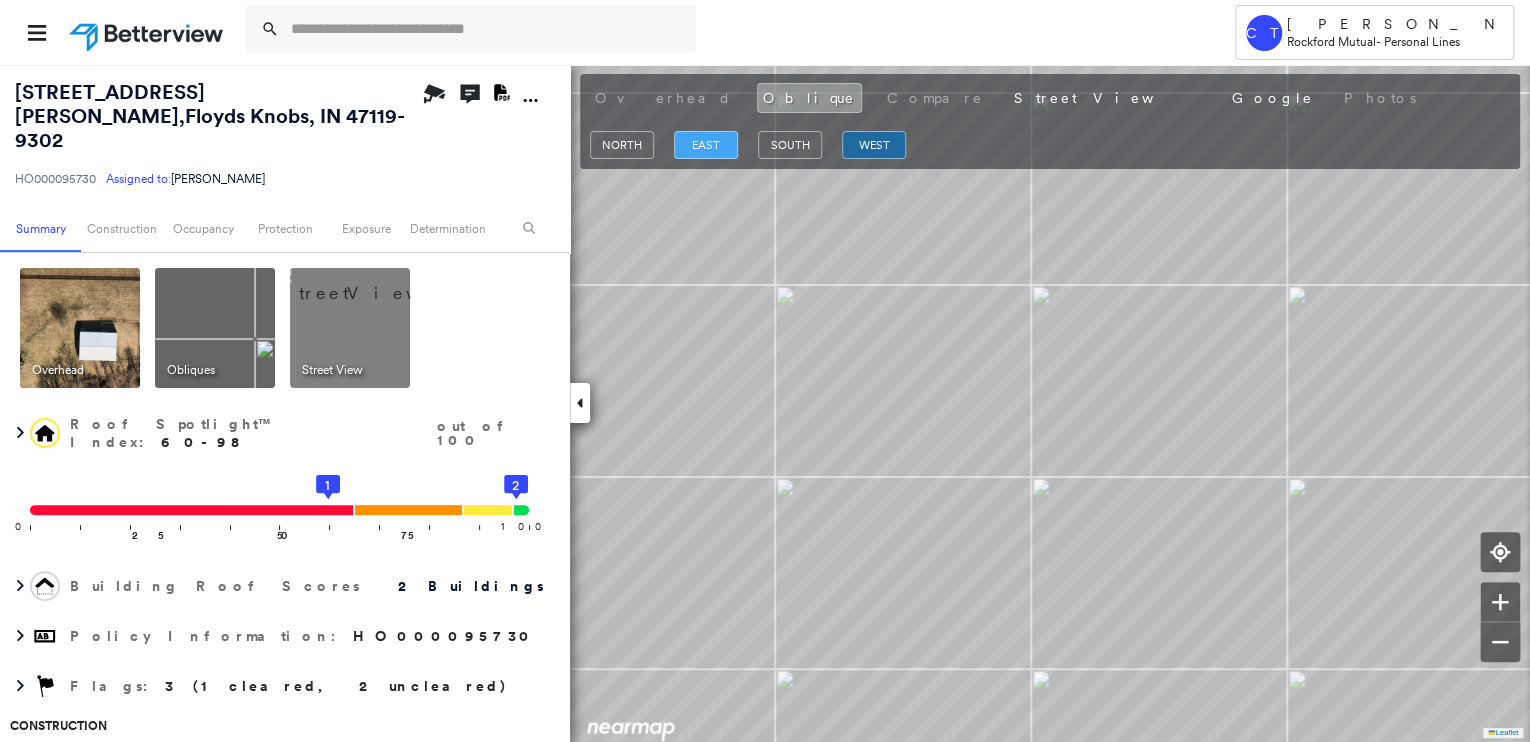 click on "east" at bounding box center (706, 145) 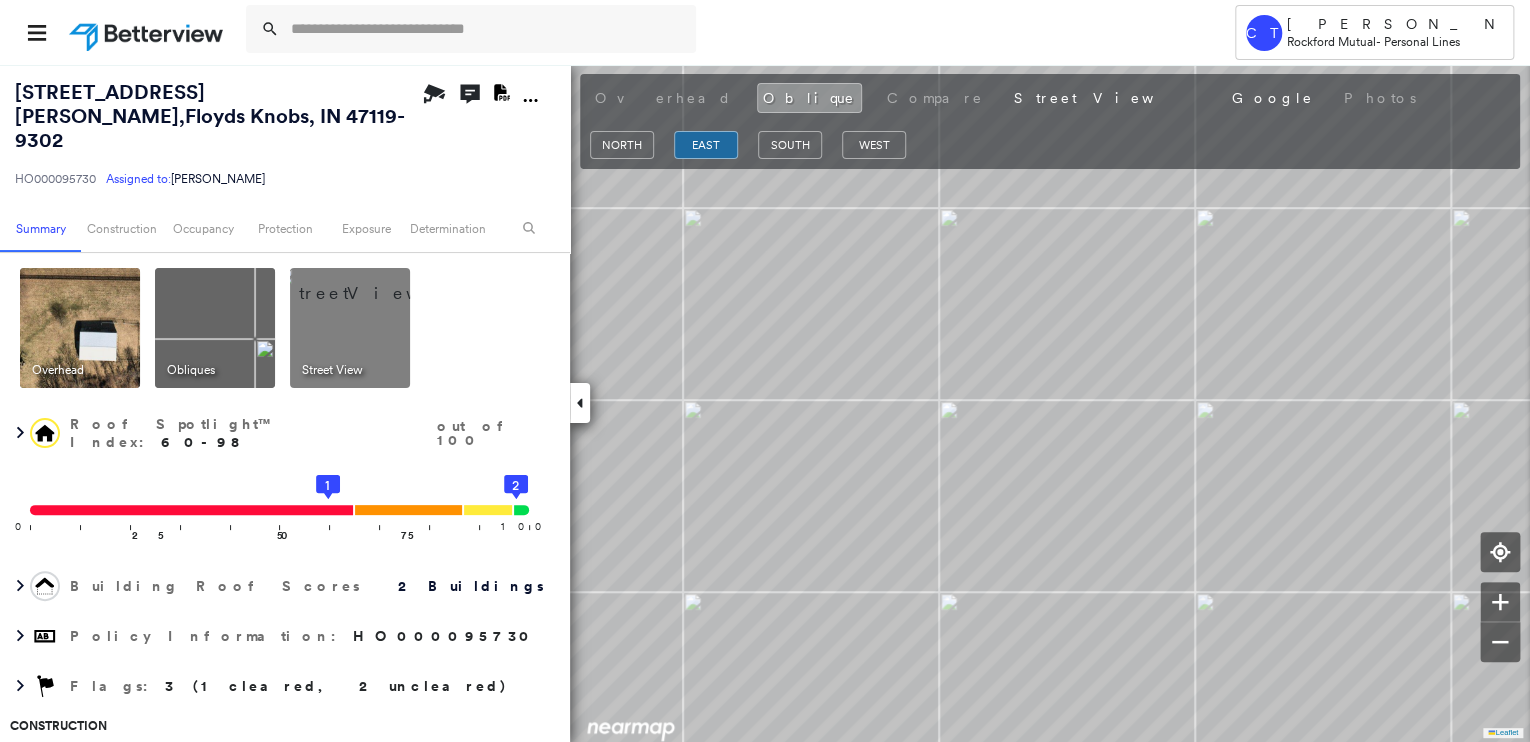 click at bounding box center (80, 328) 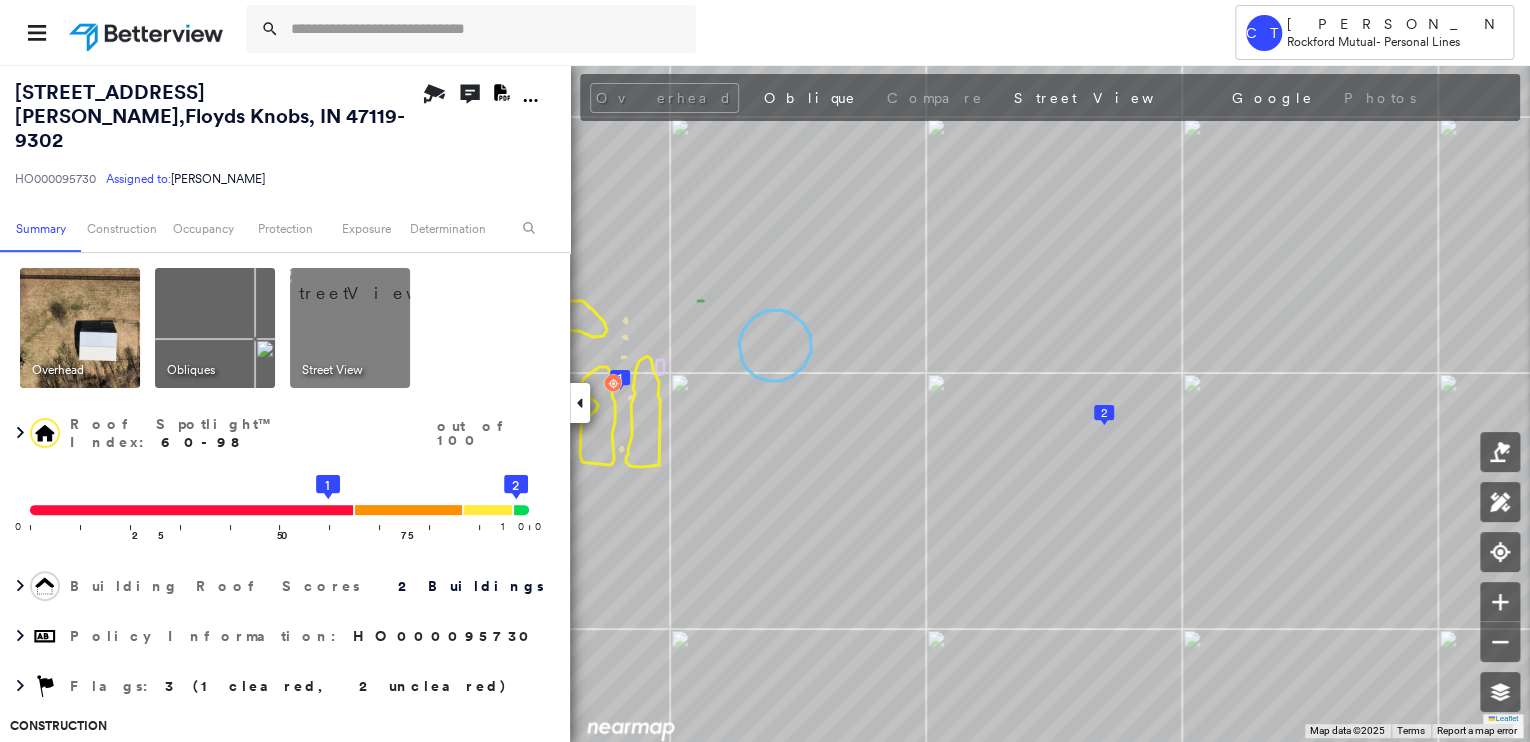 click at bounding box center (80, 328) 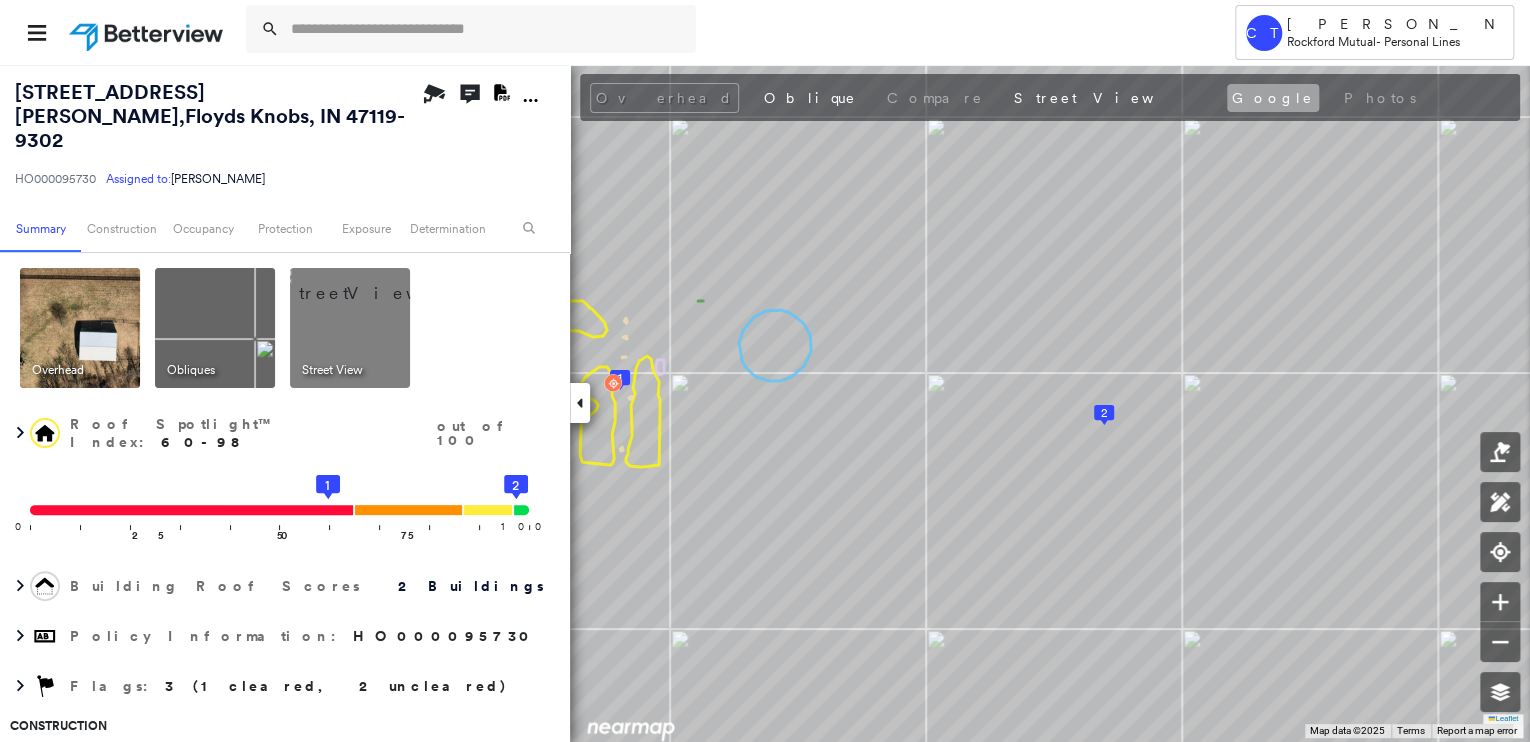 click on "Google" at bounding box center [1273, 98] 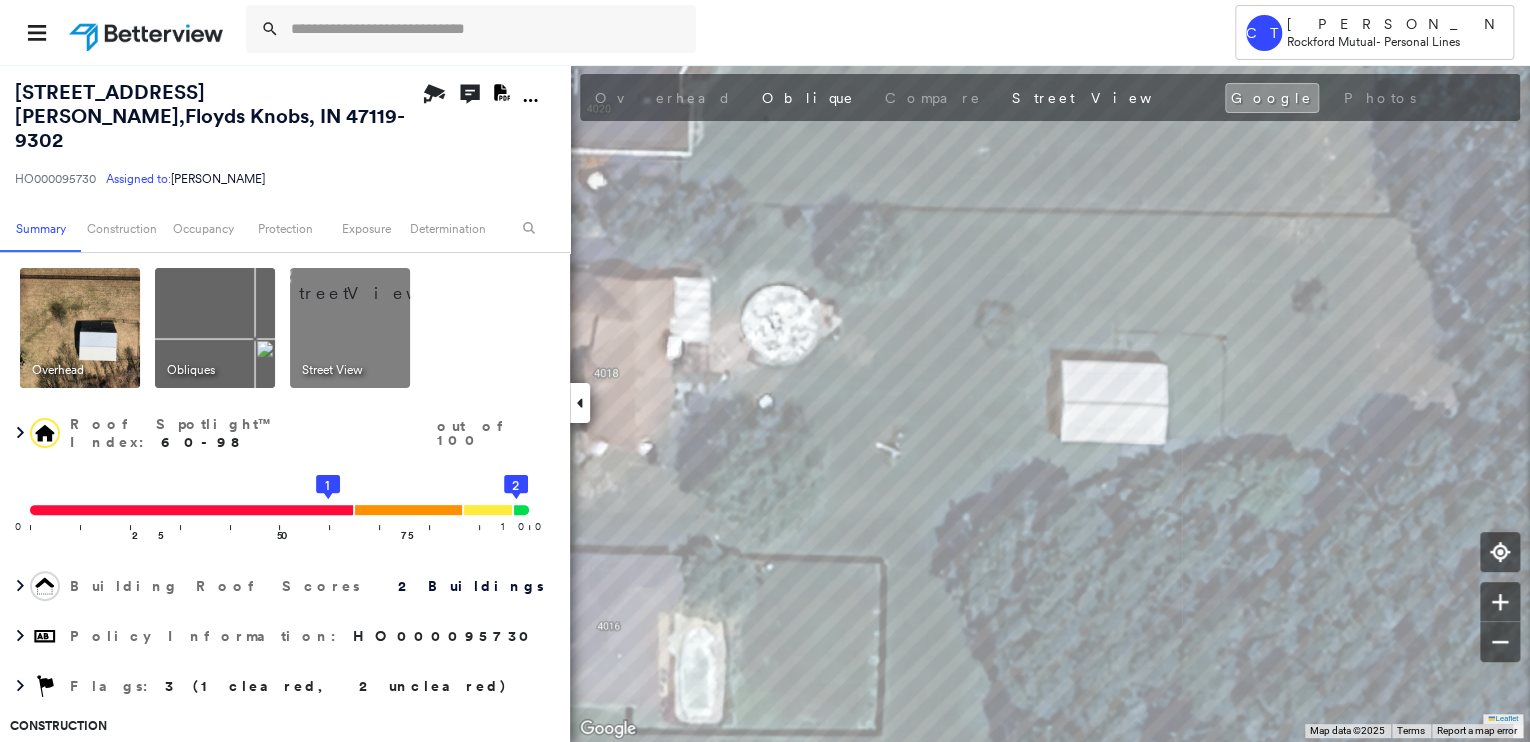 click at bounding box center (80, 328) 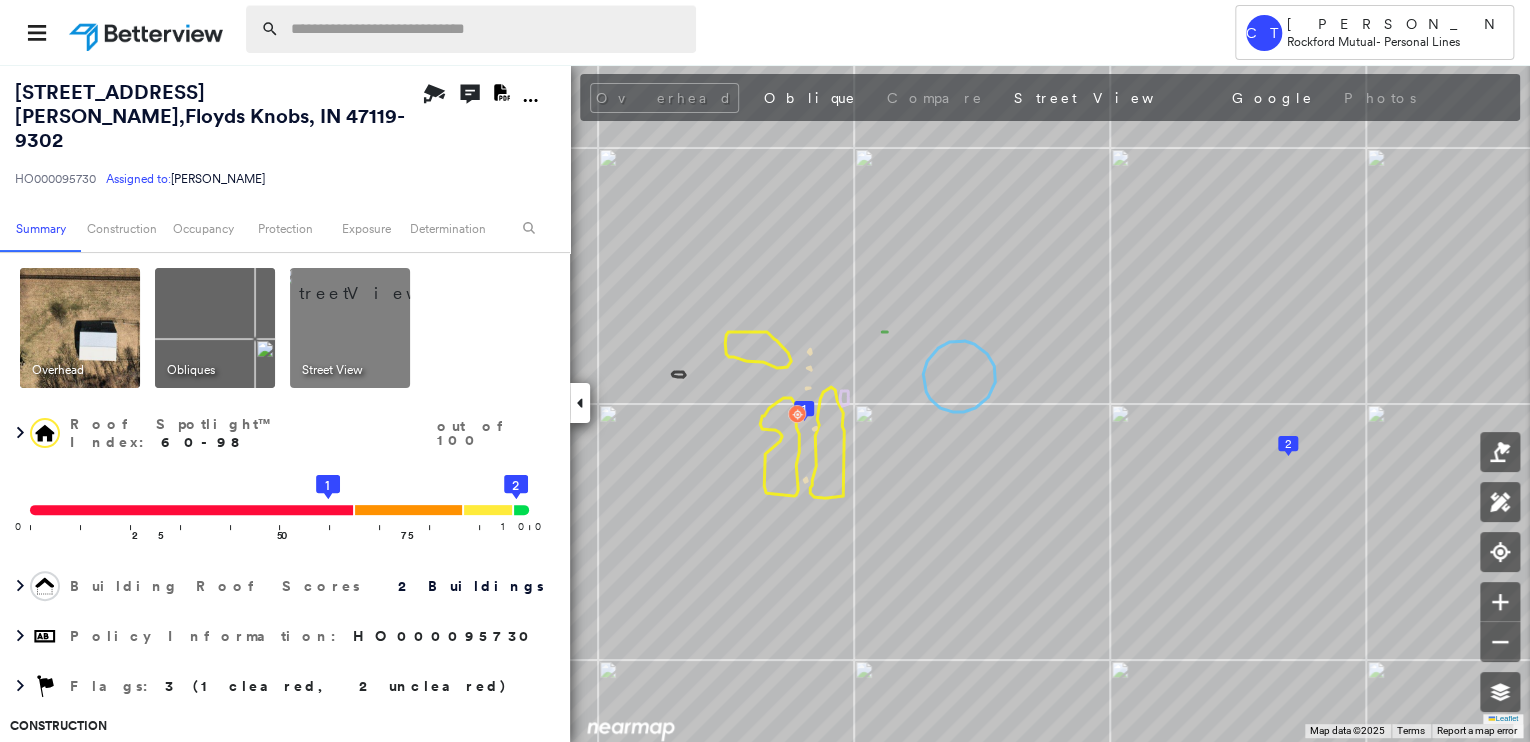 click at bounding box center (487, 29) 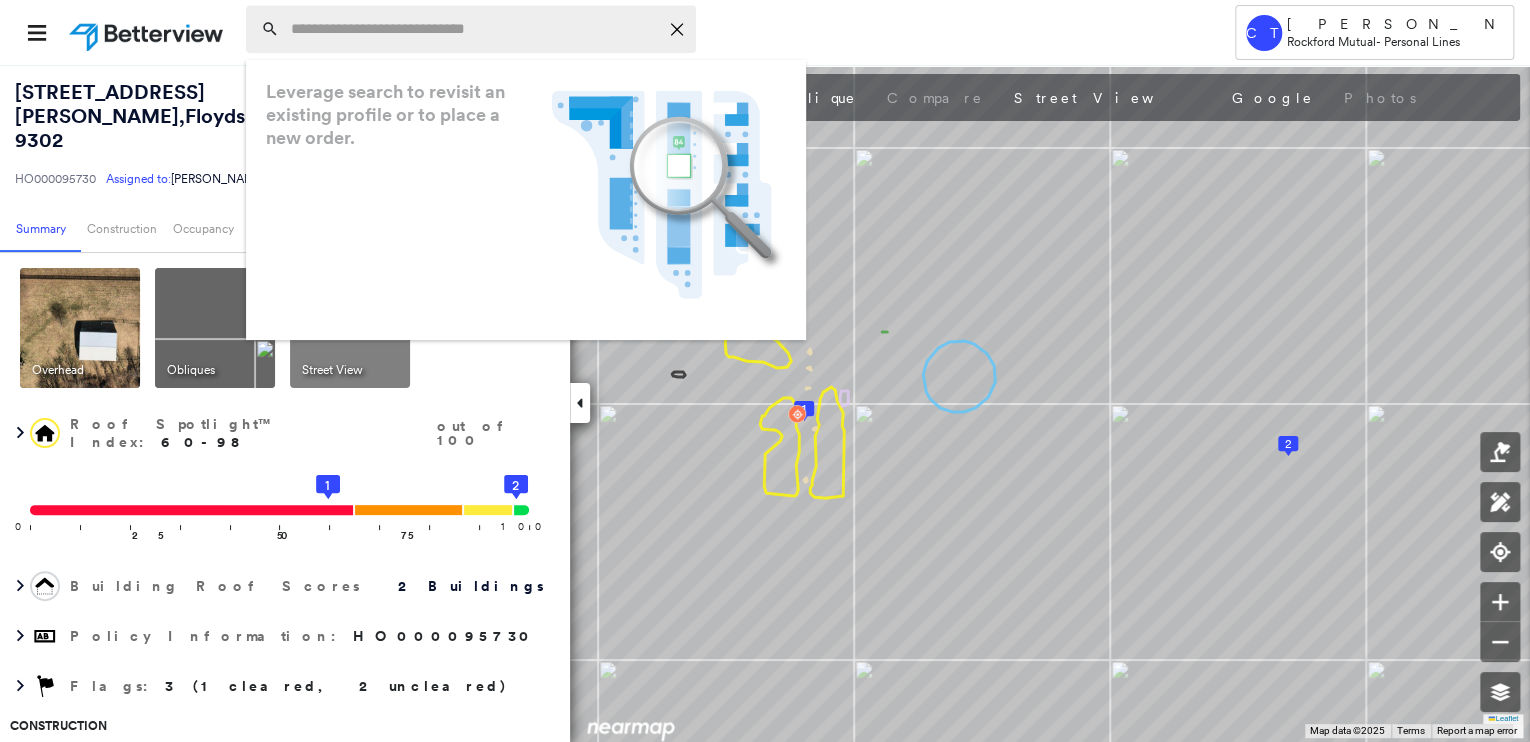 paste on "**********" 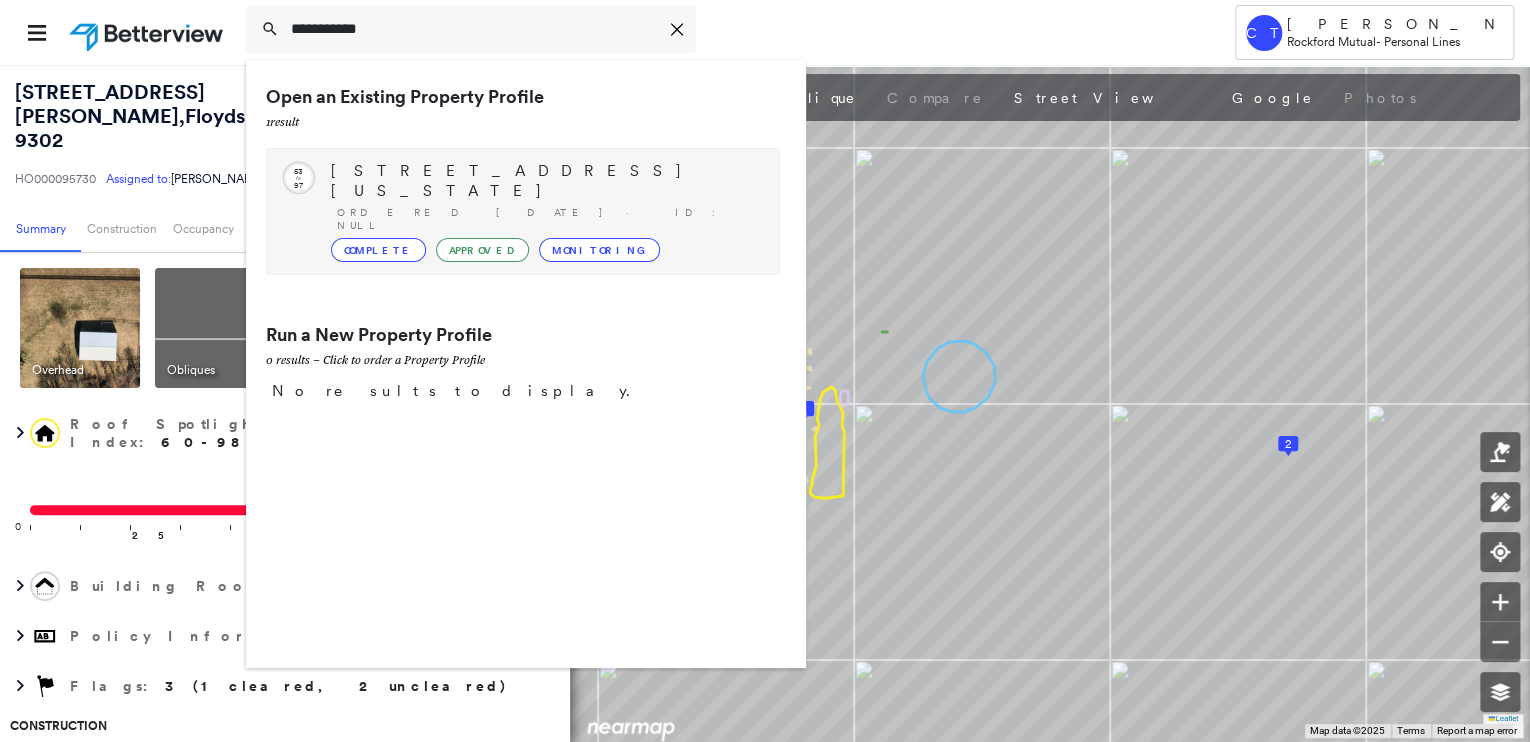 type on "**********" 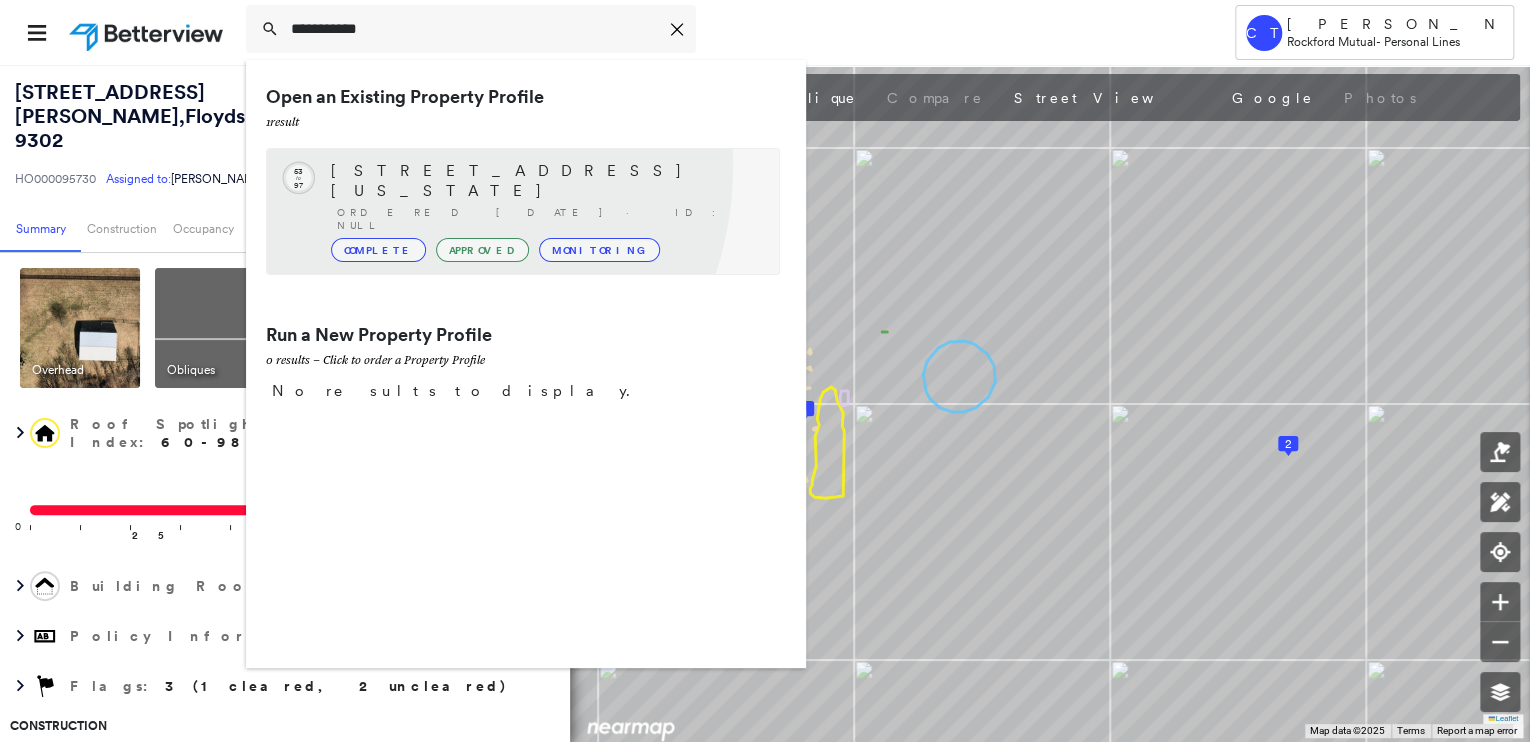 click on "[STREET_ADDRESS][US_STATE]" at bounding box center [545, 181] 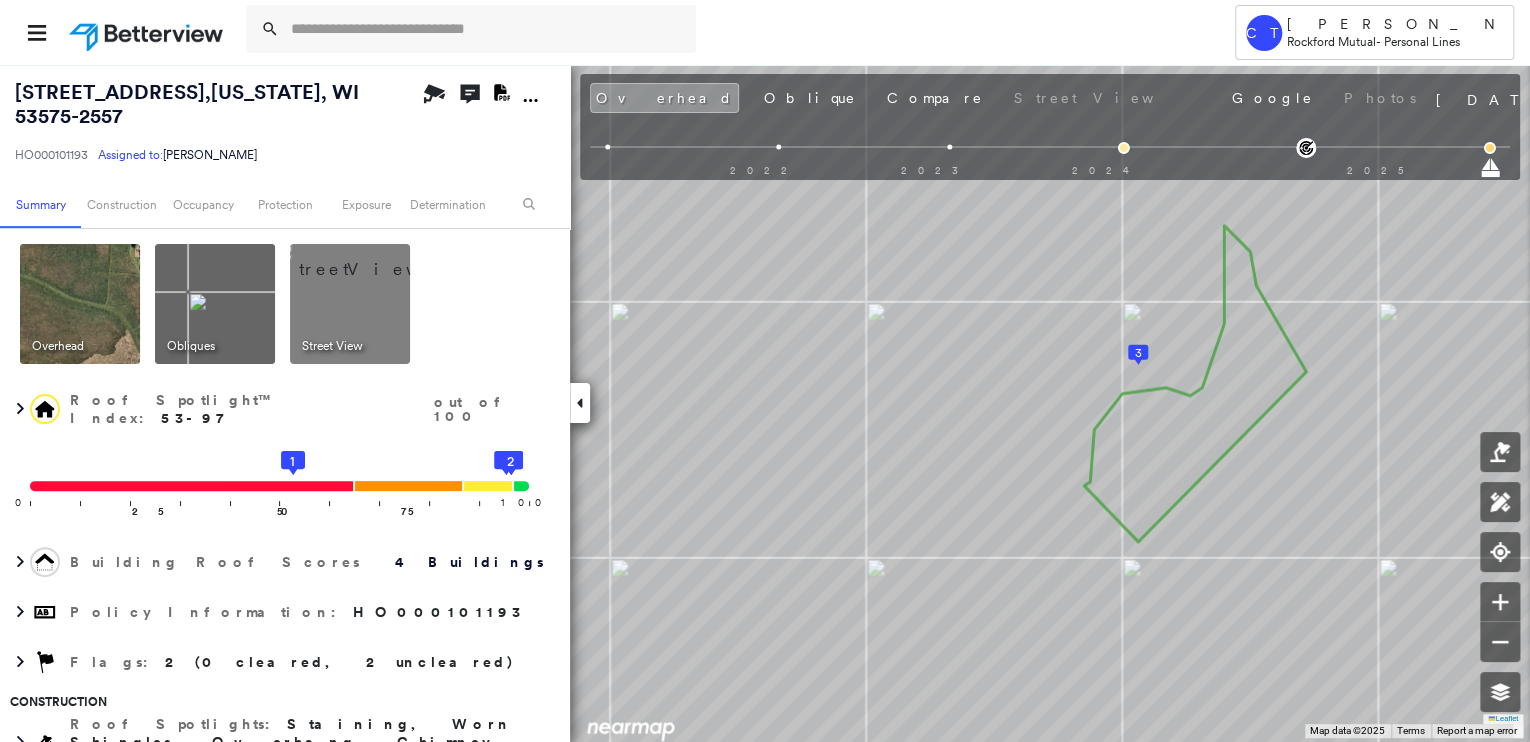click at bounding box center [374, 259] 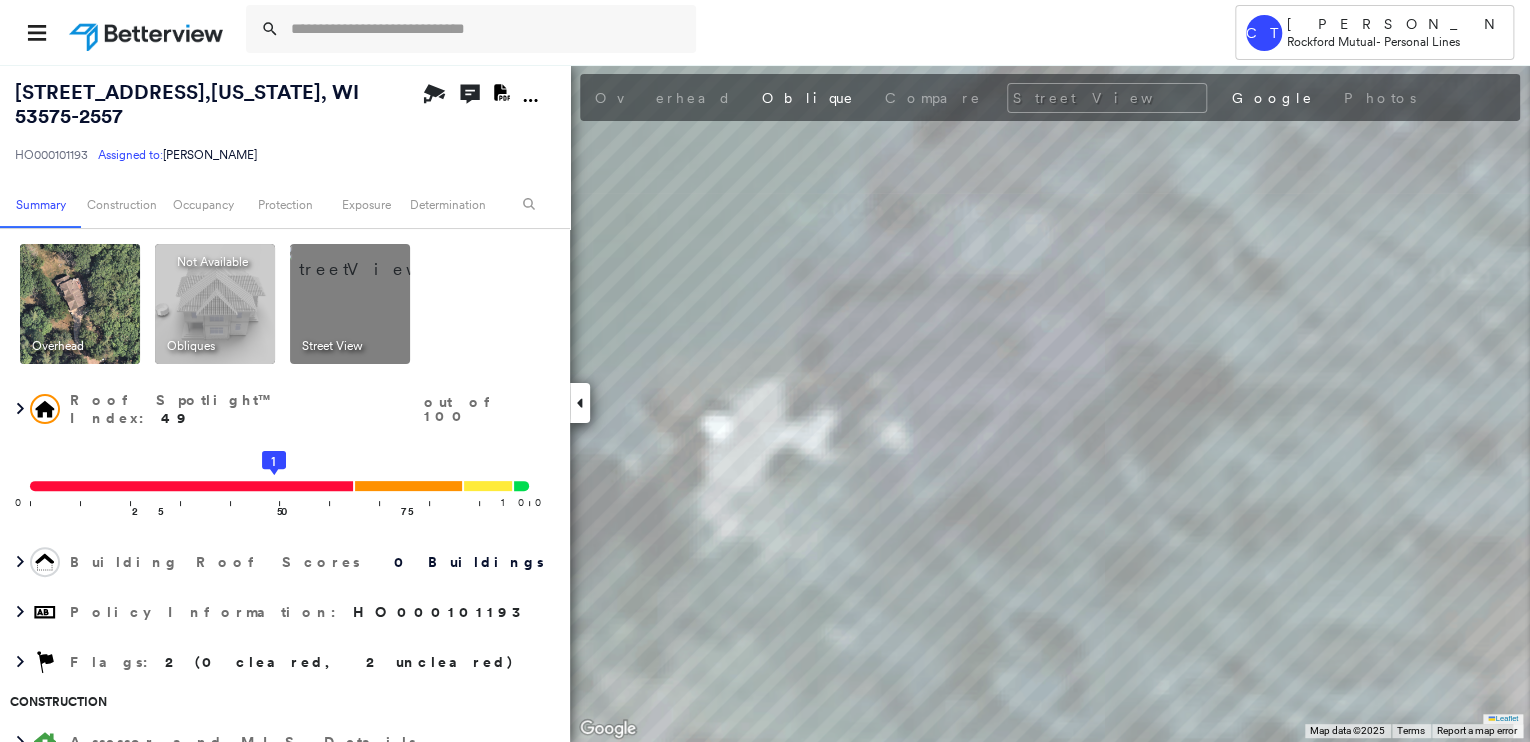 click at bounding box center [80, 304] 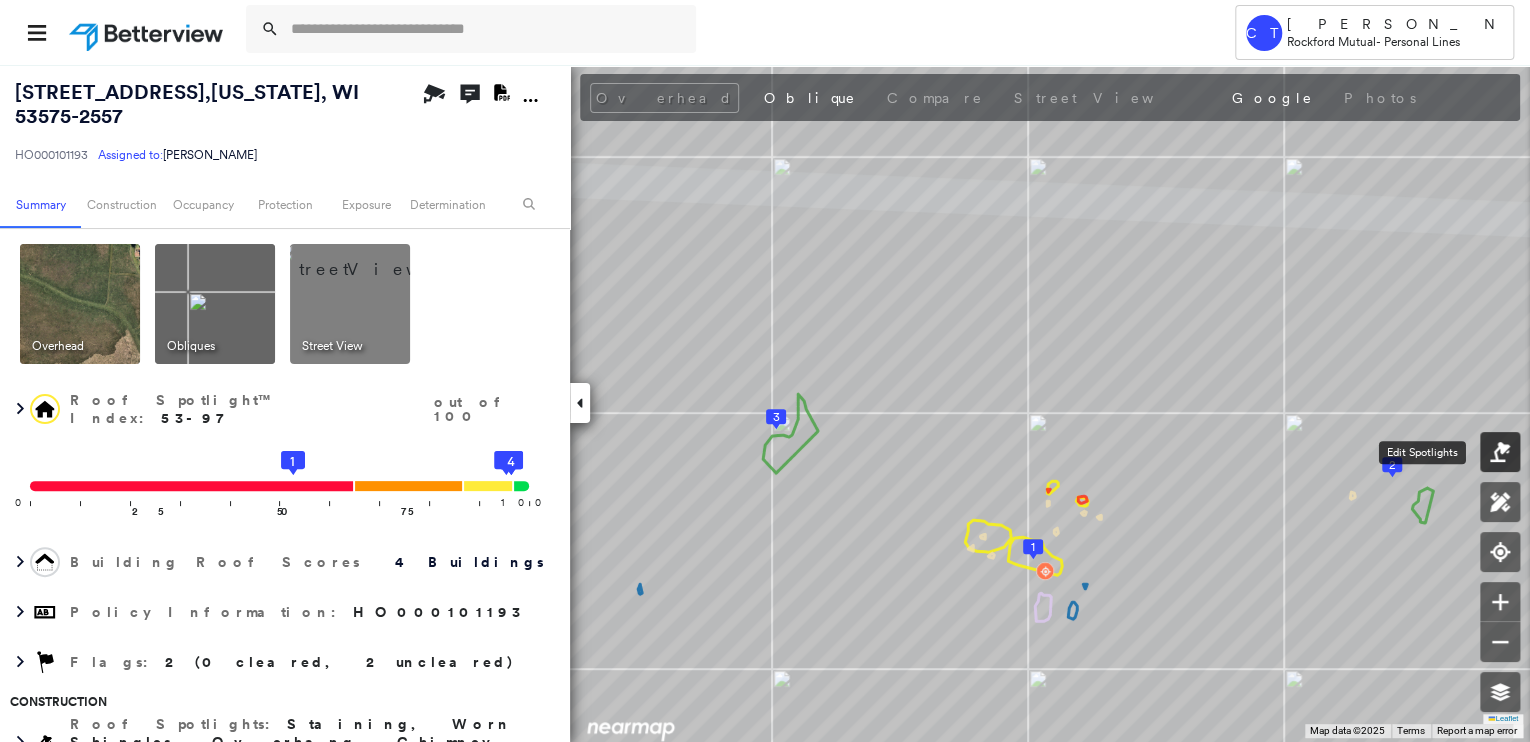 click 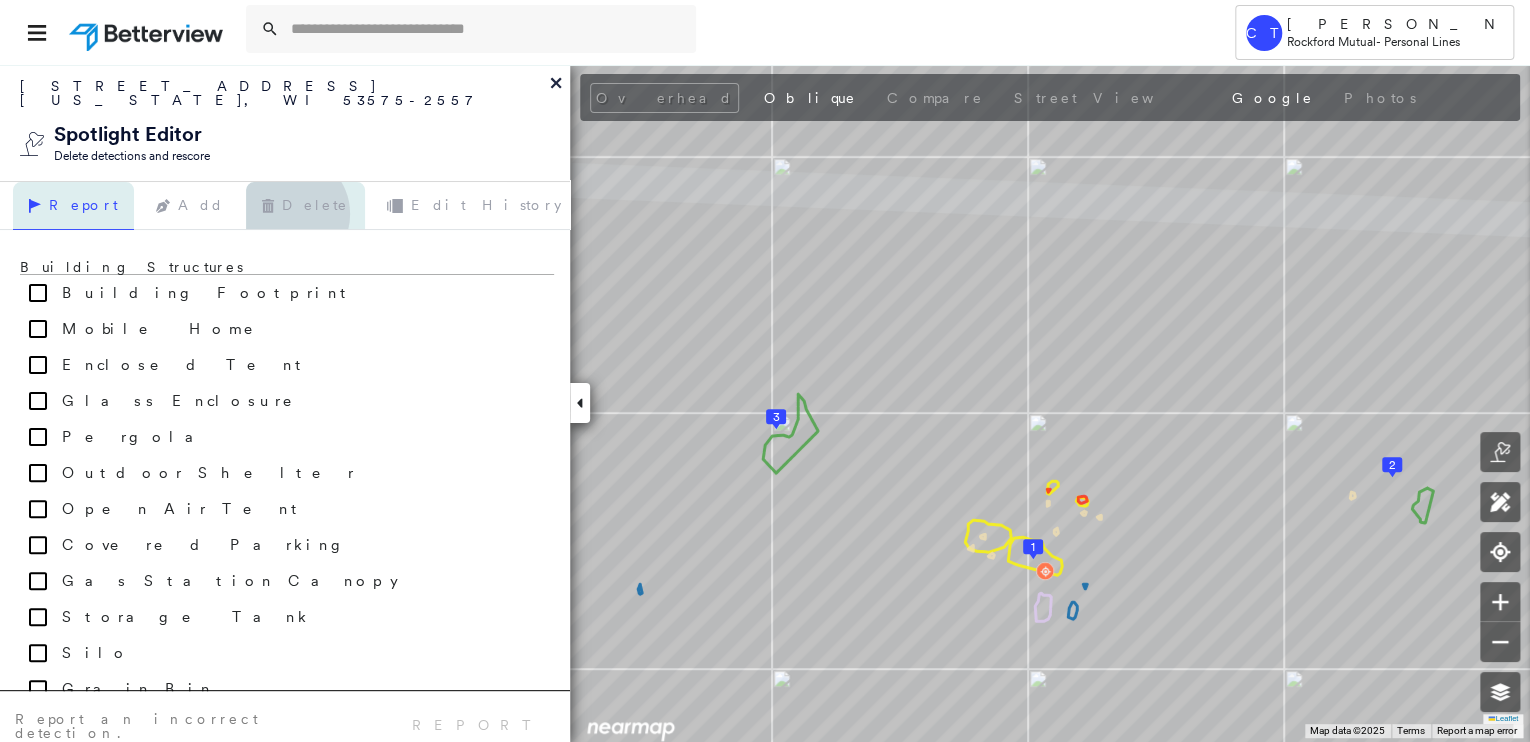 click on "Delete" at bounding box center [305, 206] 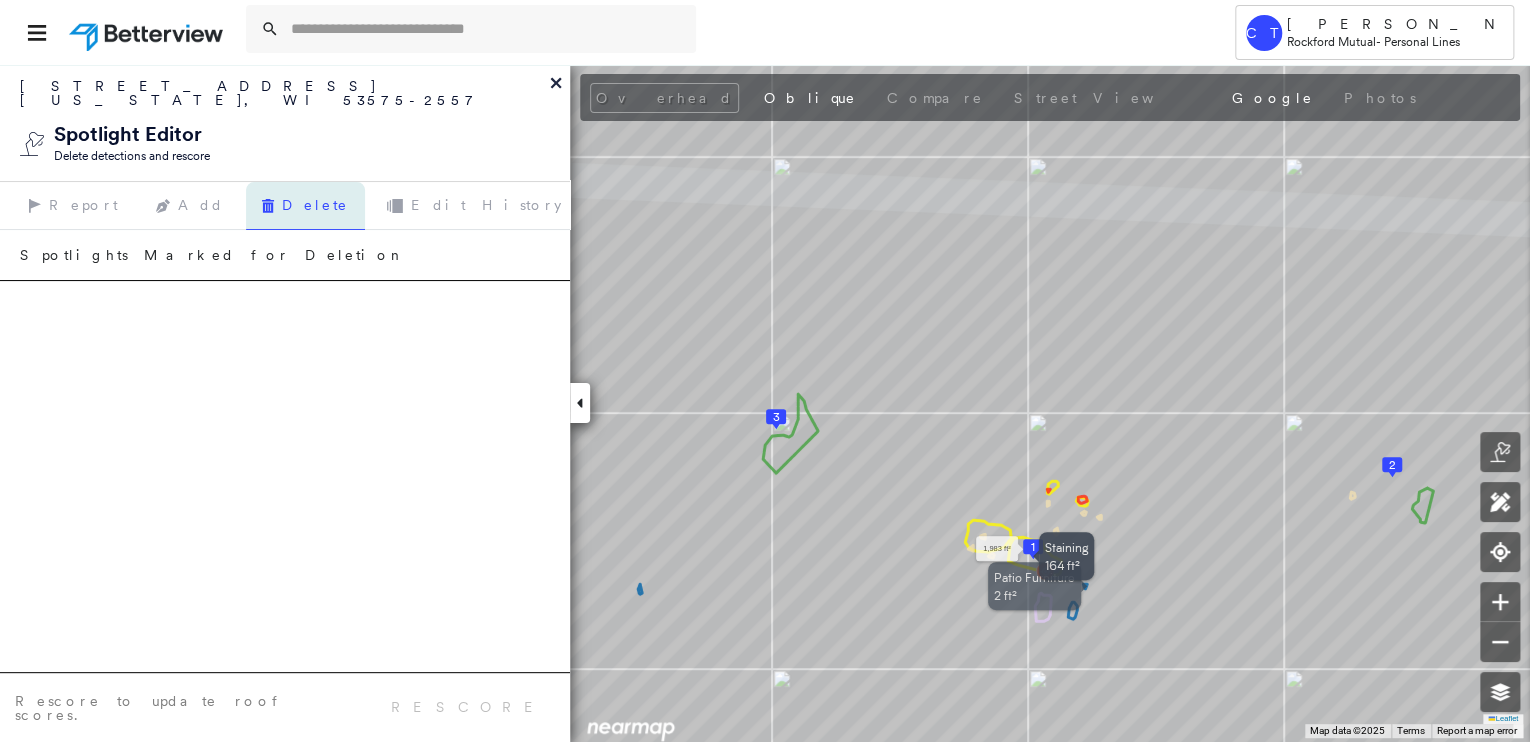 click 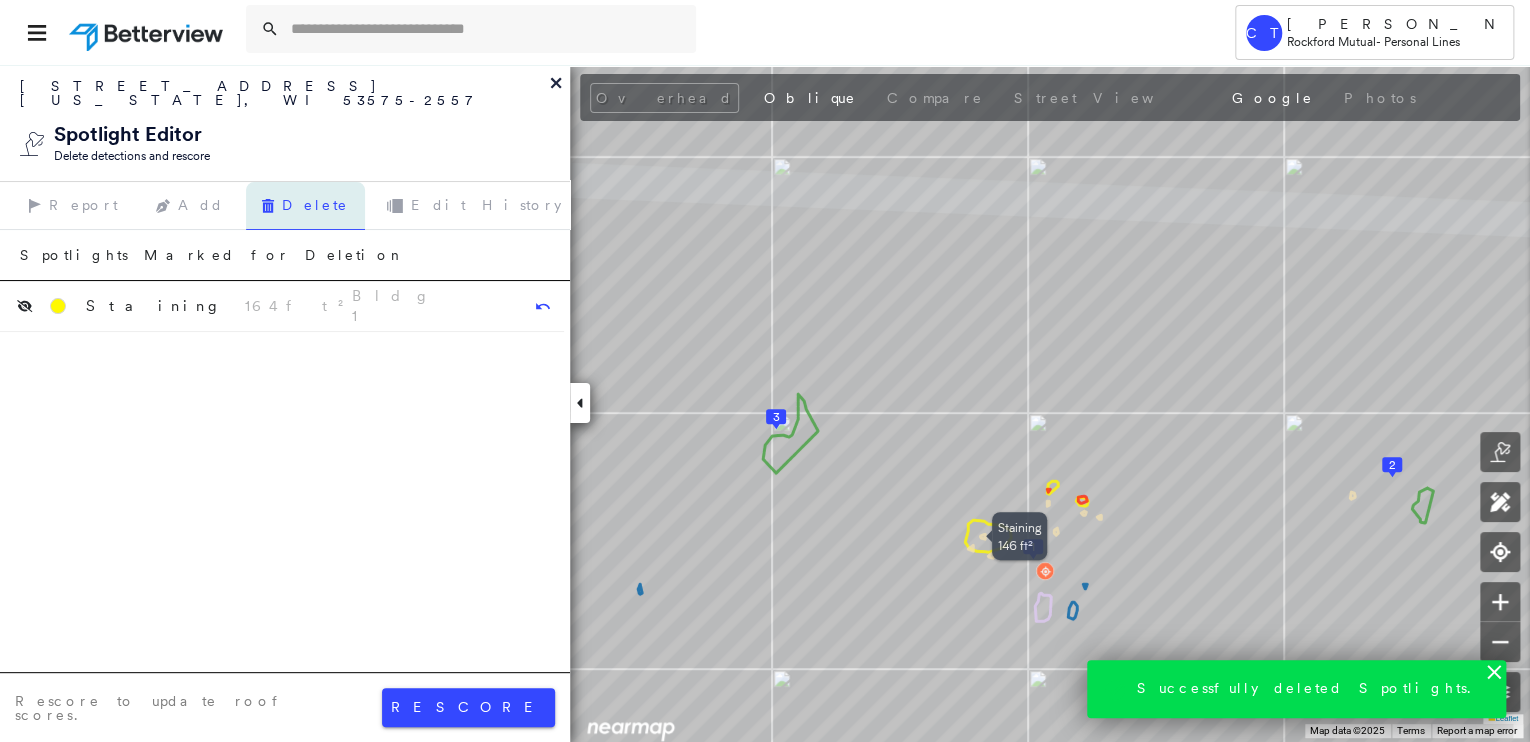 click 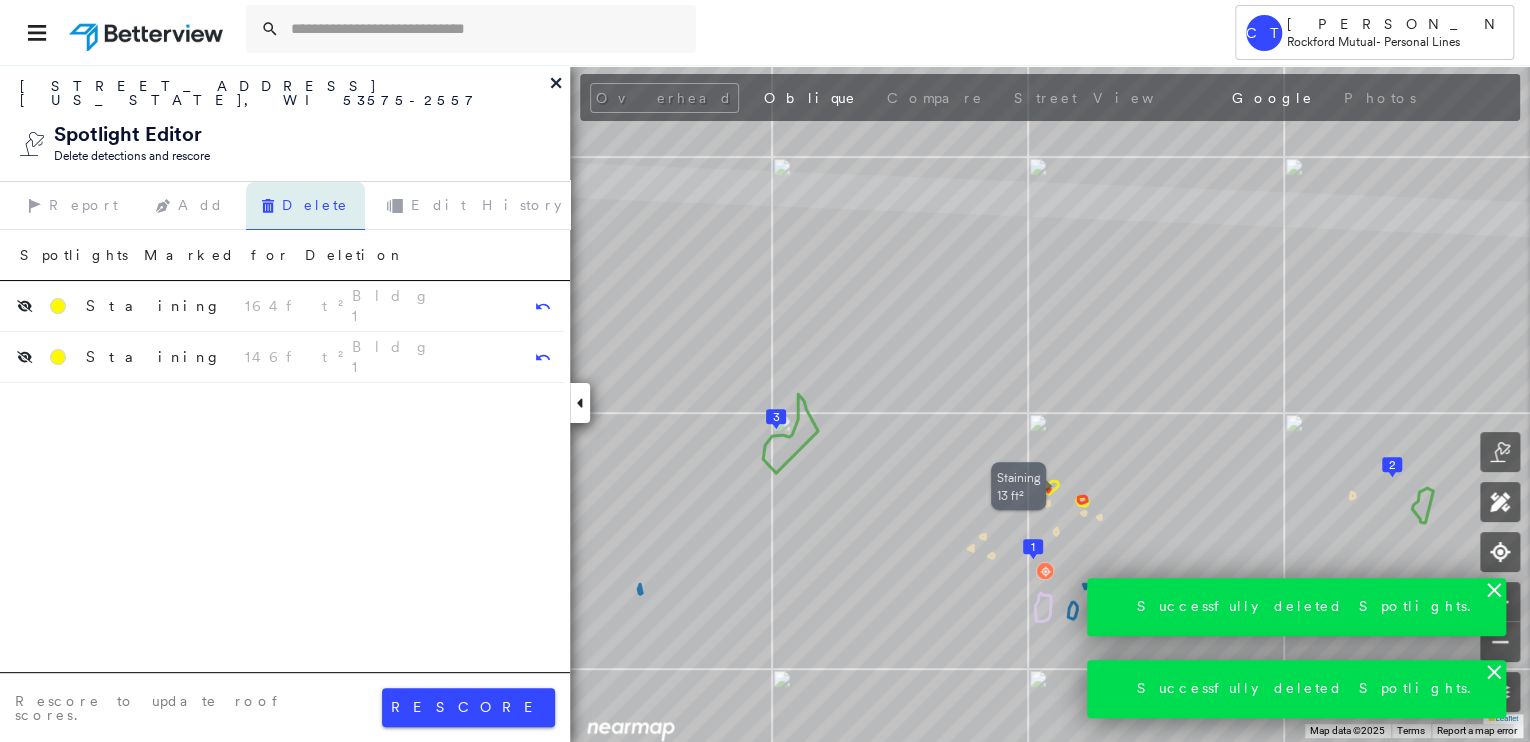 click 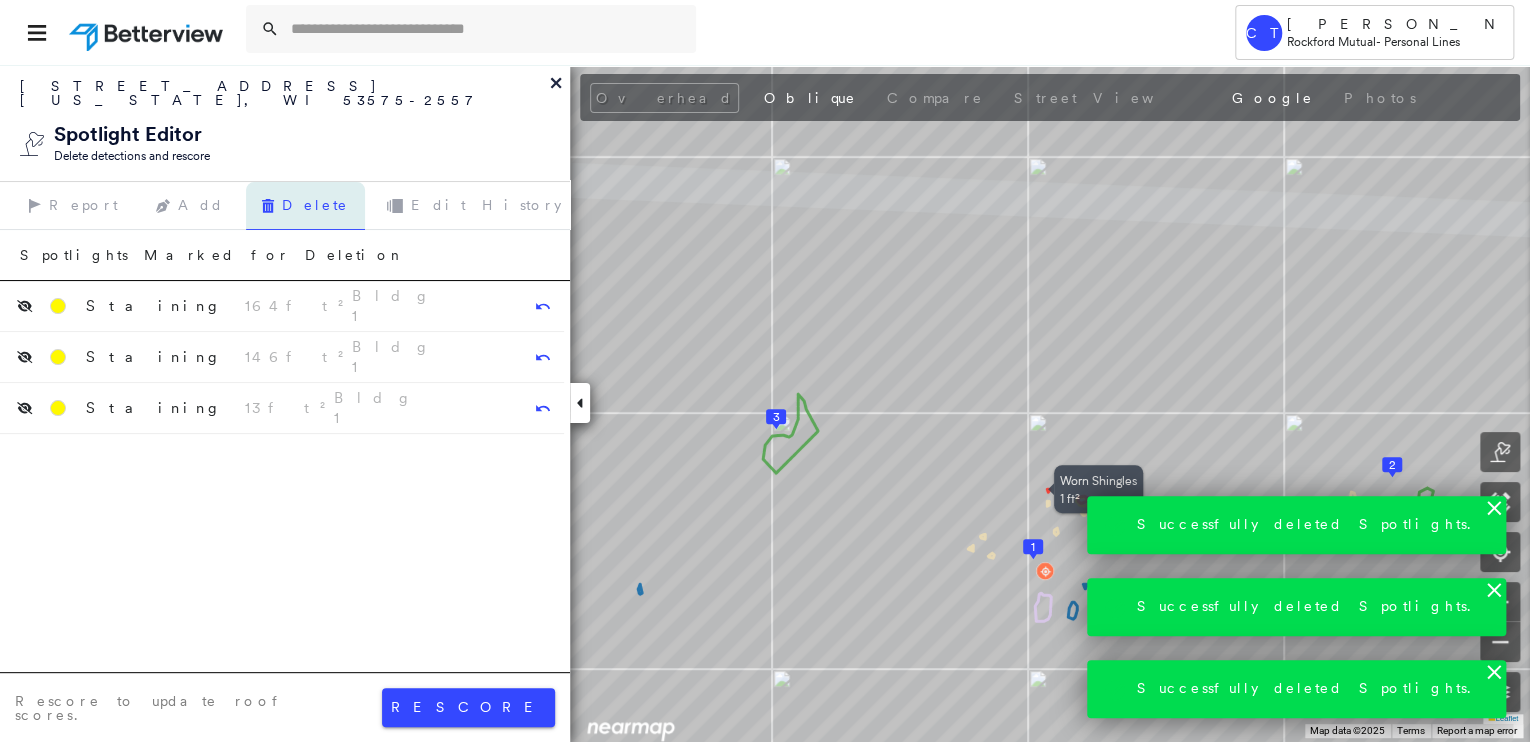 click 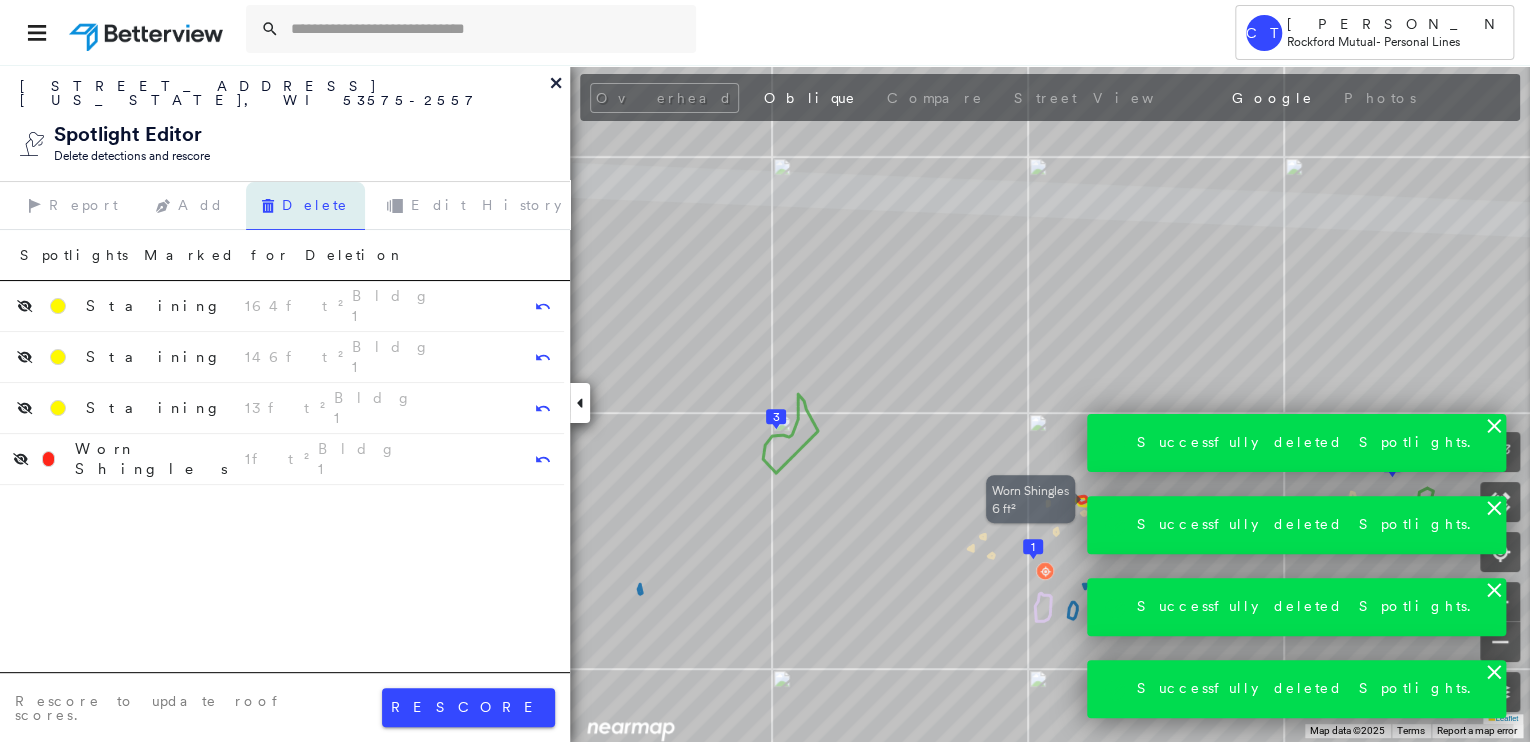 click 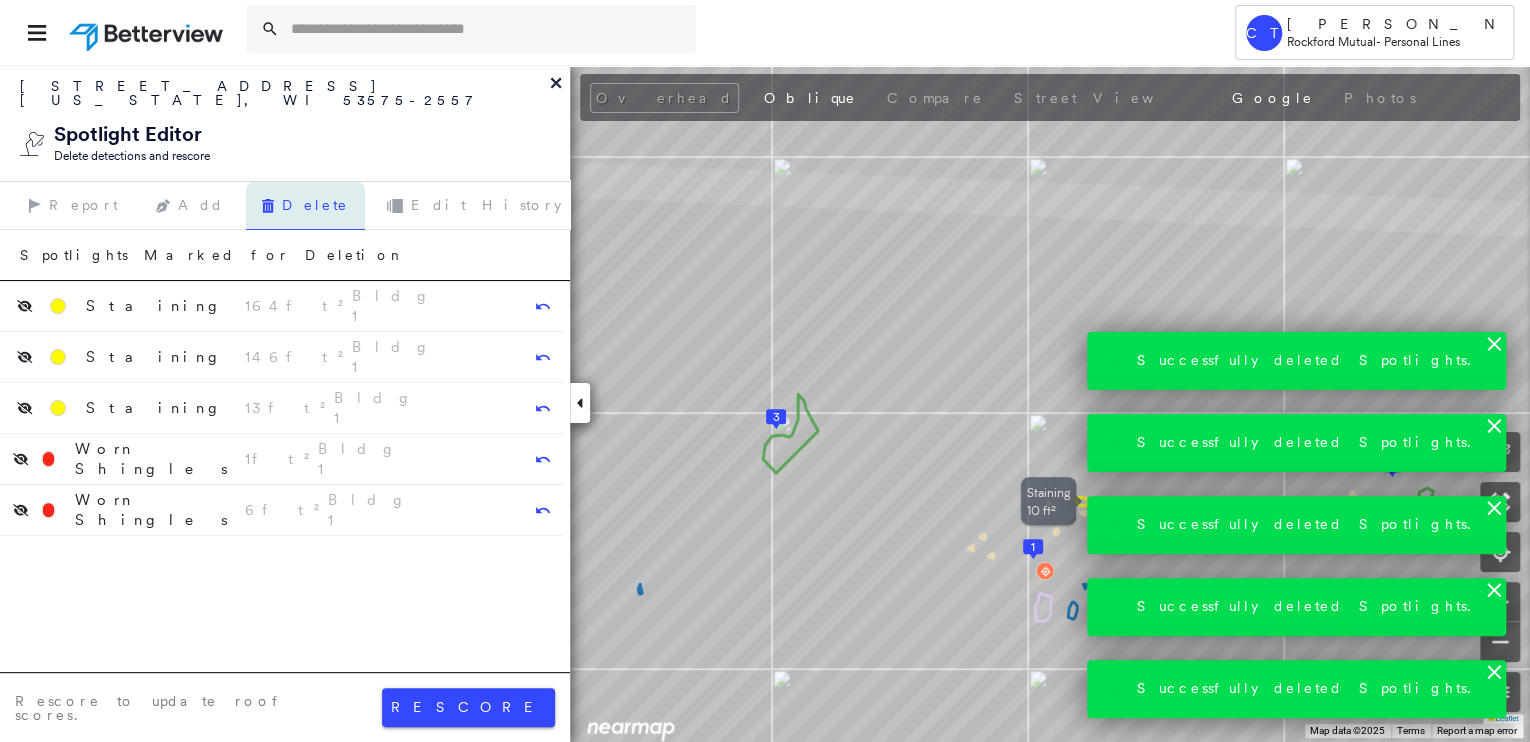 click 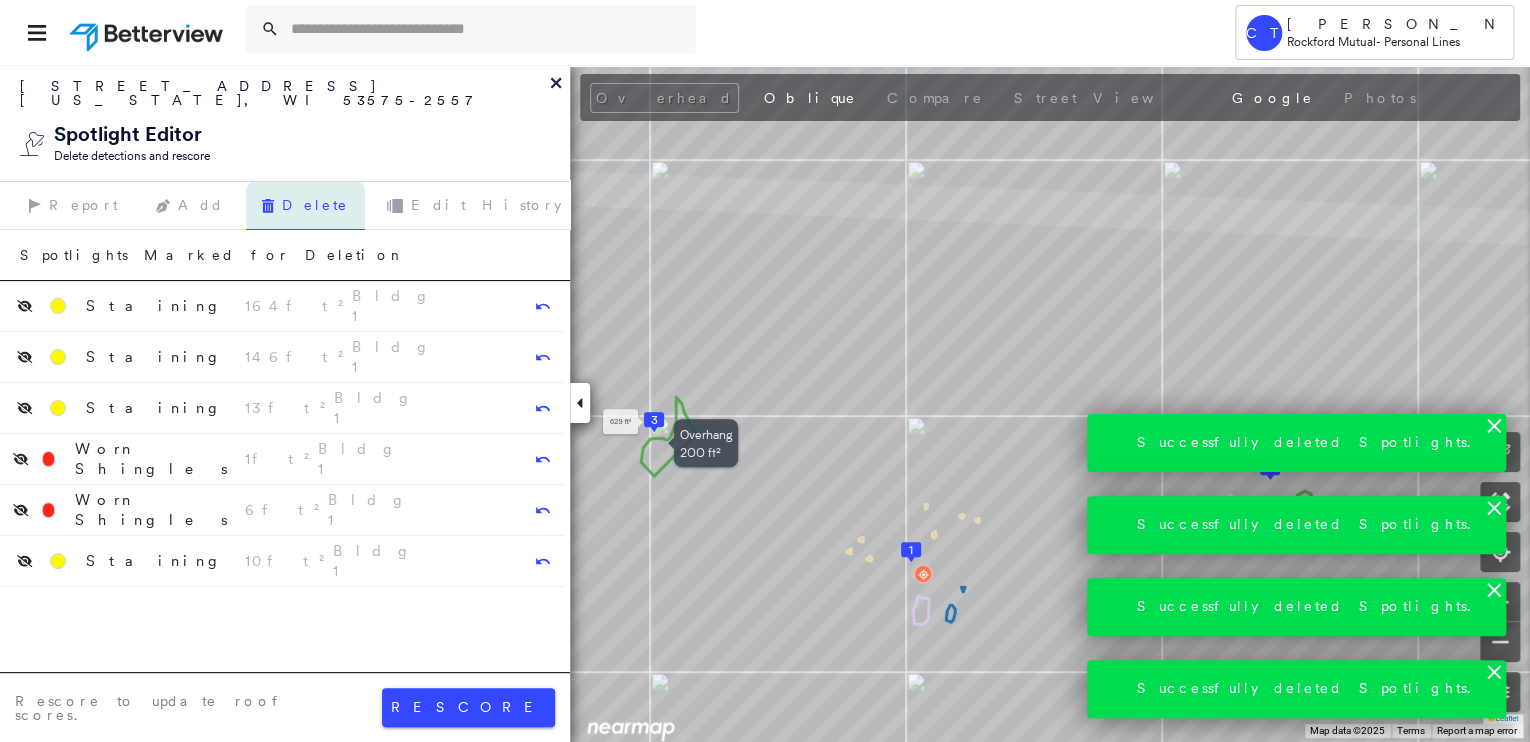 click 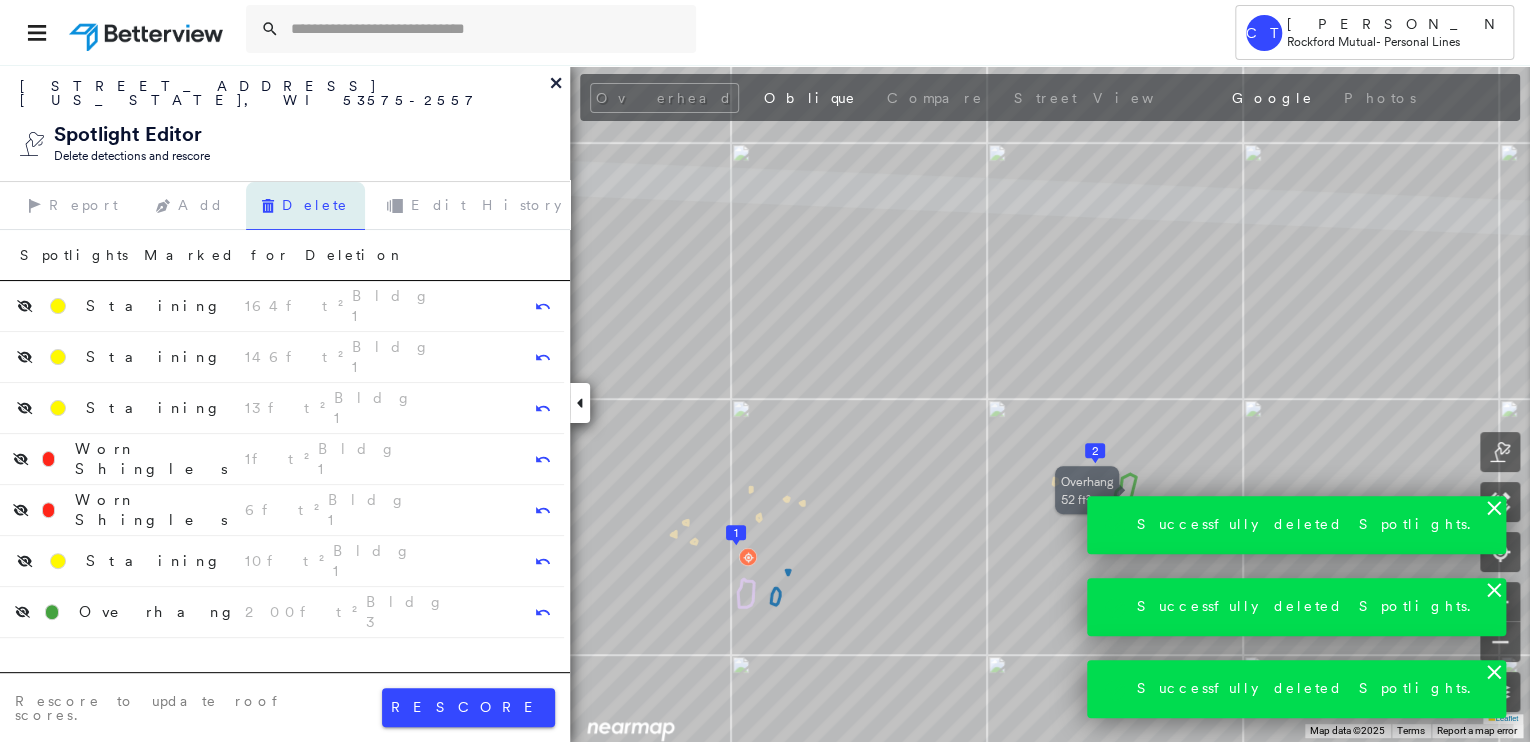 click 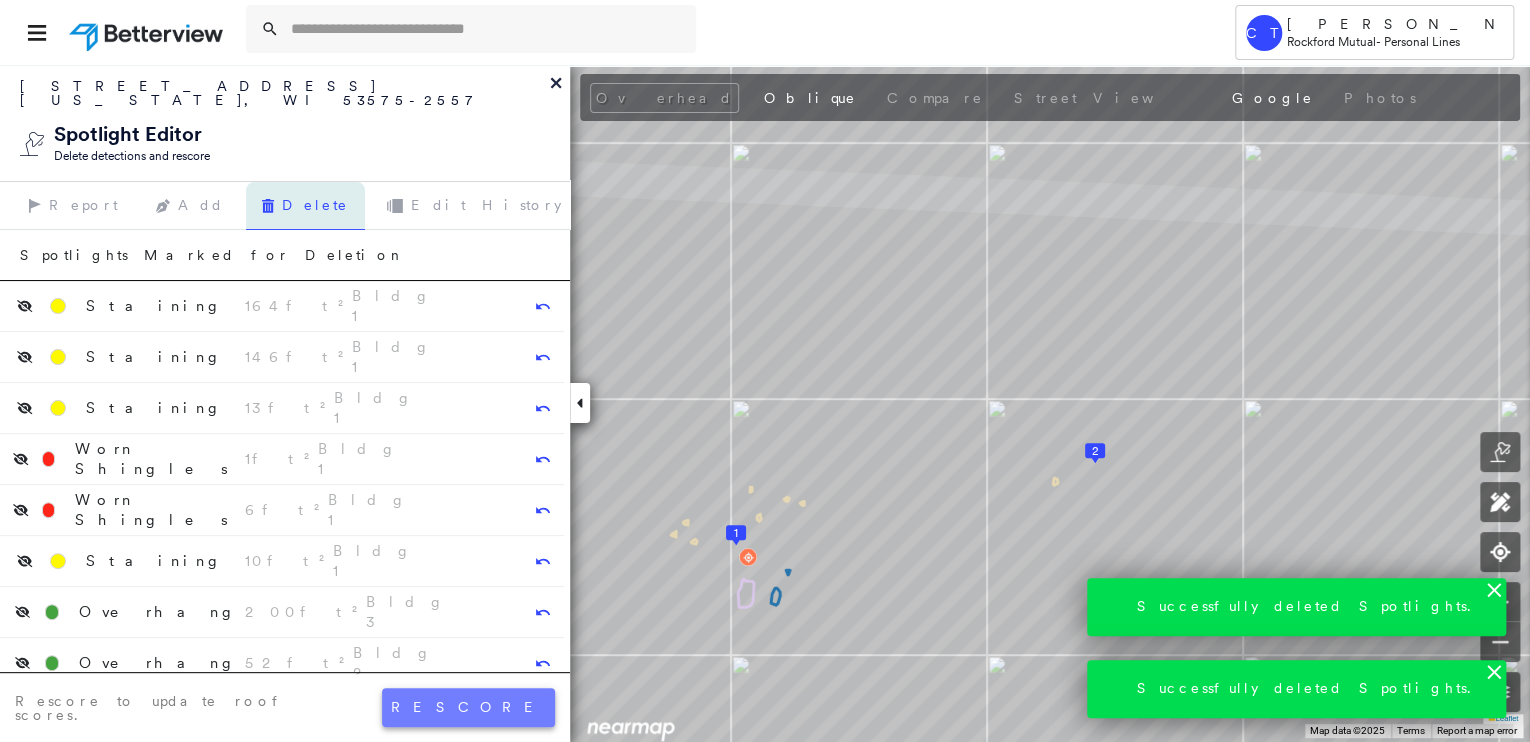 click on "rescore" at bounding box center (468, 707) 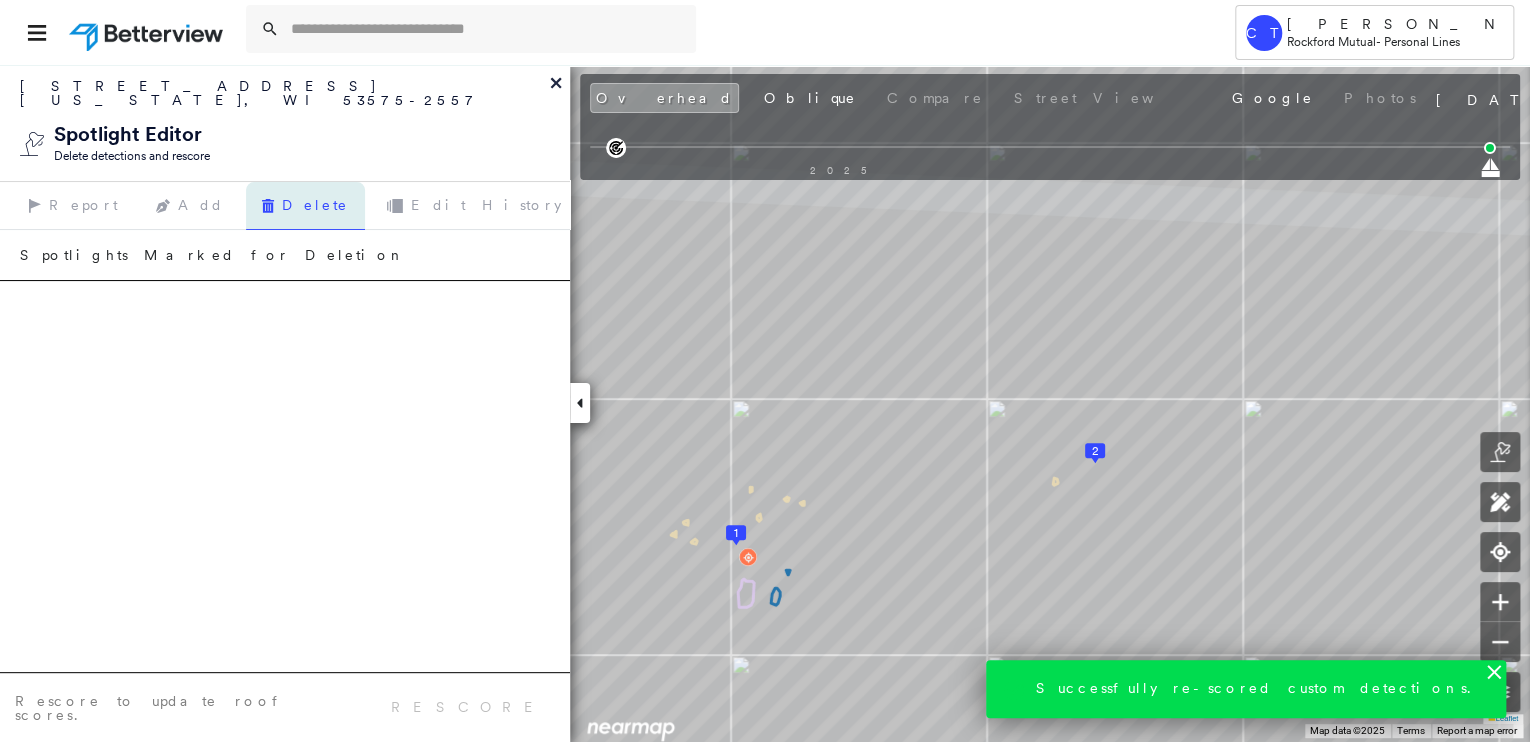 click 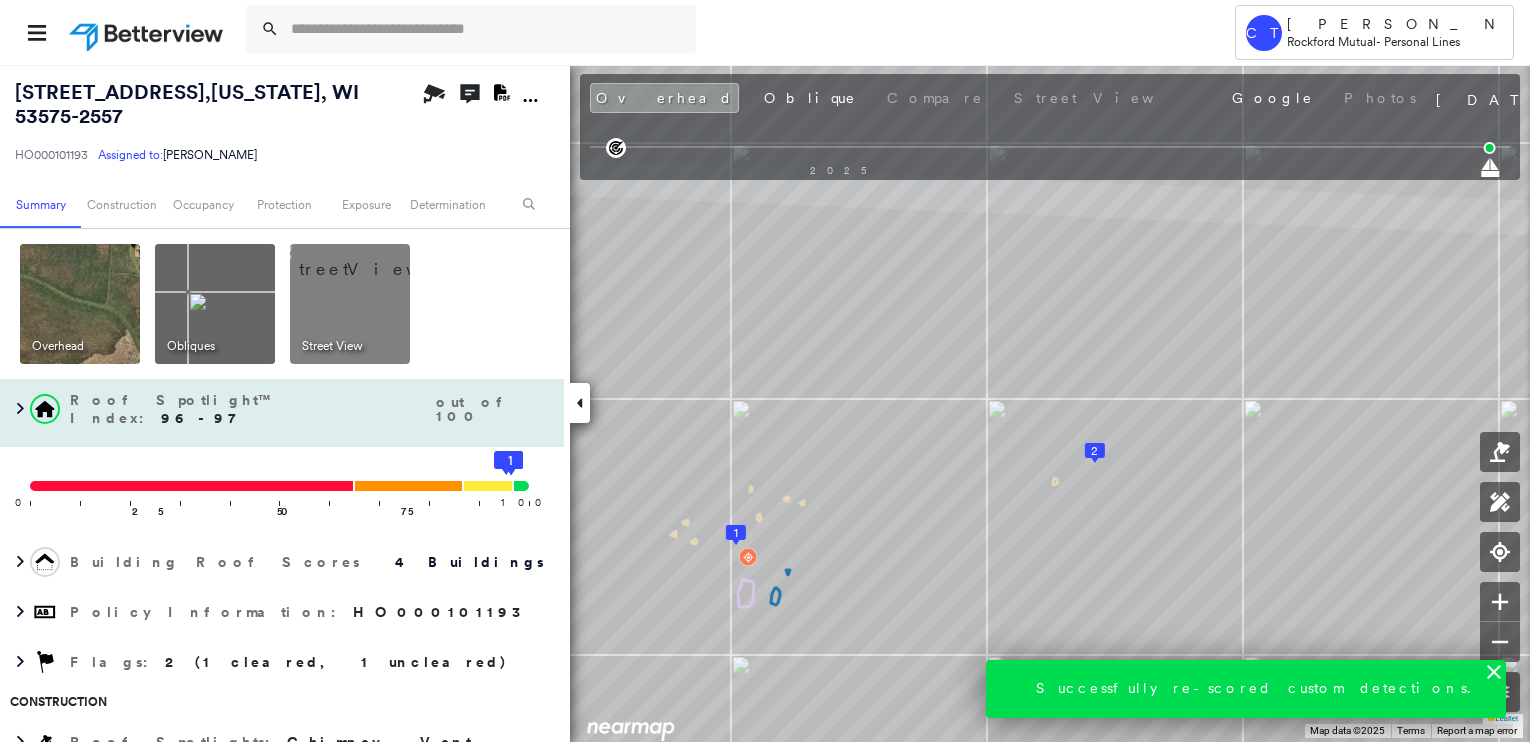 scroll, scrollTop: 0, scrollLeft: 0, axis: both 